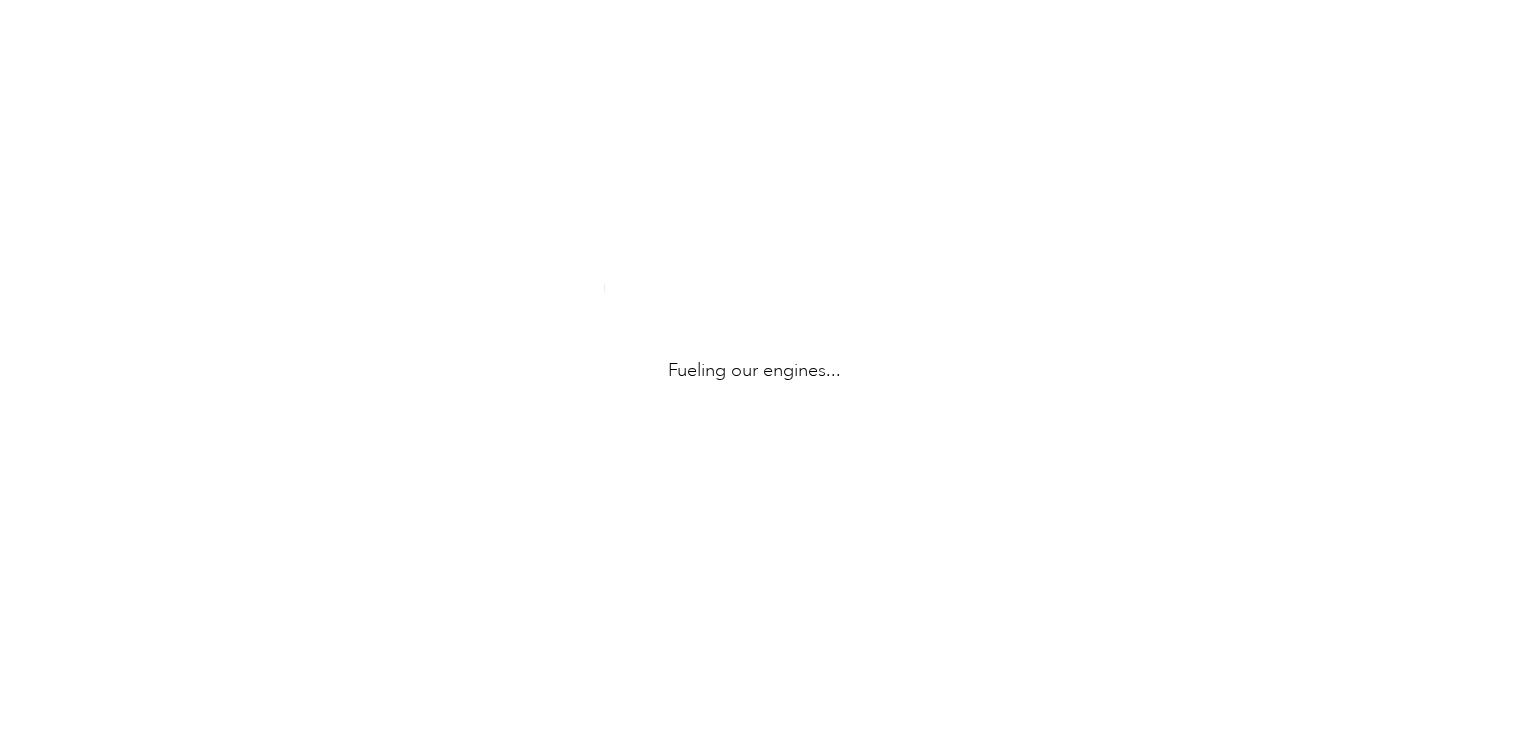 scroll, scrollTop: 0, scrollLeft: 0, axis: both 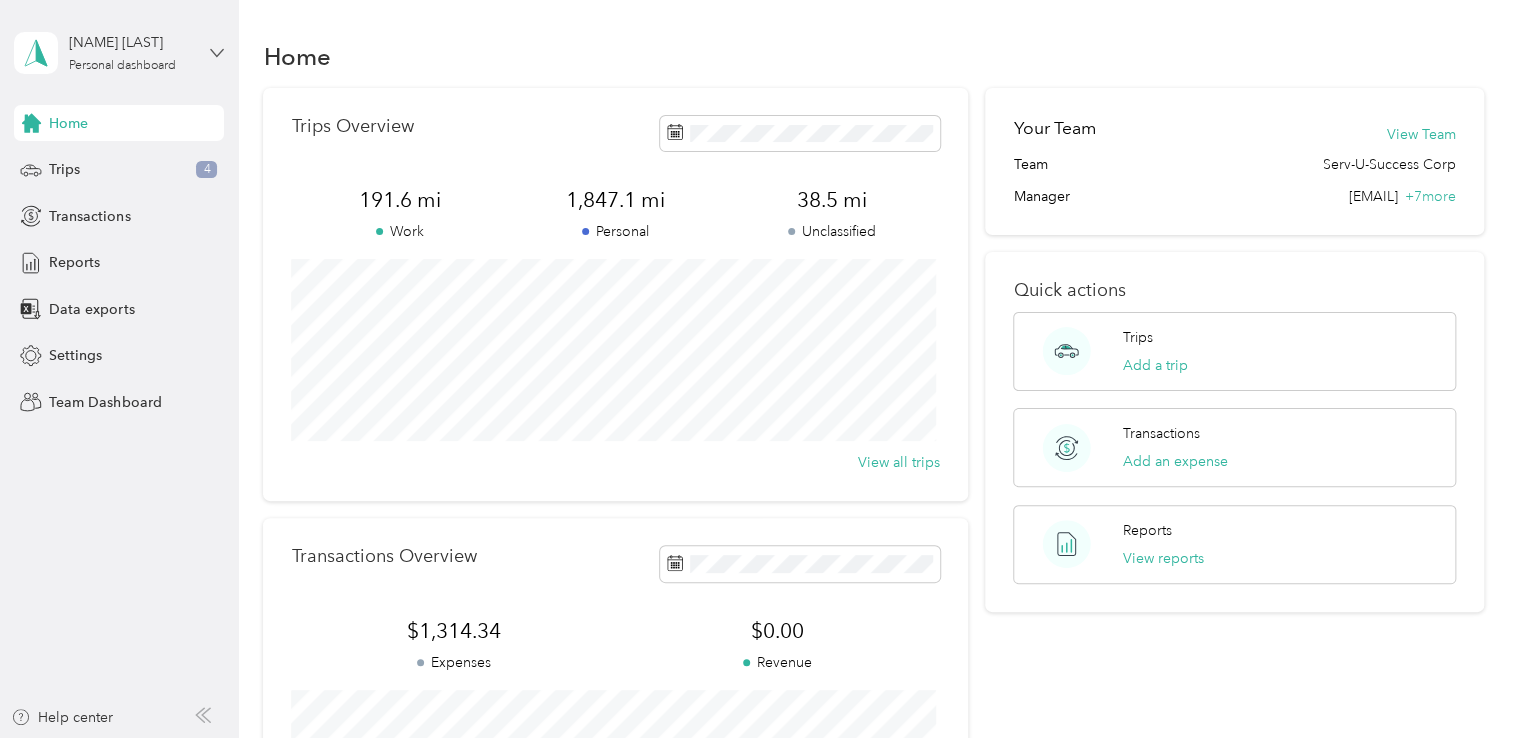 click 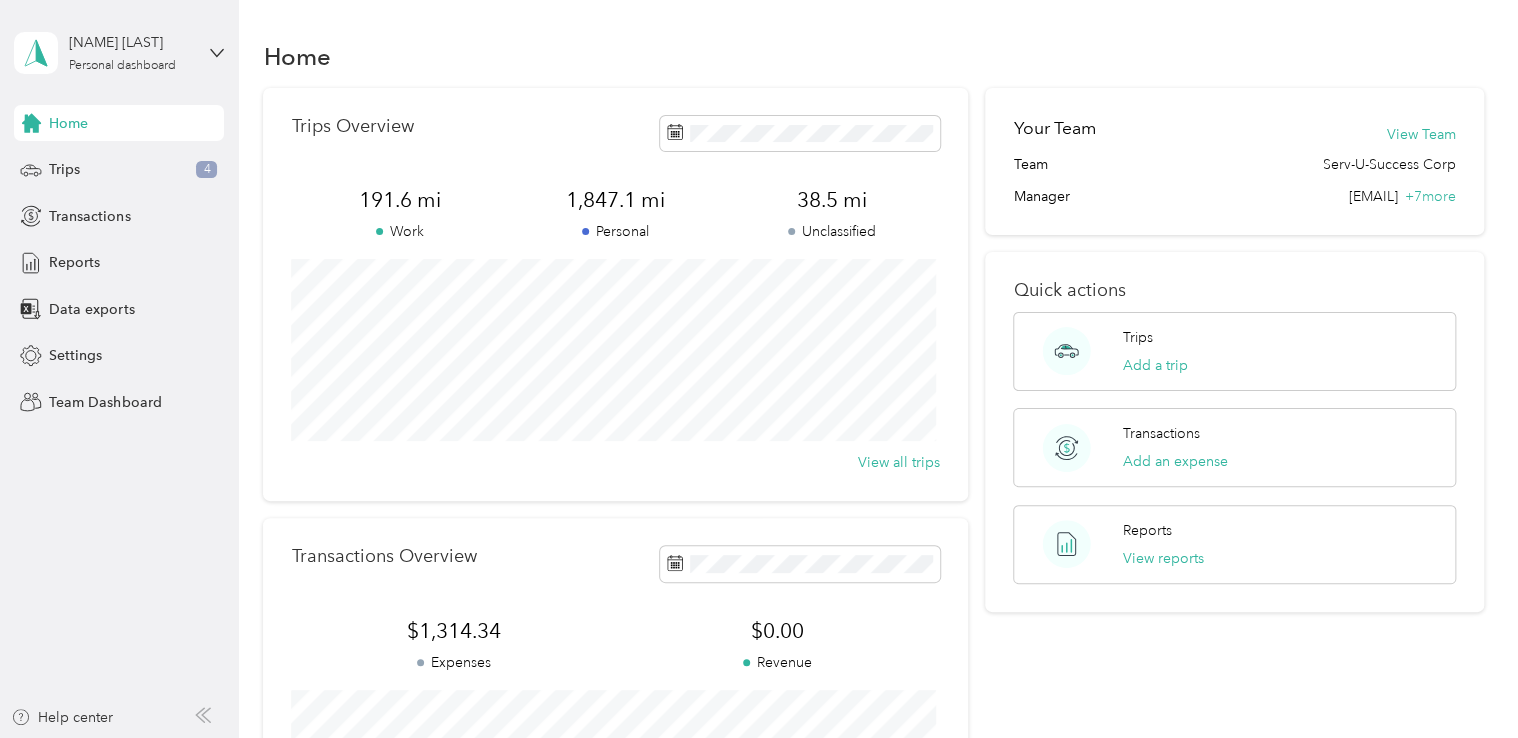 click on "Team dashboard Personal dashboard Log out" at bounding box center (167, 203) 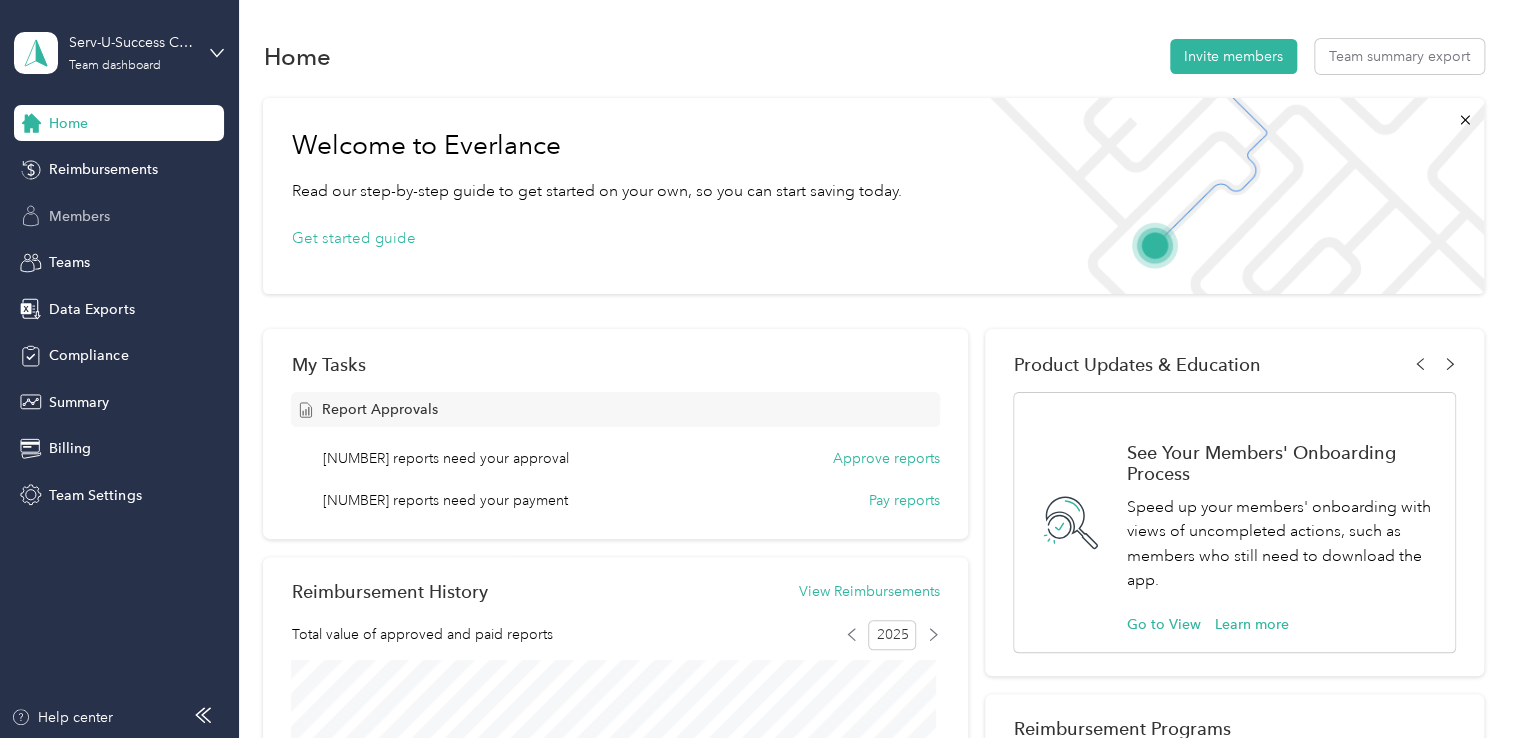 click on "Members" at bounding box center (79, 216) 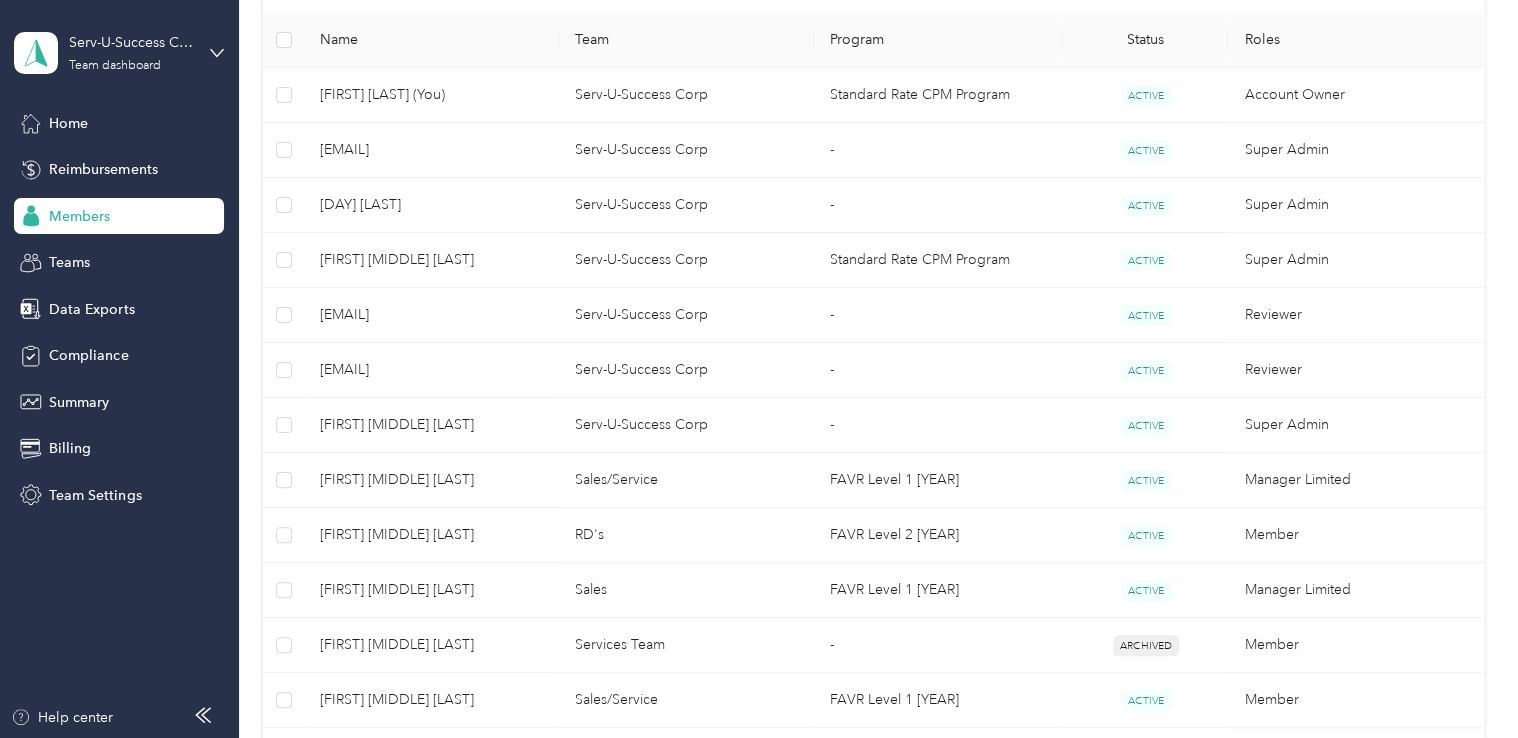scroll, scrollTop: 313, scrollLeft: 0, axis: vertical 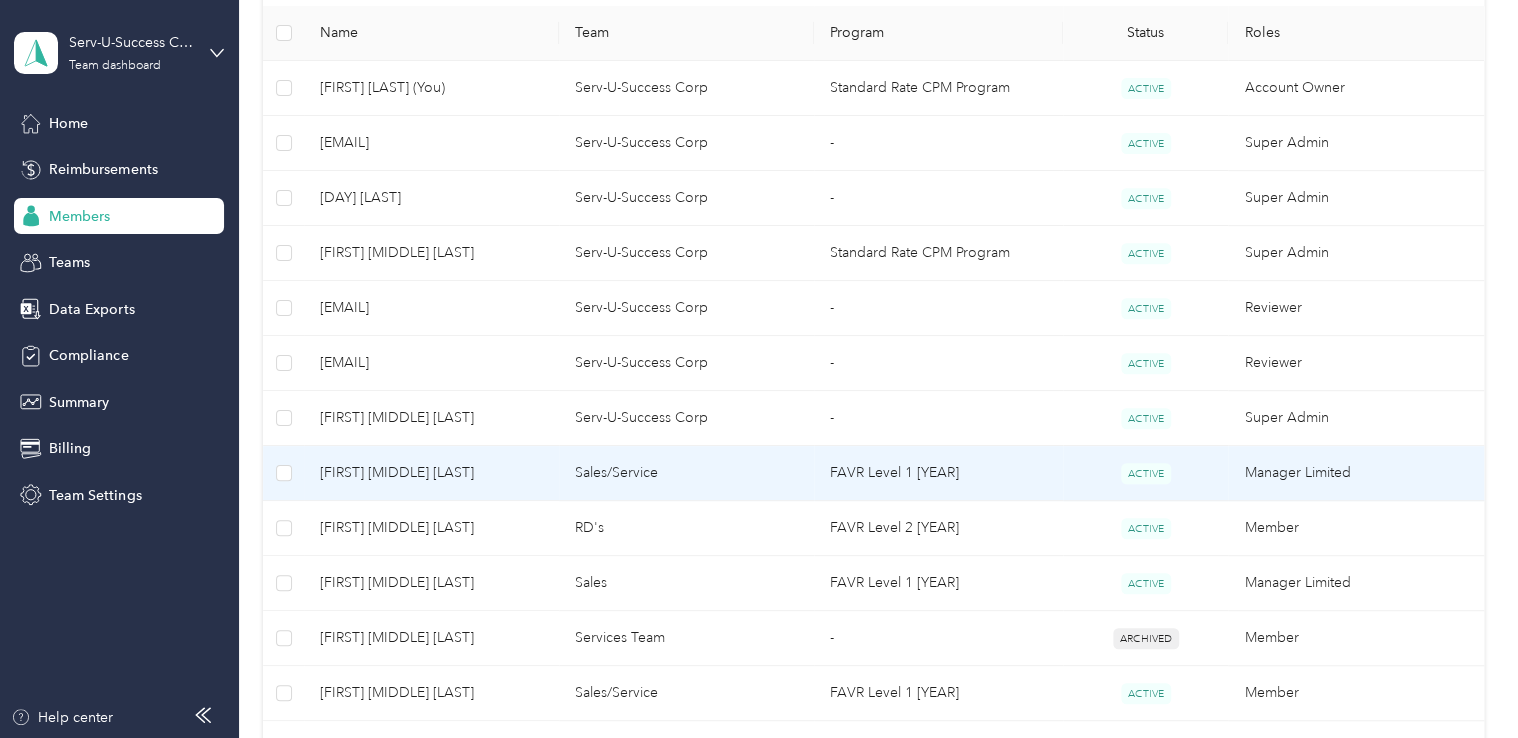 click on "[FIRST] [MIDDLE] [LAST]" at bounding box center [431, 473] 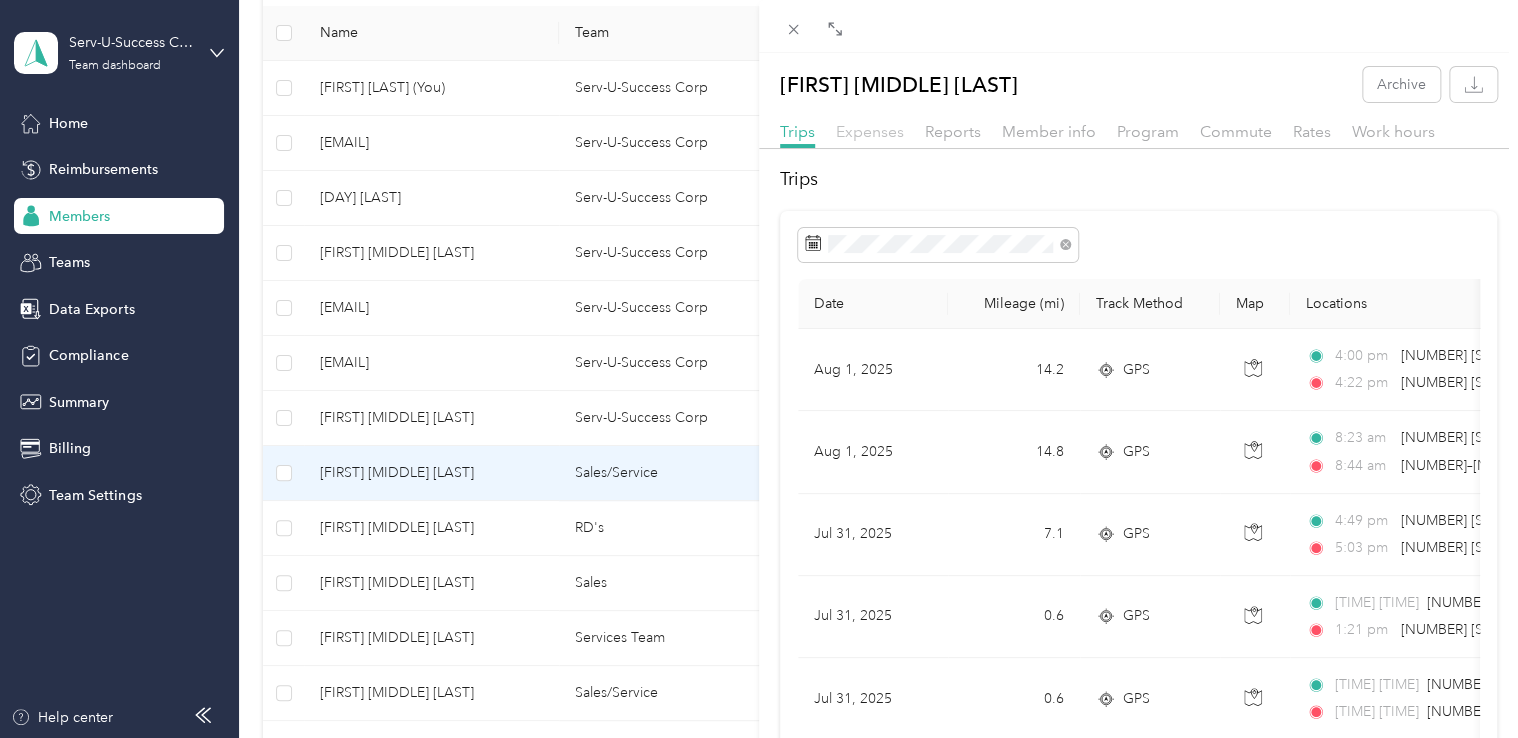 click on "Expenses" at bounding box center (870, 131) 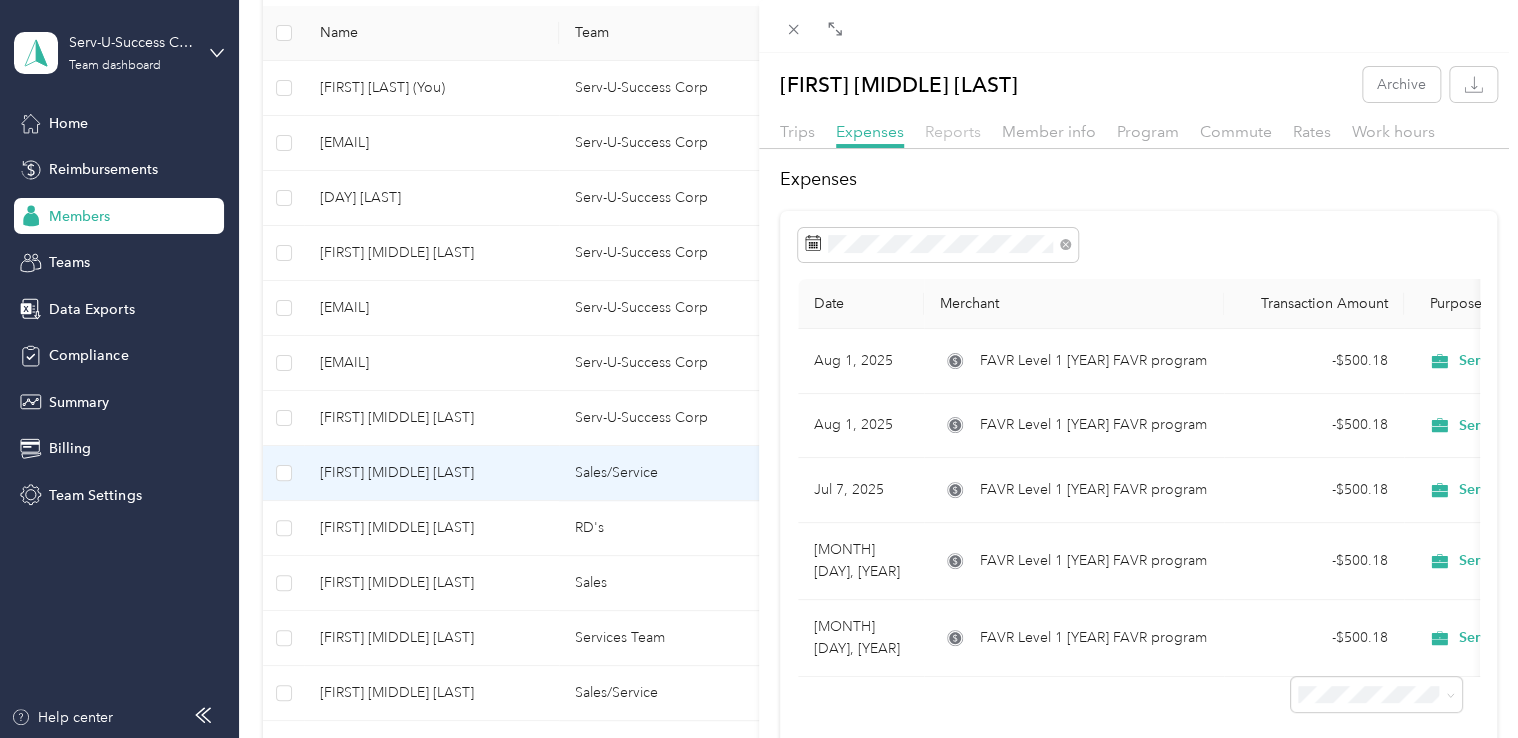 click on "Reports" at bounding box center [953, 131] 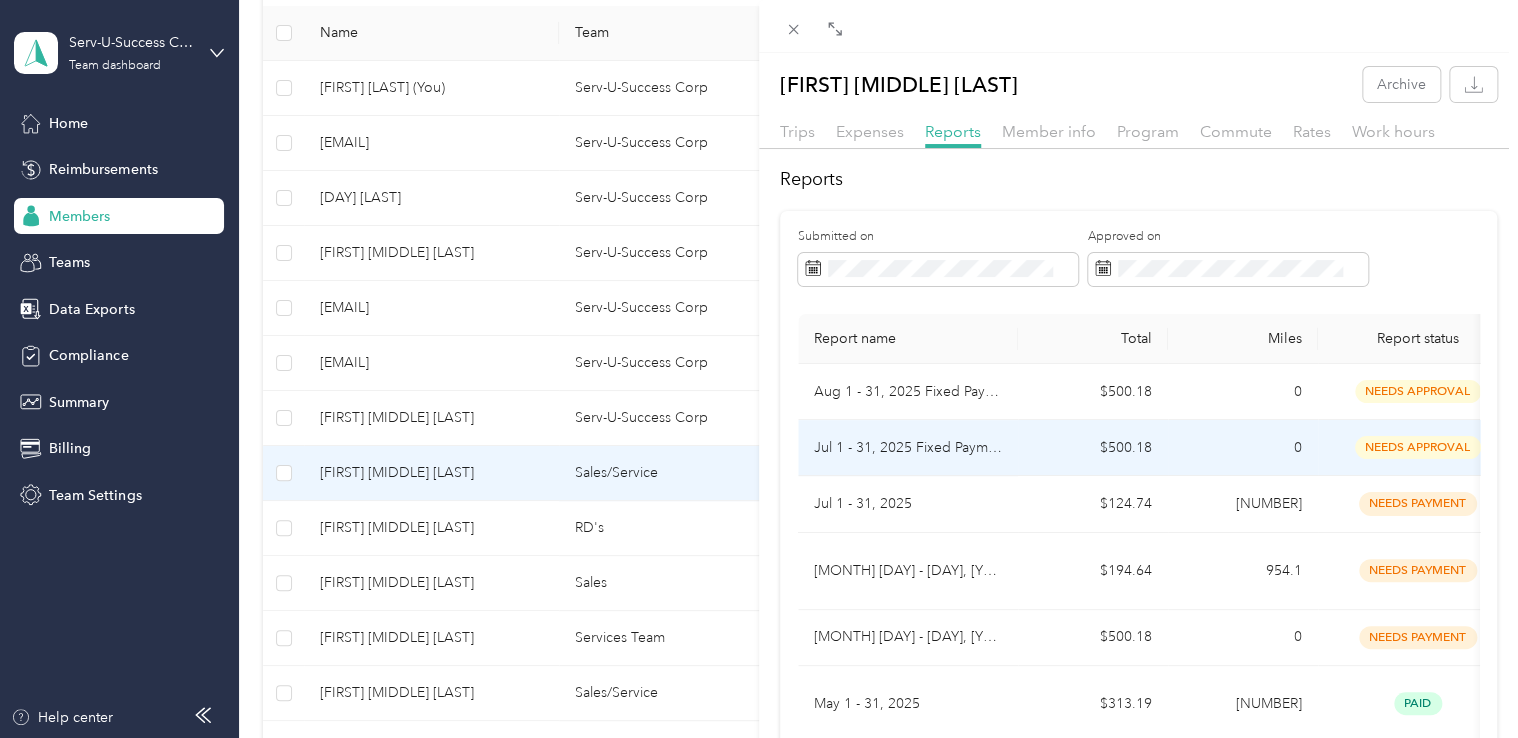 click on "Jul 1 - 31, 2025 Fixed Payment" at bounding box center (908, 448) 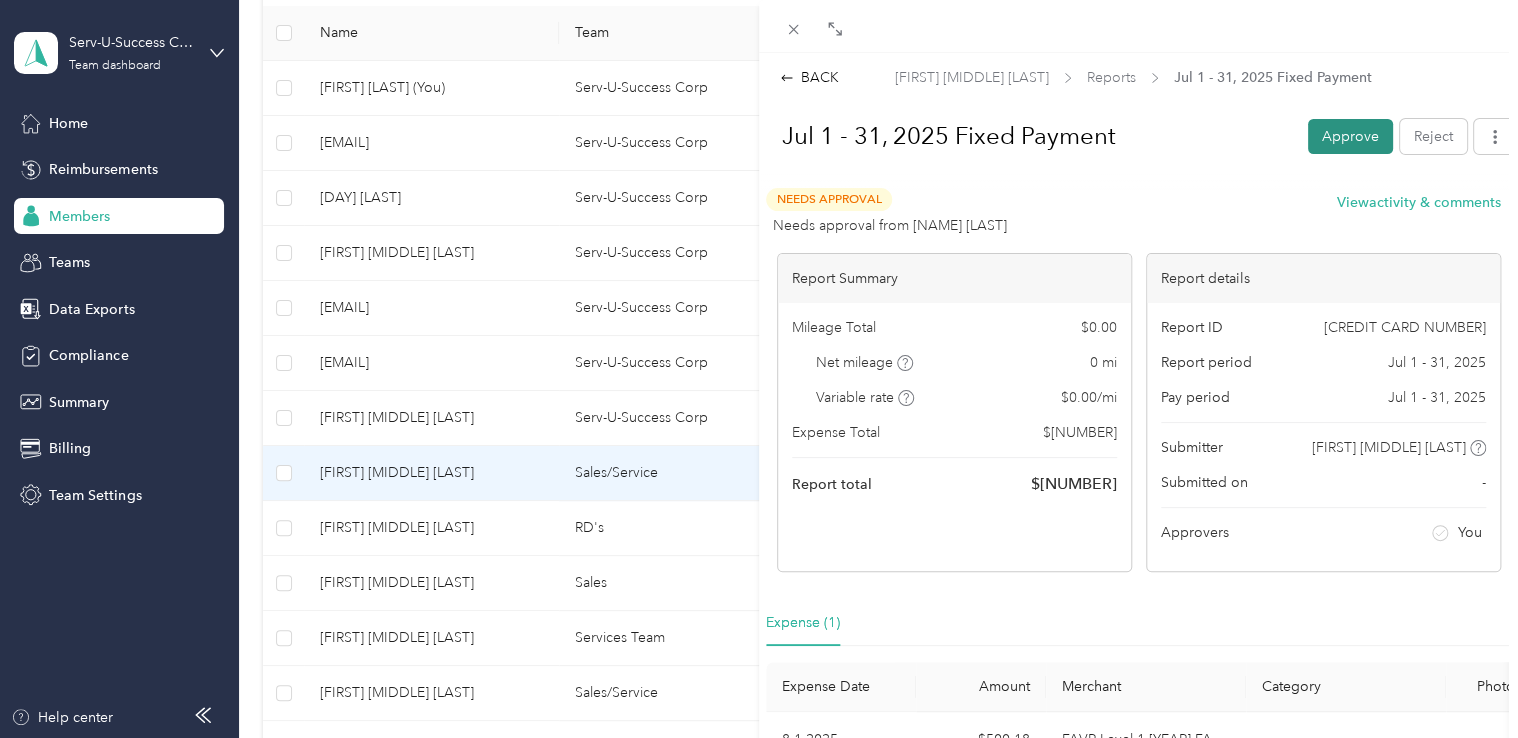 click on "Approve" at bounding box center [1350, 136] 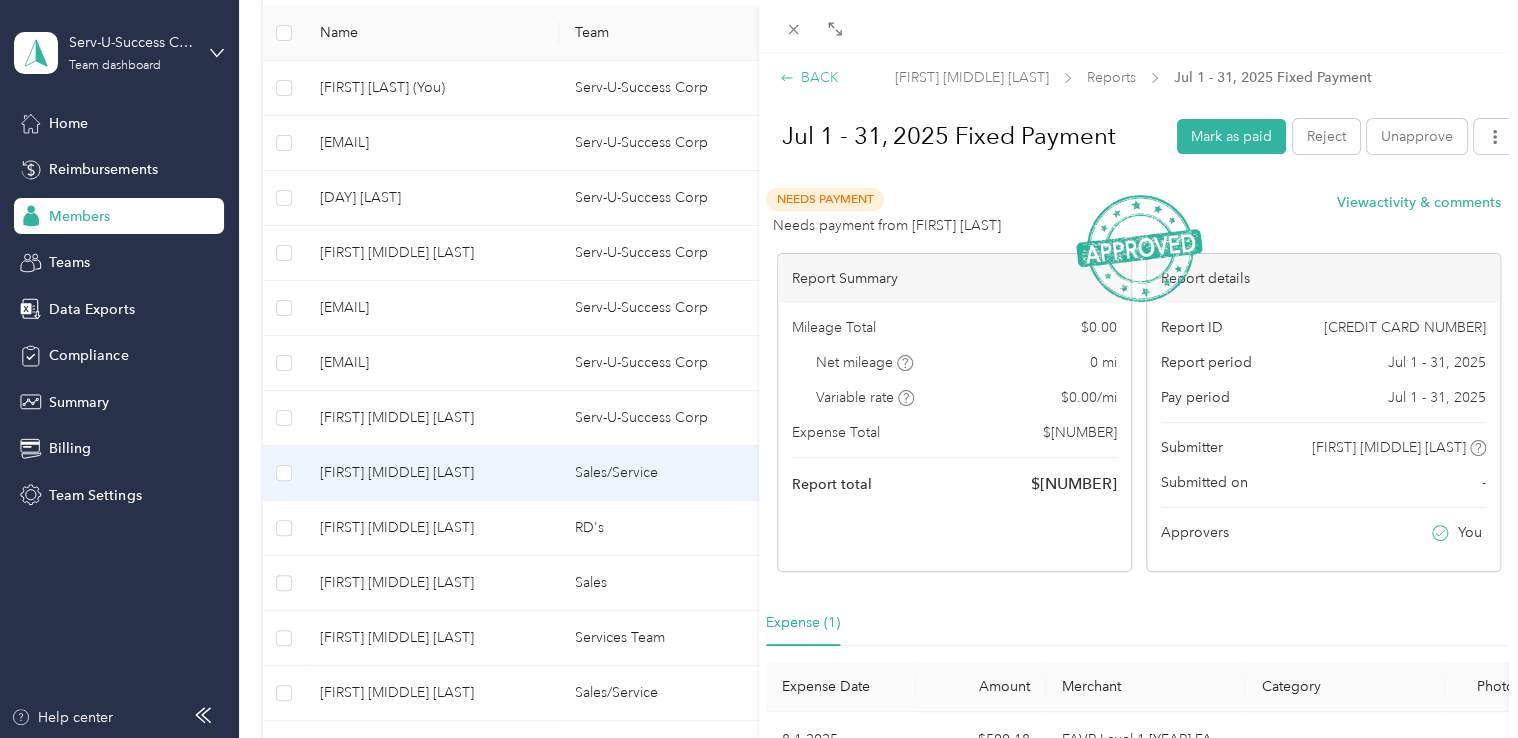 click on "BACK" at bounding box center [809, 77] 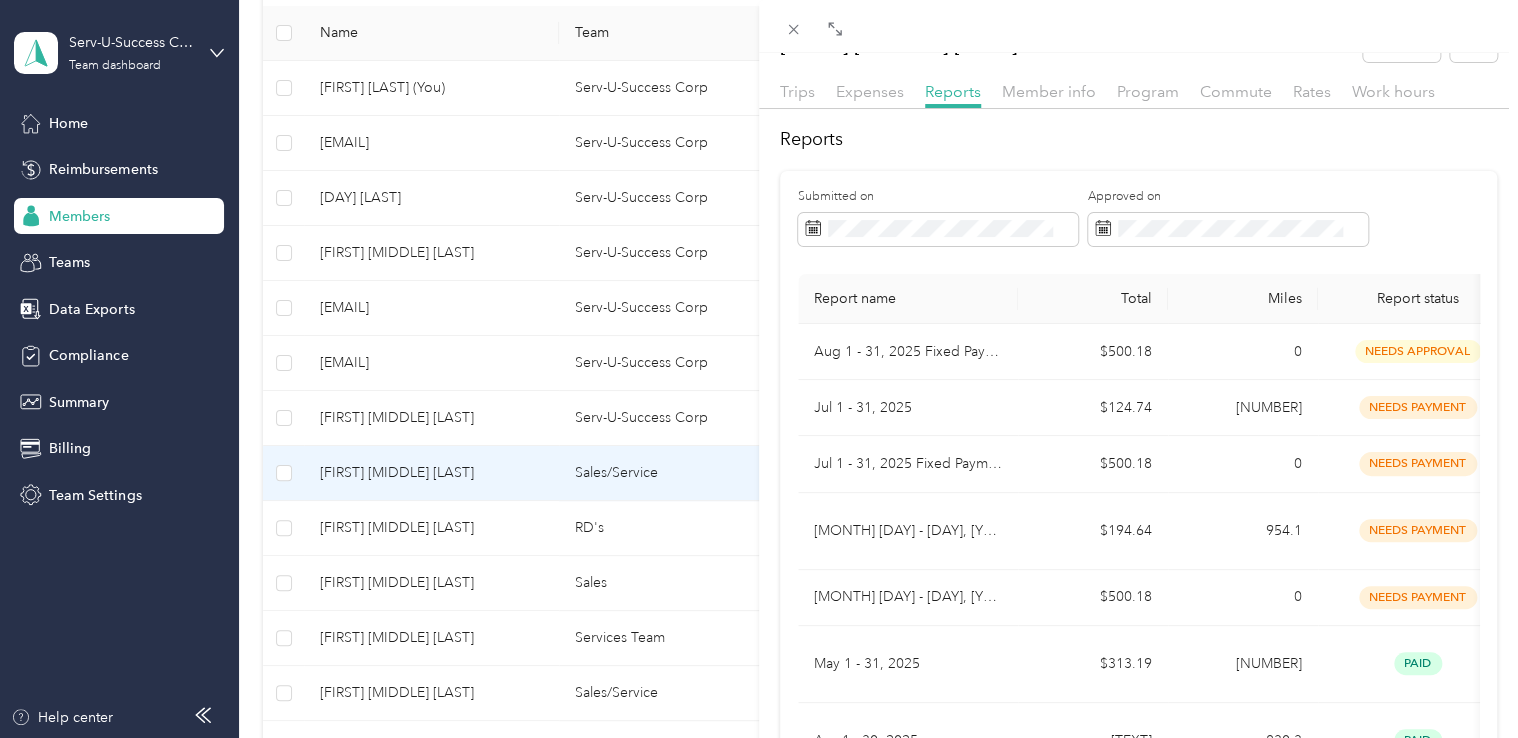 scroll, scrollTop: 80, scrollLeft: 0, axis: vertical 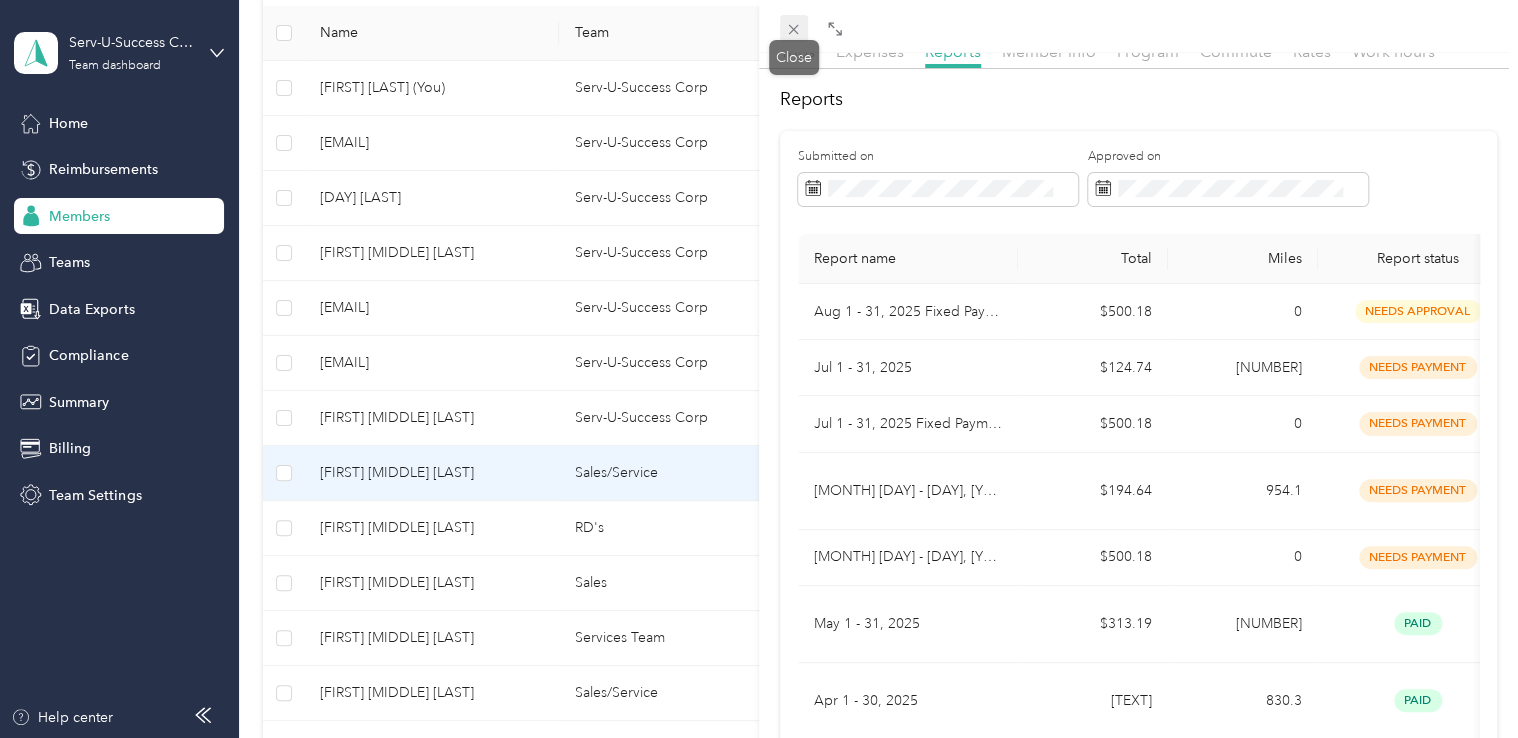 click 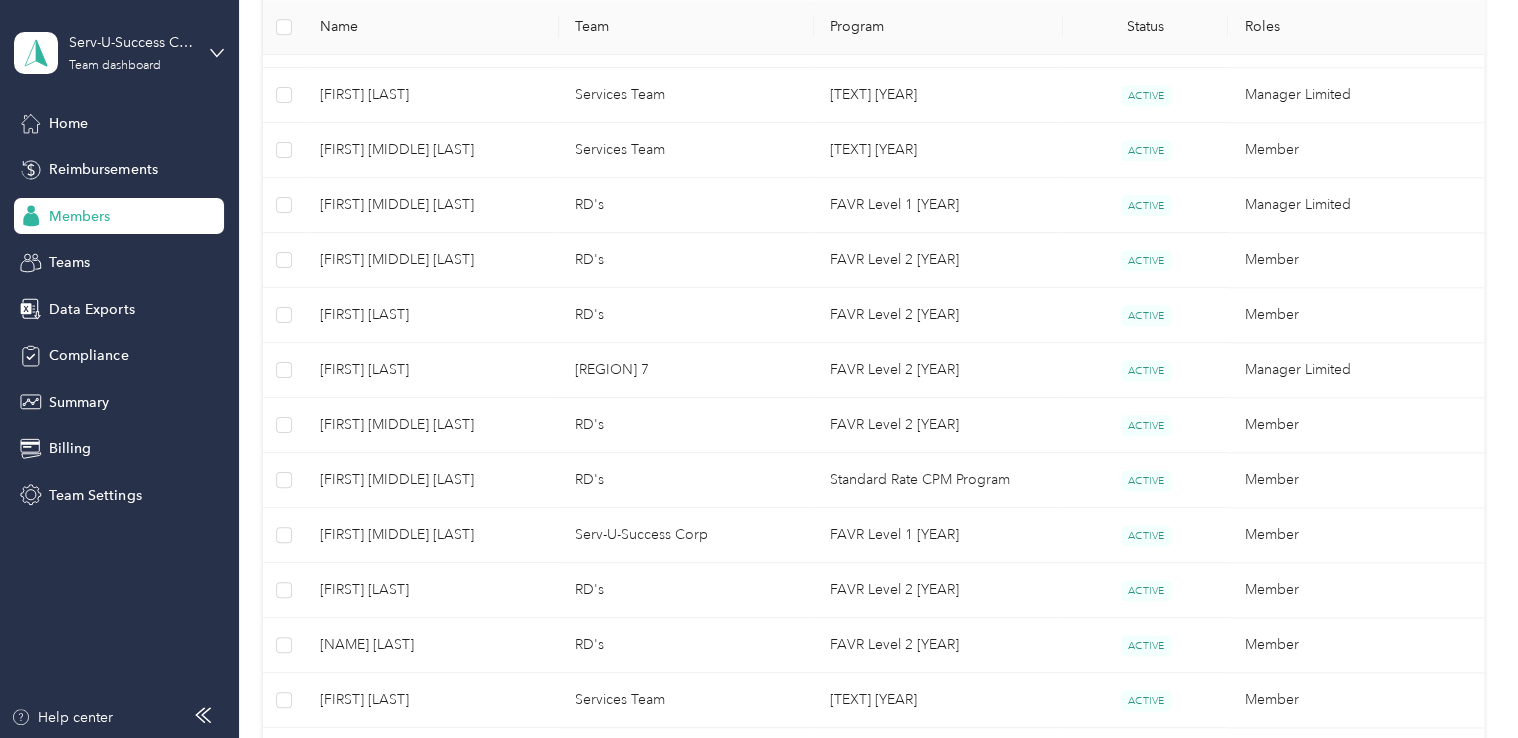 scroll, scrollTop: 968, scrollLeft: 0, axis: vertical 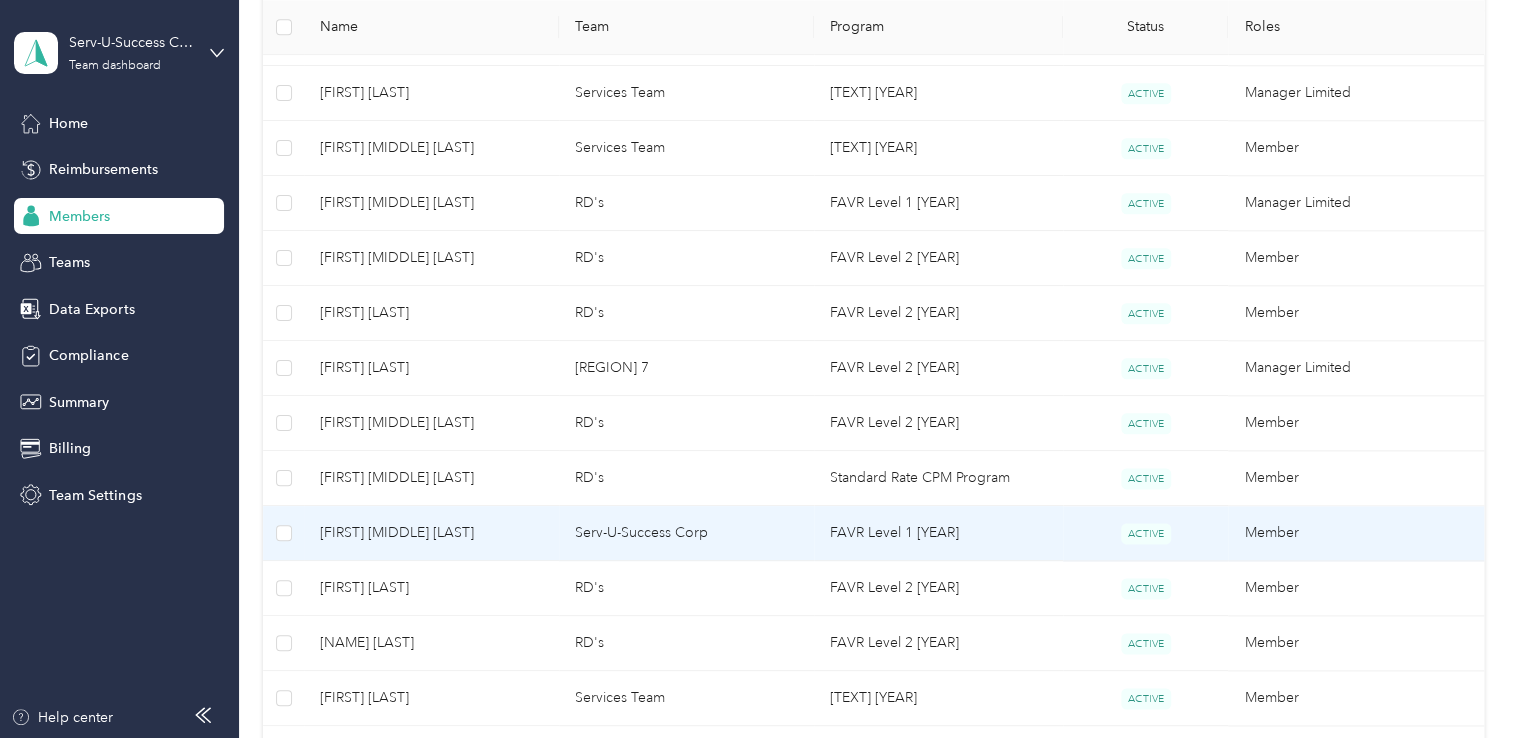 click on "[FIRST] [MIDDLE] [LAST]" at bounding box center [431, 533] 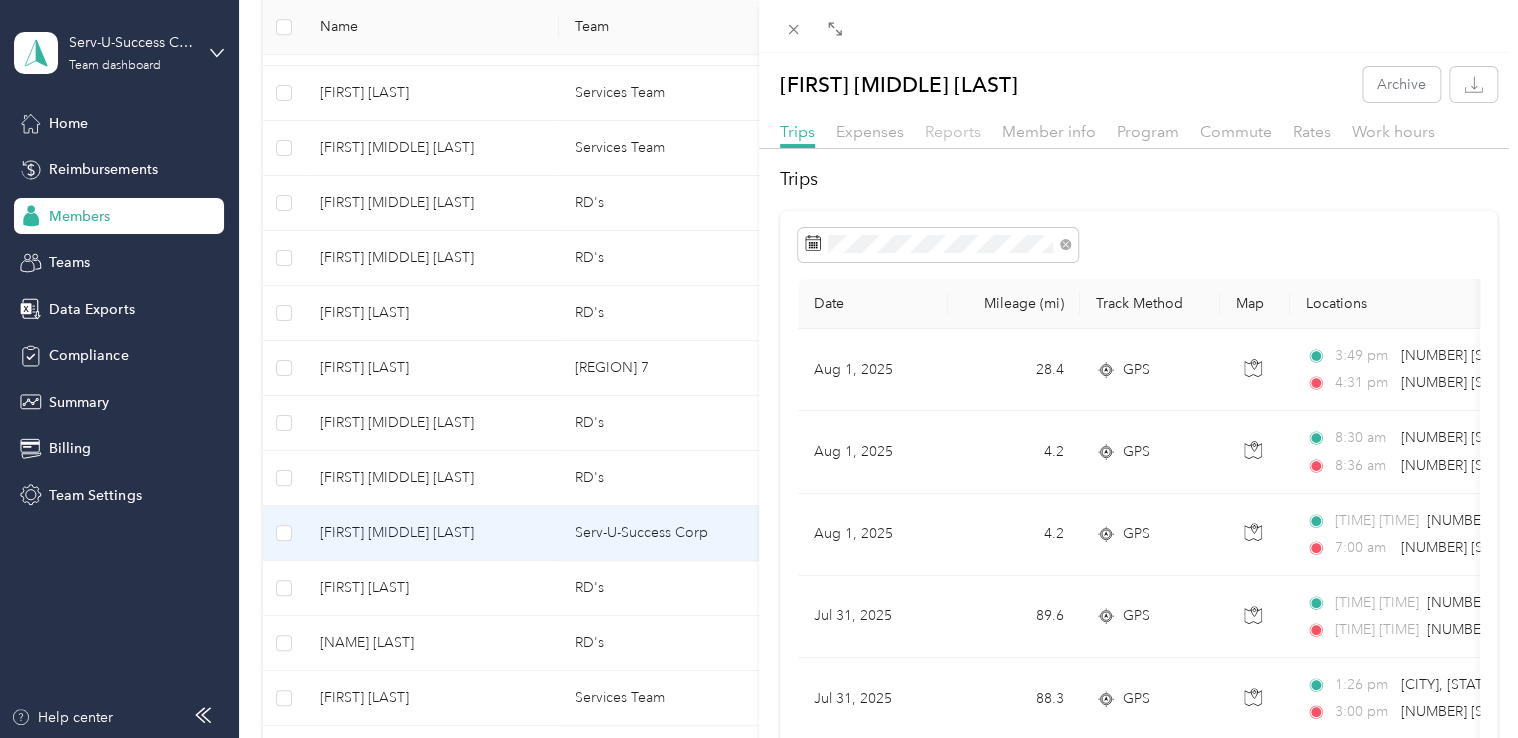 click on "Reports" at bounding box center (953, 131) 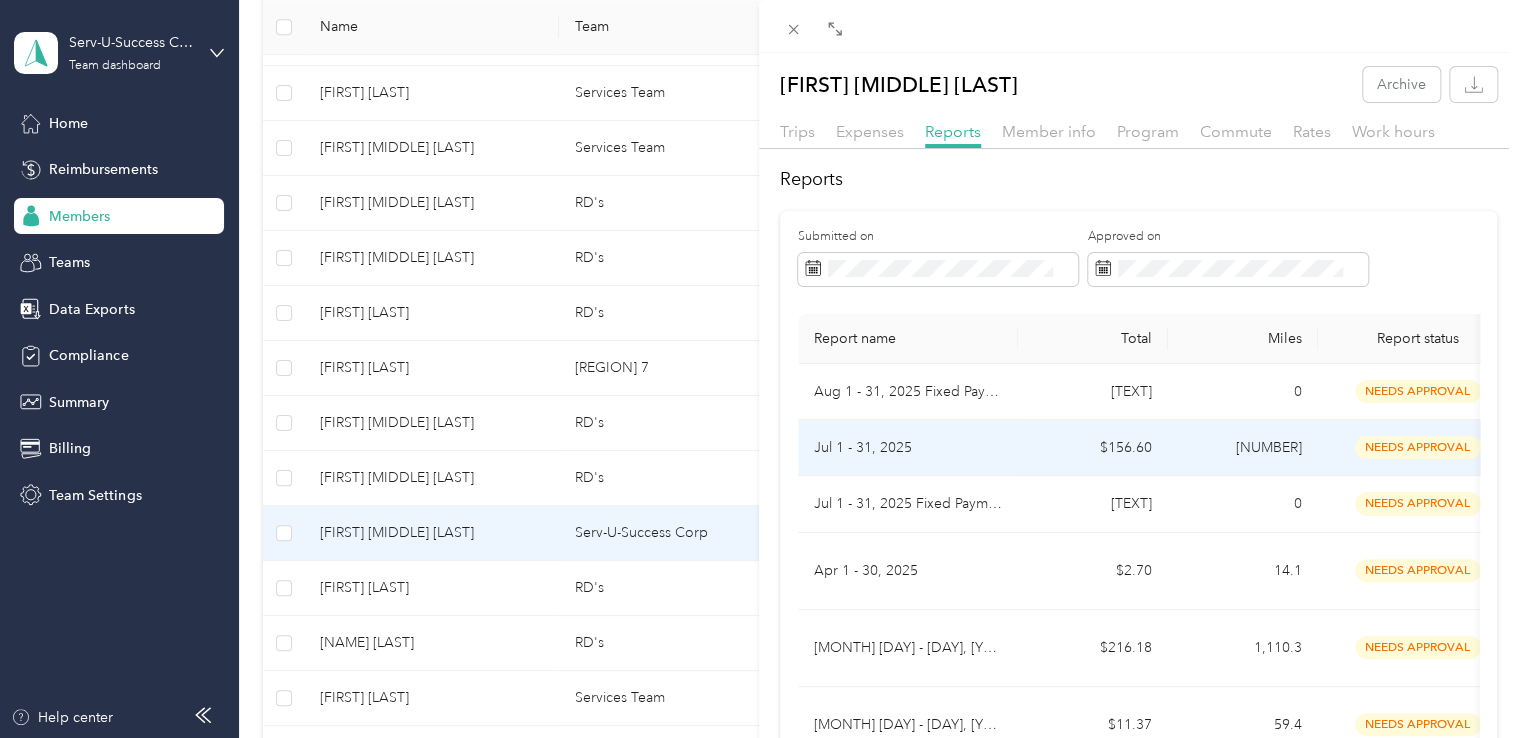 click on "Jul 1 - 31, 2025" at bounding box center (908, 448) 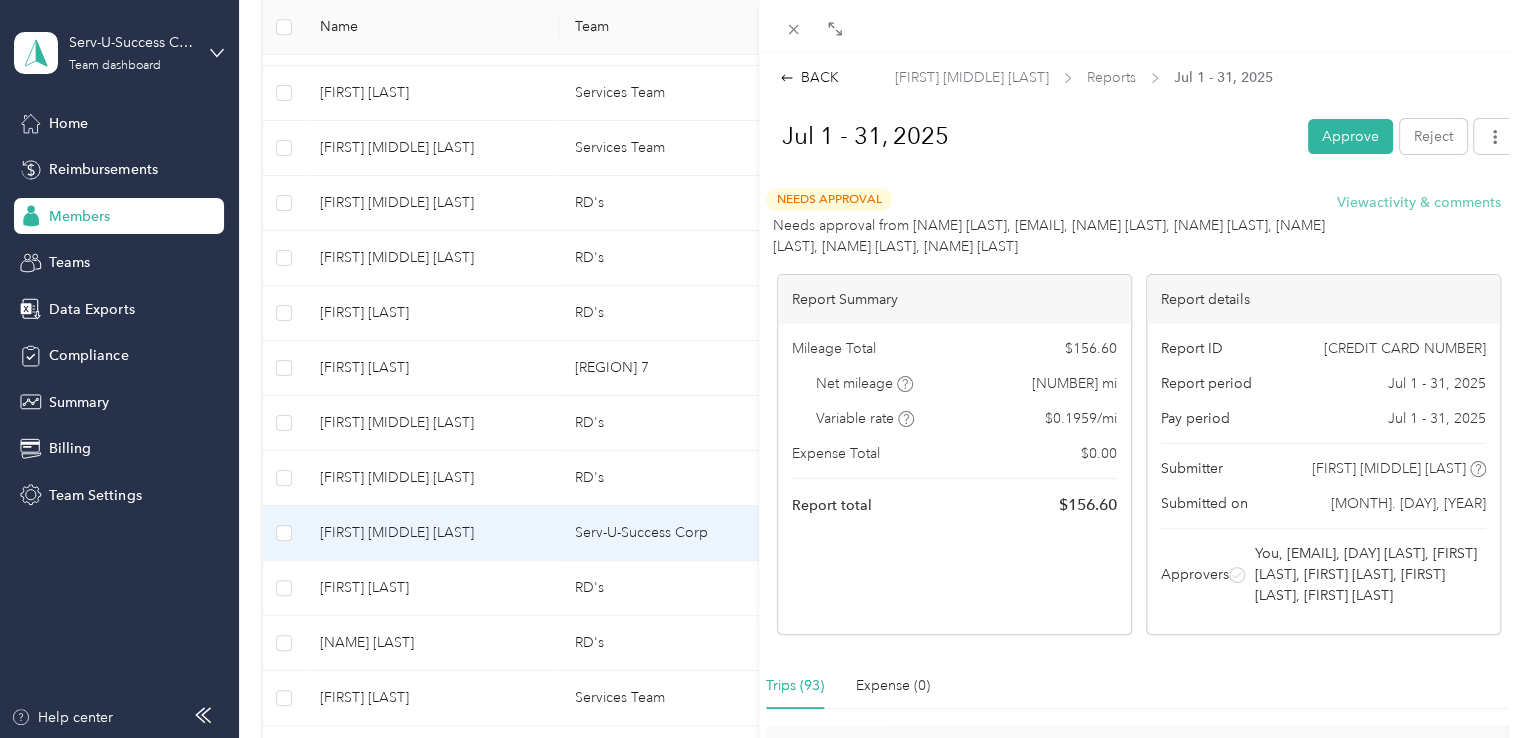 click on "View  activity & comments" at bounding box center (1419, 202) 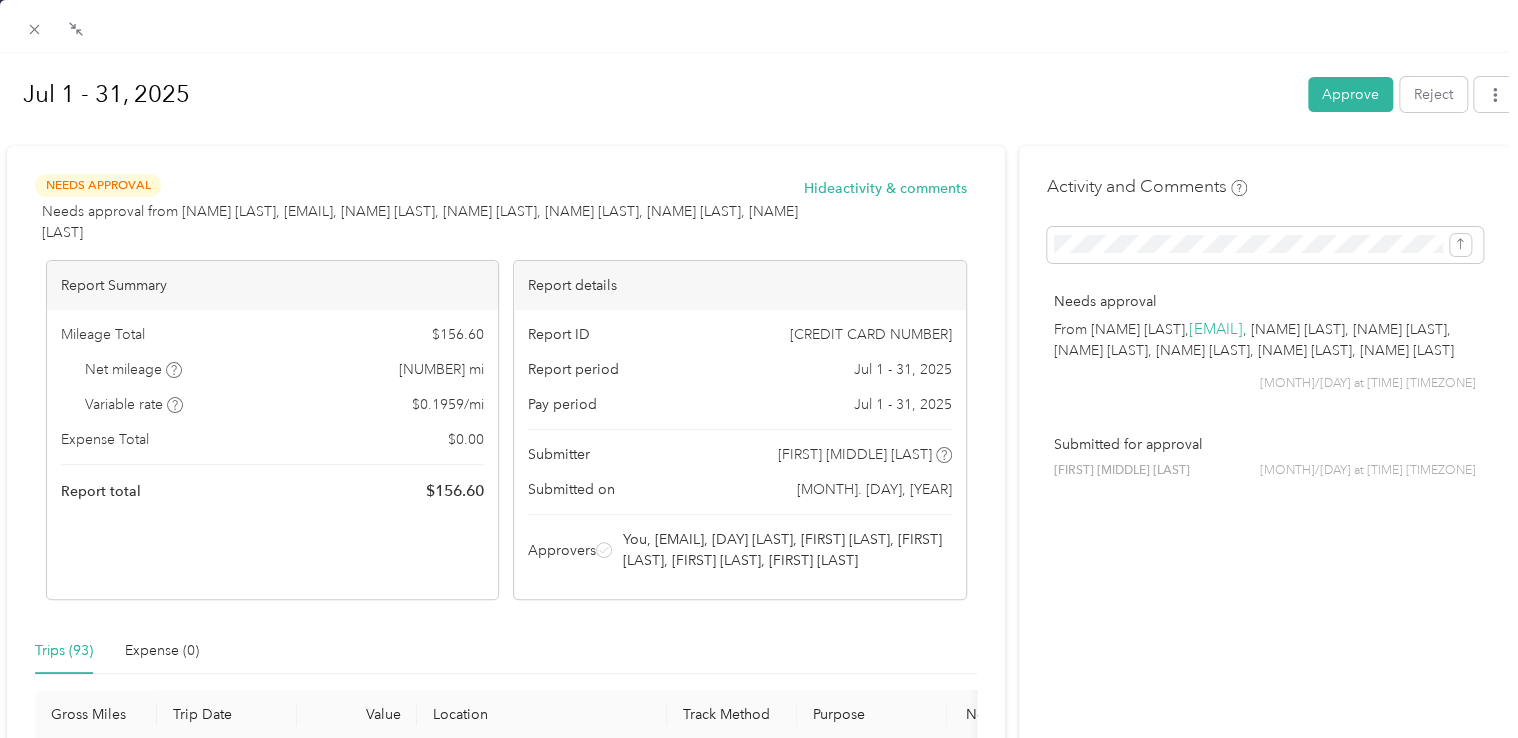 scroll, scrollTop: 0, scrollLeft: 0, axis: both 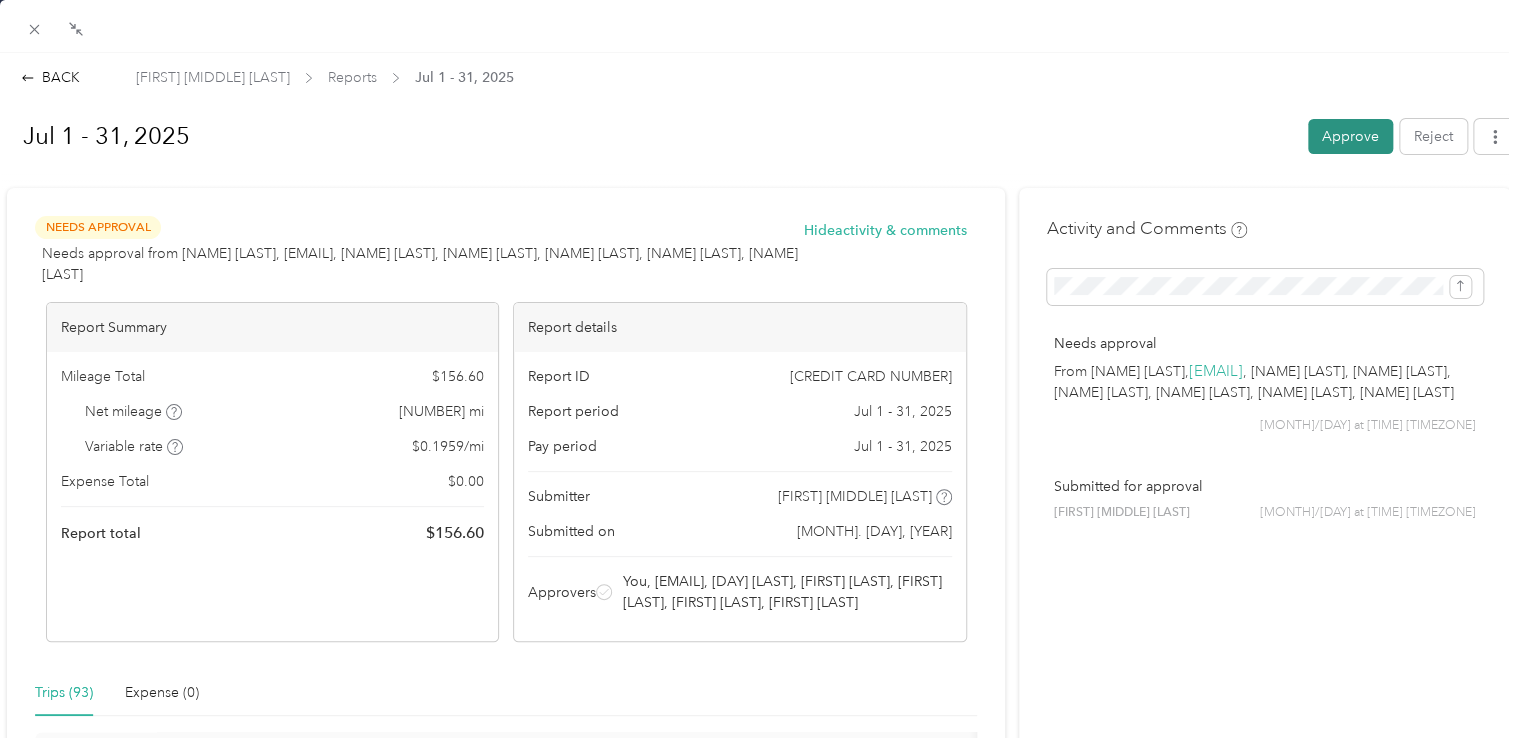 click on "Approve" at bounding box center (1350, 136) 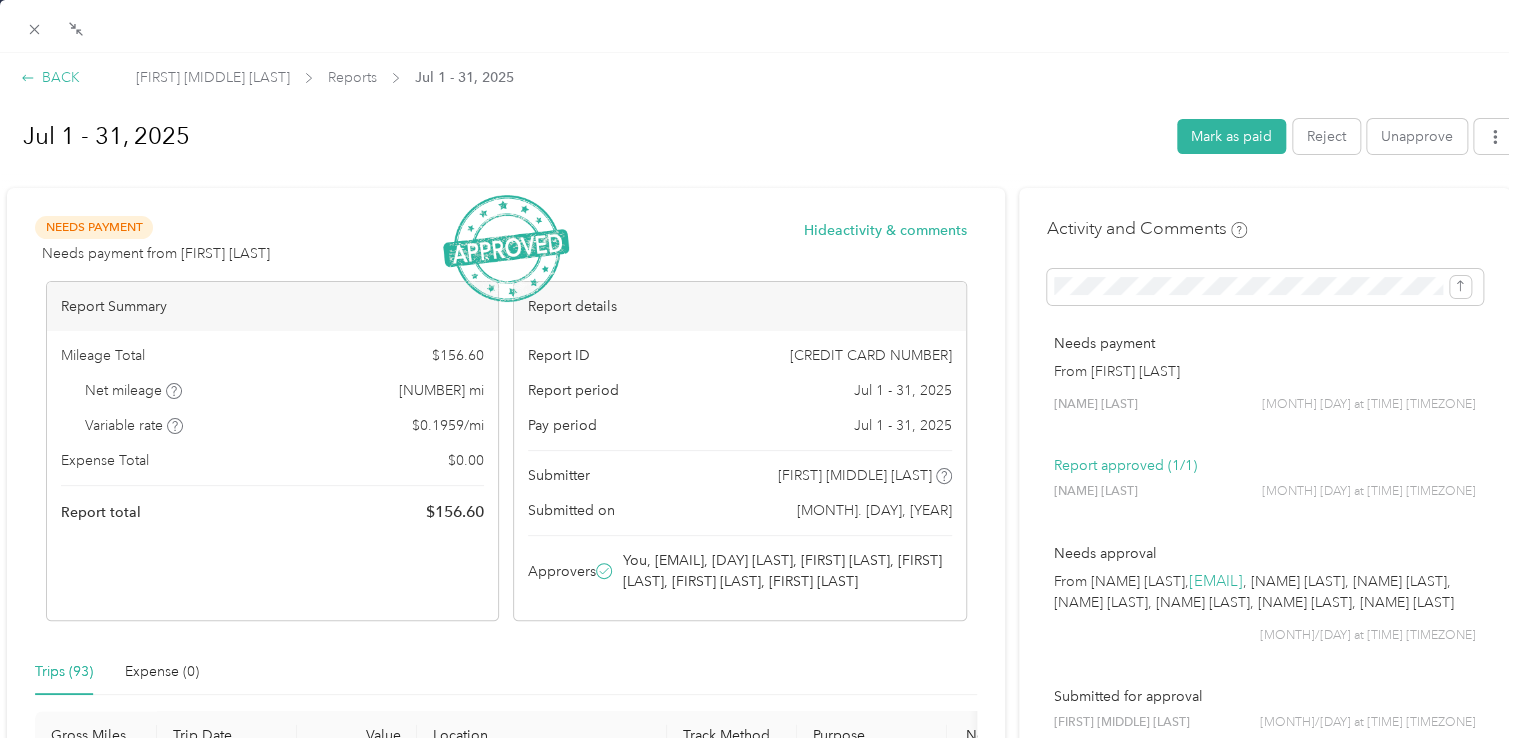 click on "BACK" at bounding box center (50, 77) 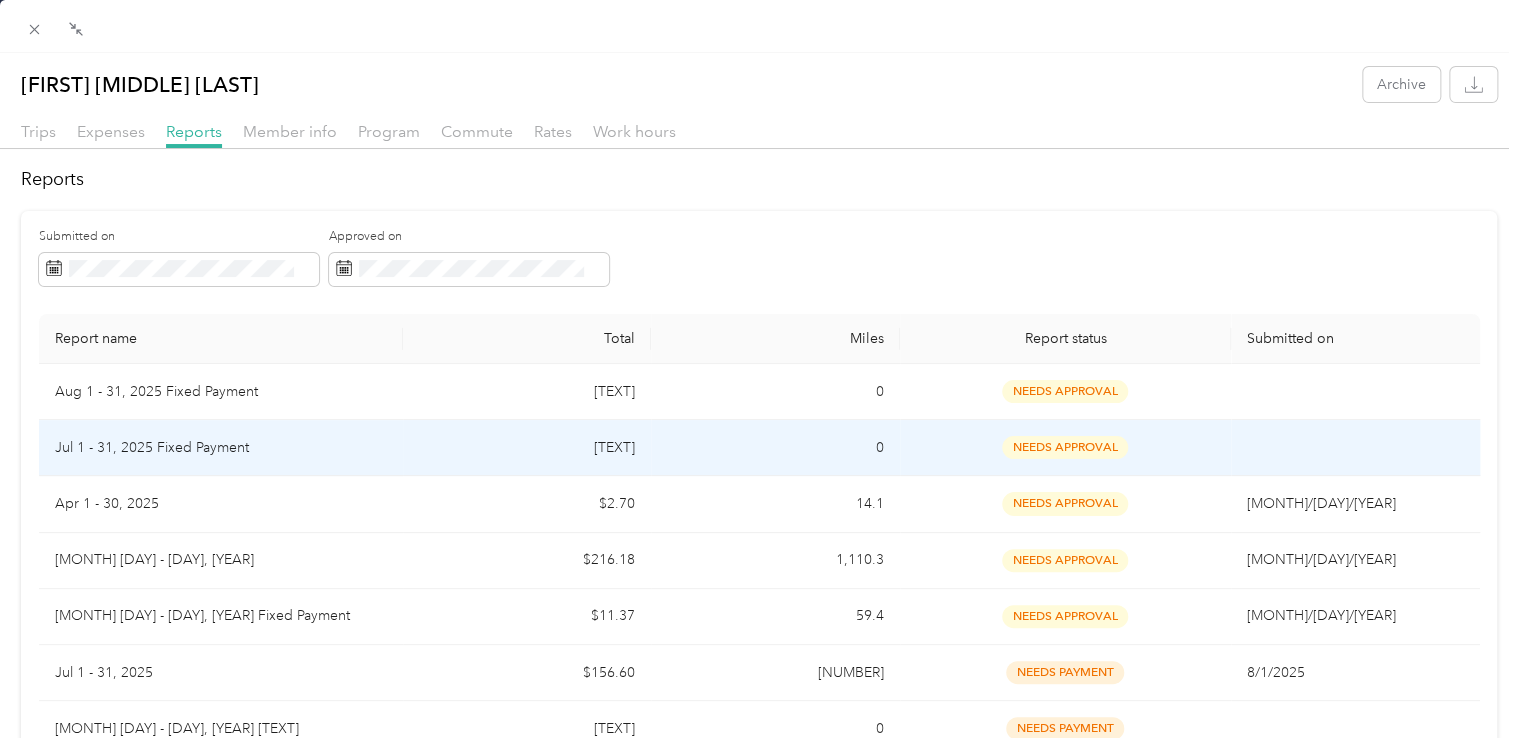 click on "[TEXT]" at bounding box center (527, 448) 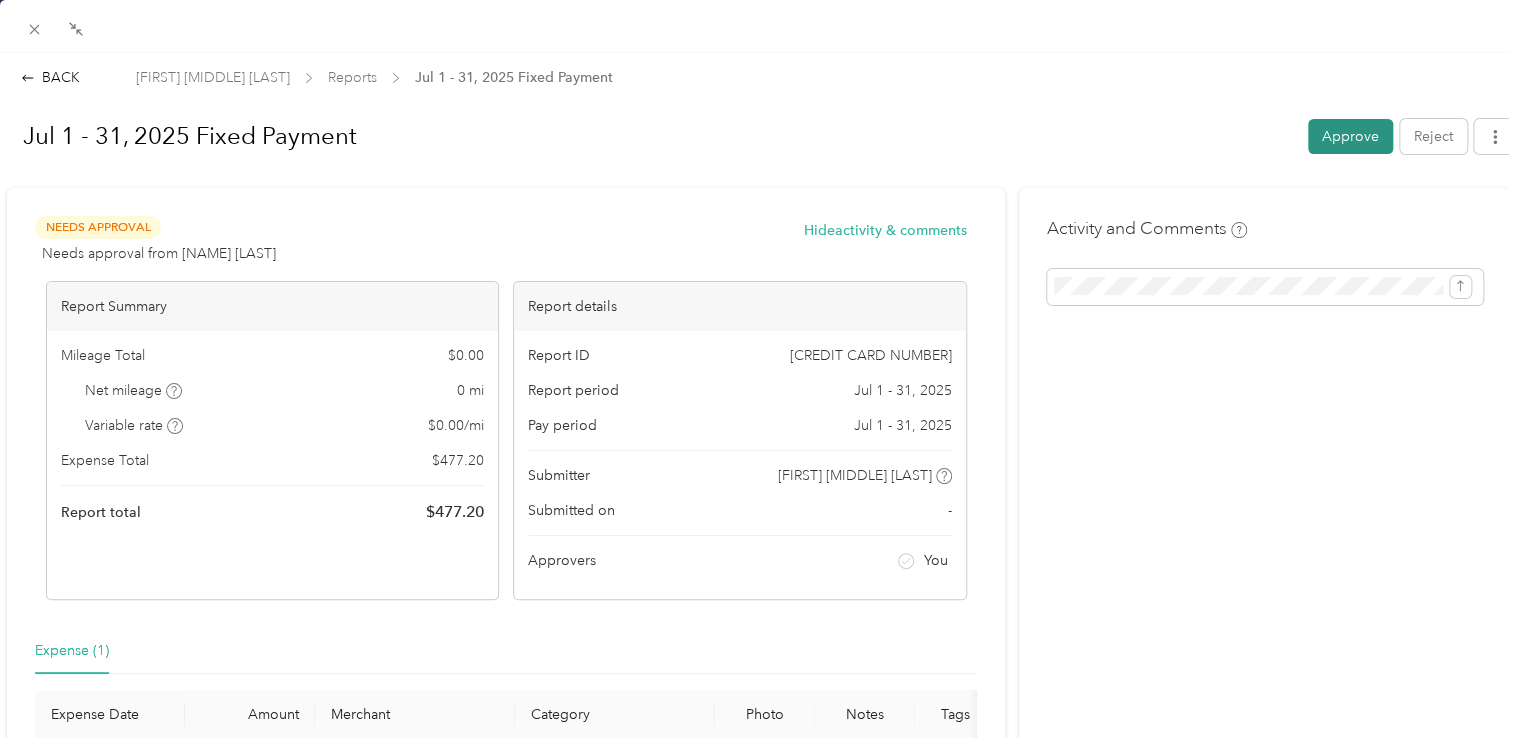 click on "Approve" at bounding box center [1350, 136] 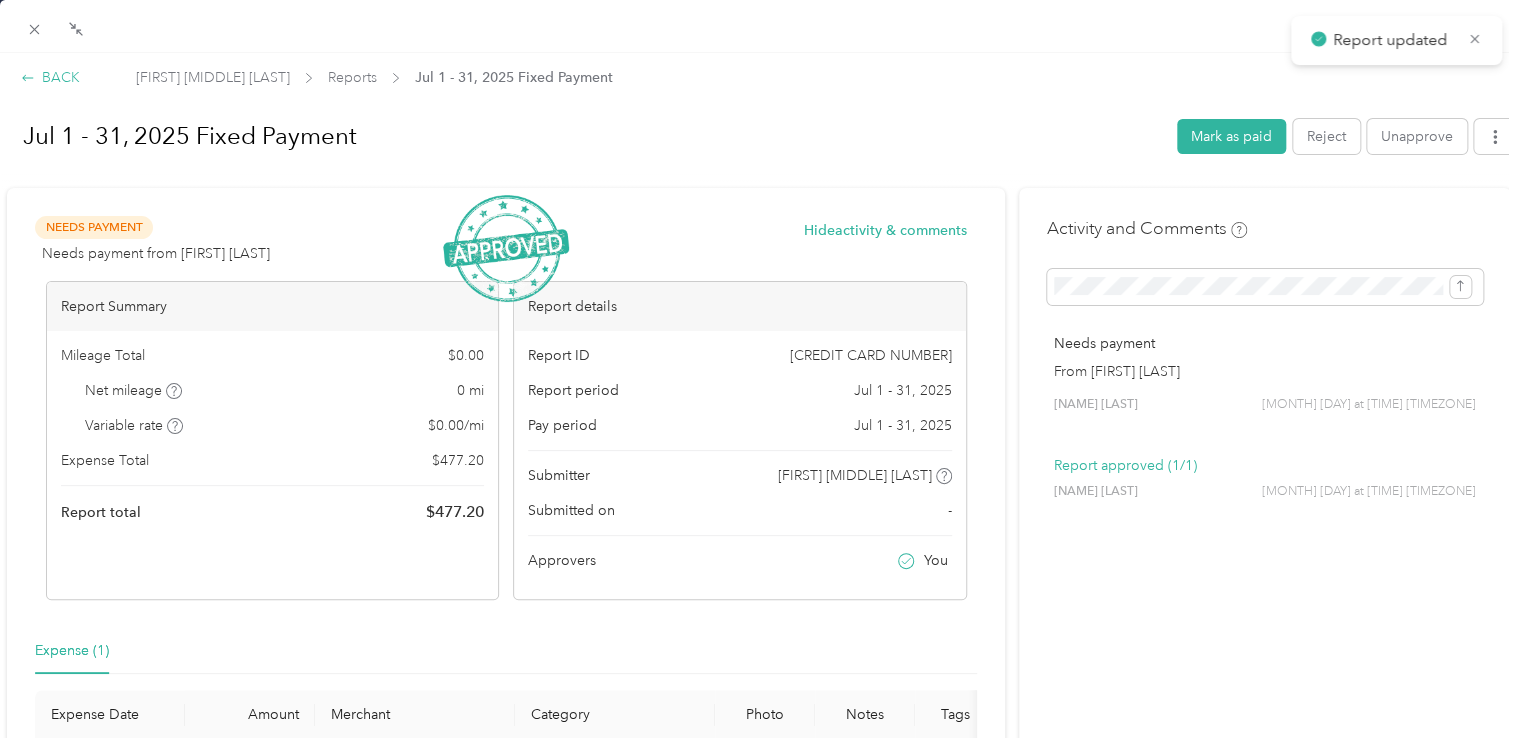click on "BACK" at bounding box center (50, 77) 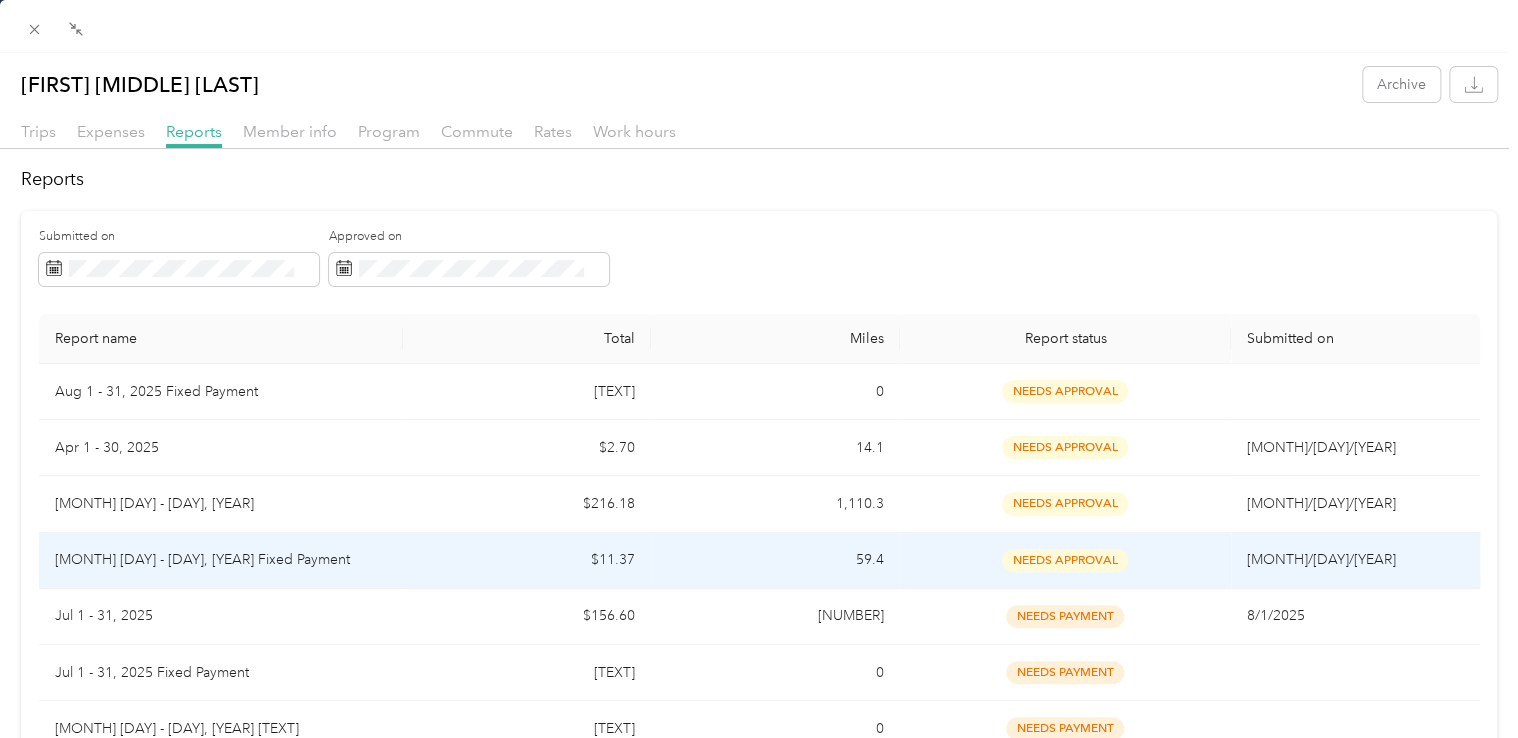 click on "[MONTH] [DAY] - [DAY], [YEAR] Fixed Payment" at bounding box center [221, 560] 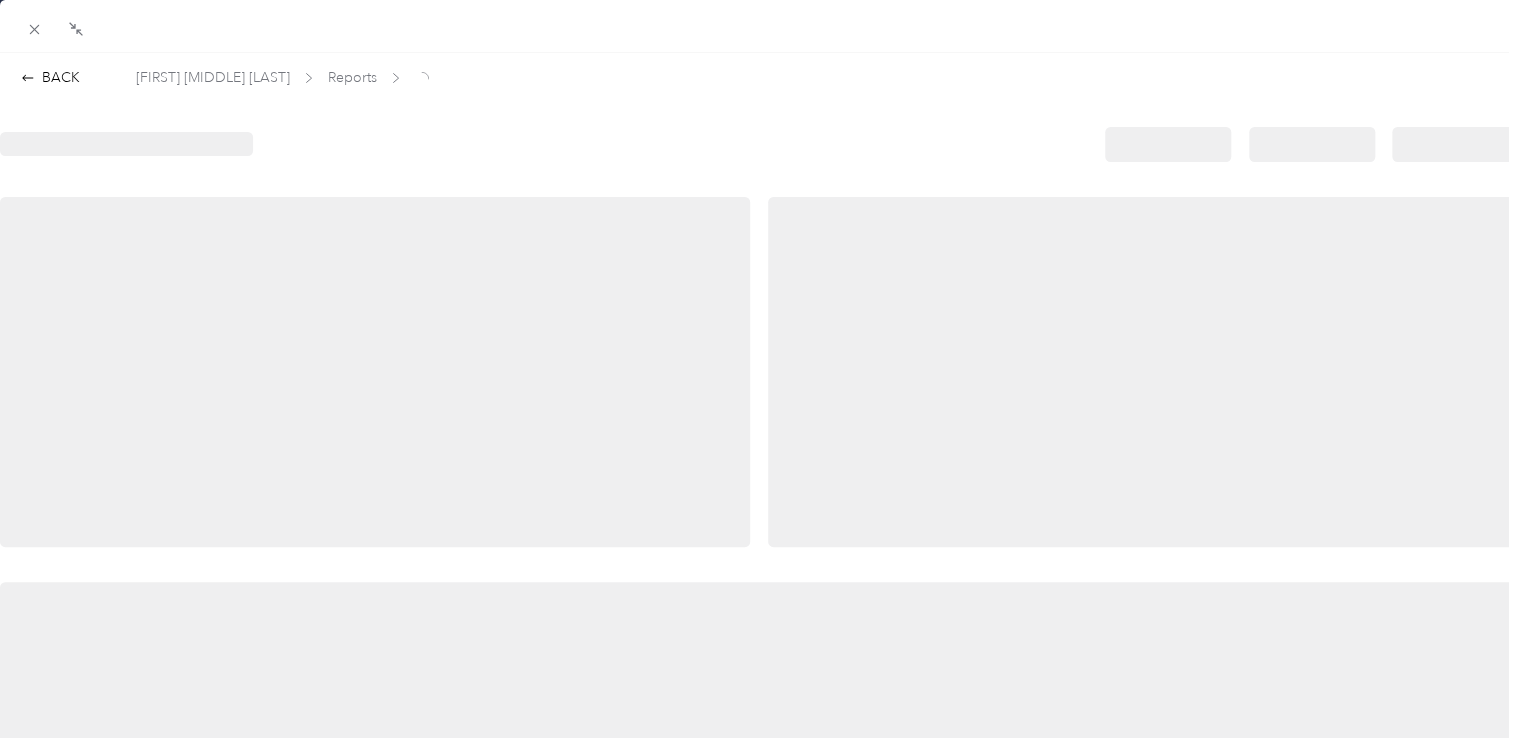 click at bounding box center [759, 611] 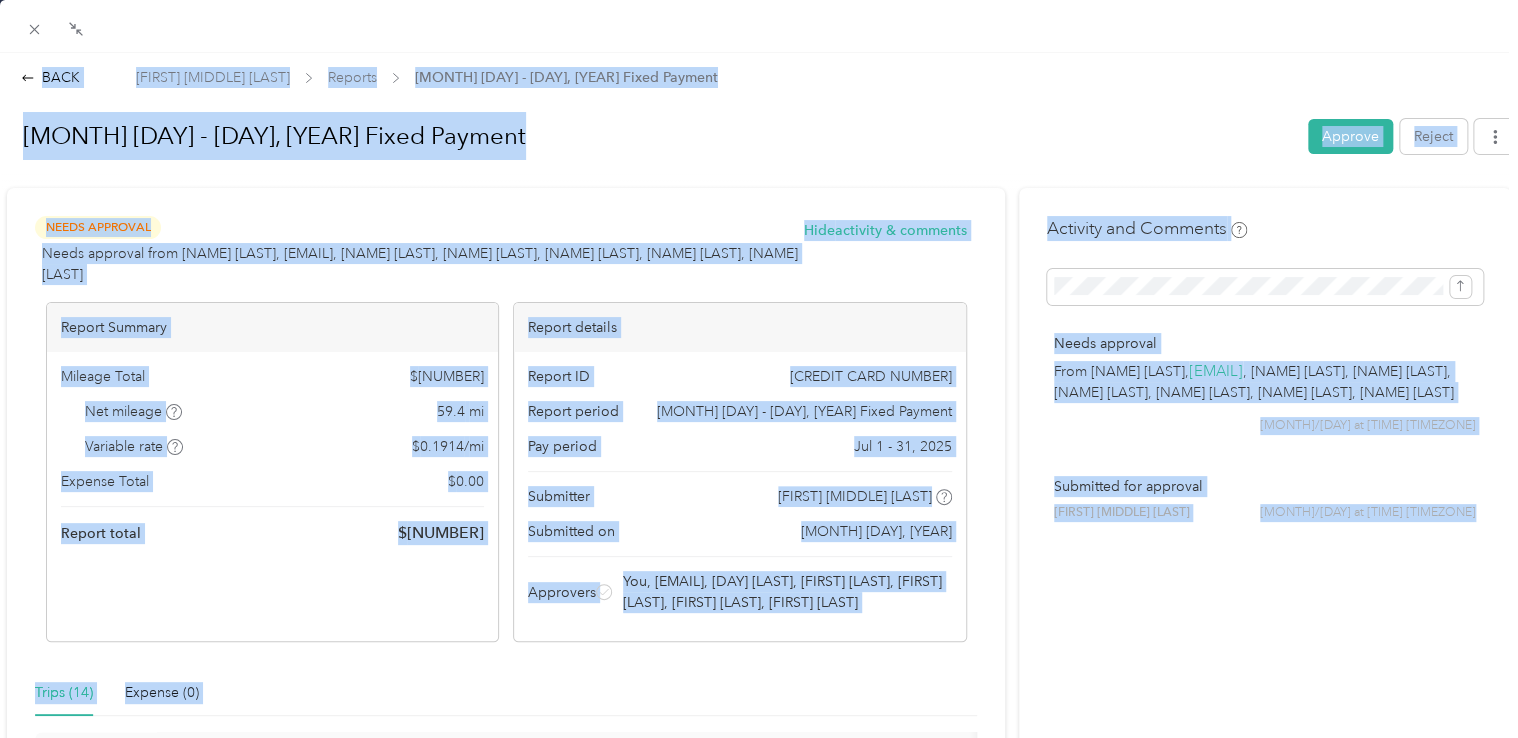 click on "Mileage Total [TEXT] Net mileage   [NUMBER]   mi Variable rate   [TEXT] / mi Expense Total [TEXT] Report total [TEXT]" at bounding box center [273, 455] 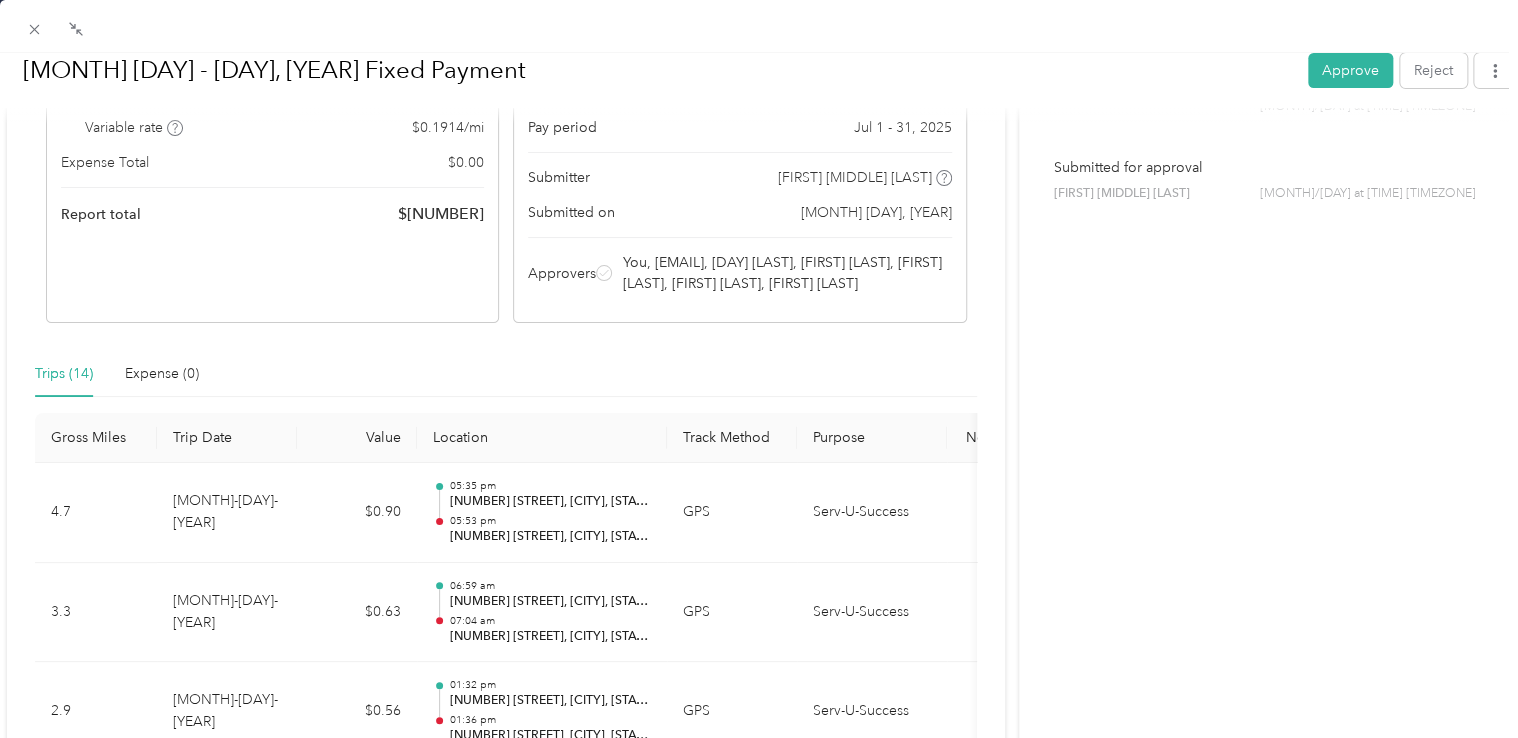 scroll, scrollTop: 0, scrollLeft: 0, axis: both 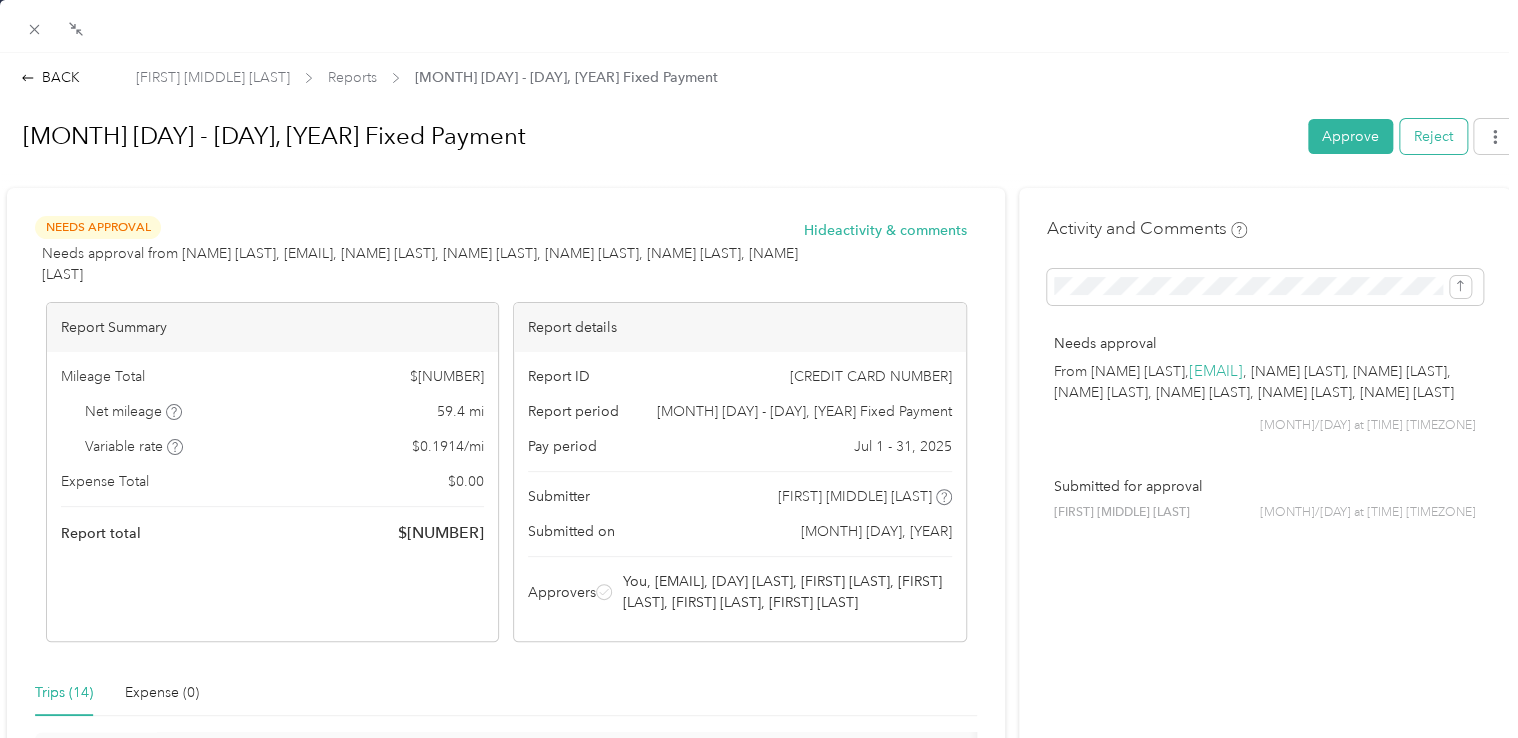 click on "Reject" at bounding box center [1433, 136] 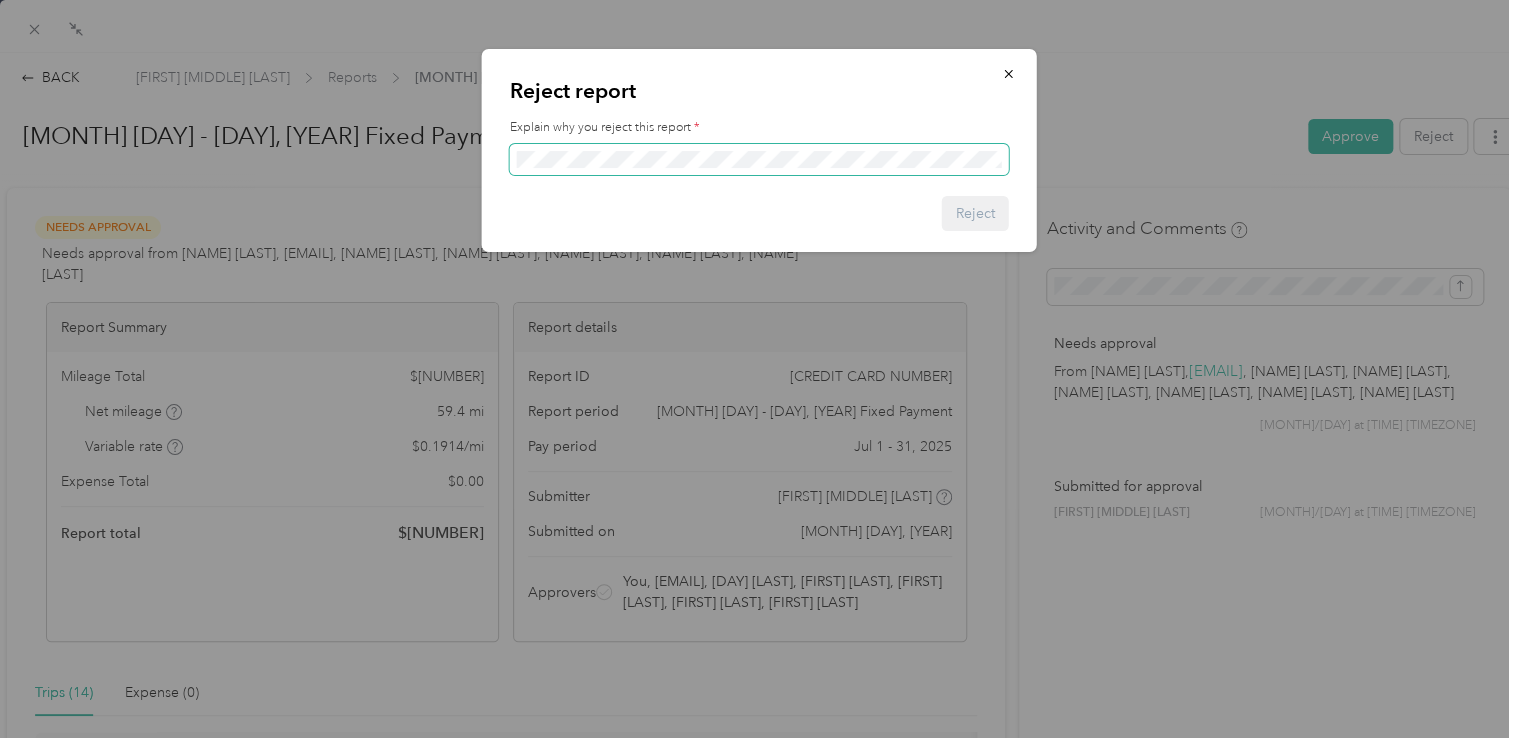 click at bounding box center (759, 160) 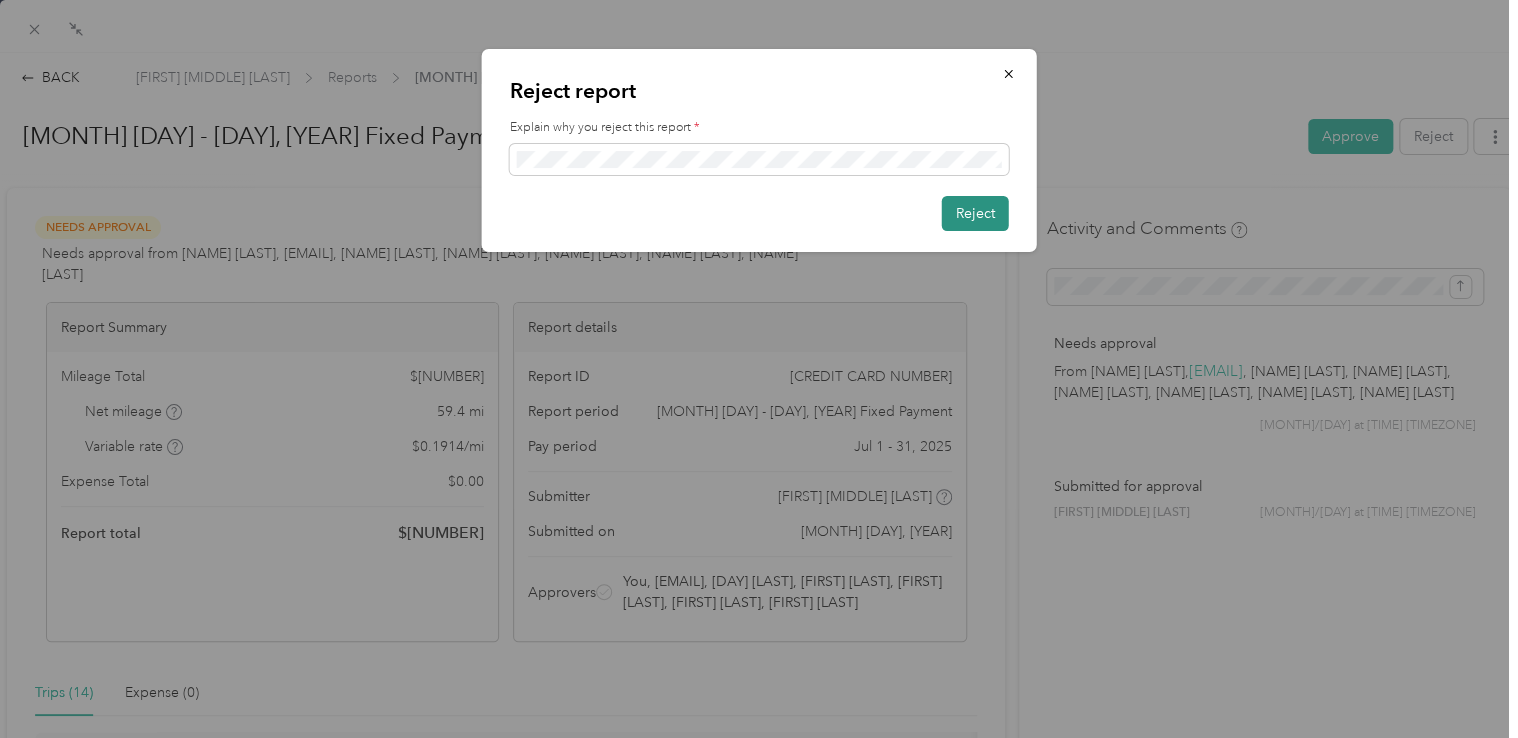 click on "Reject" at bounding box center [975, 213] 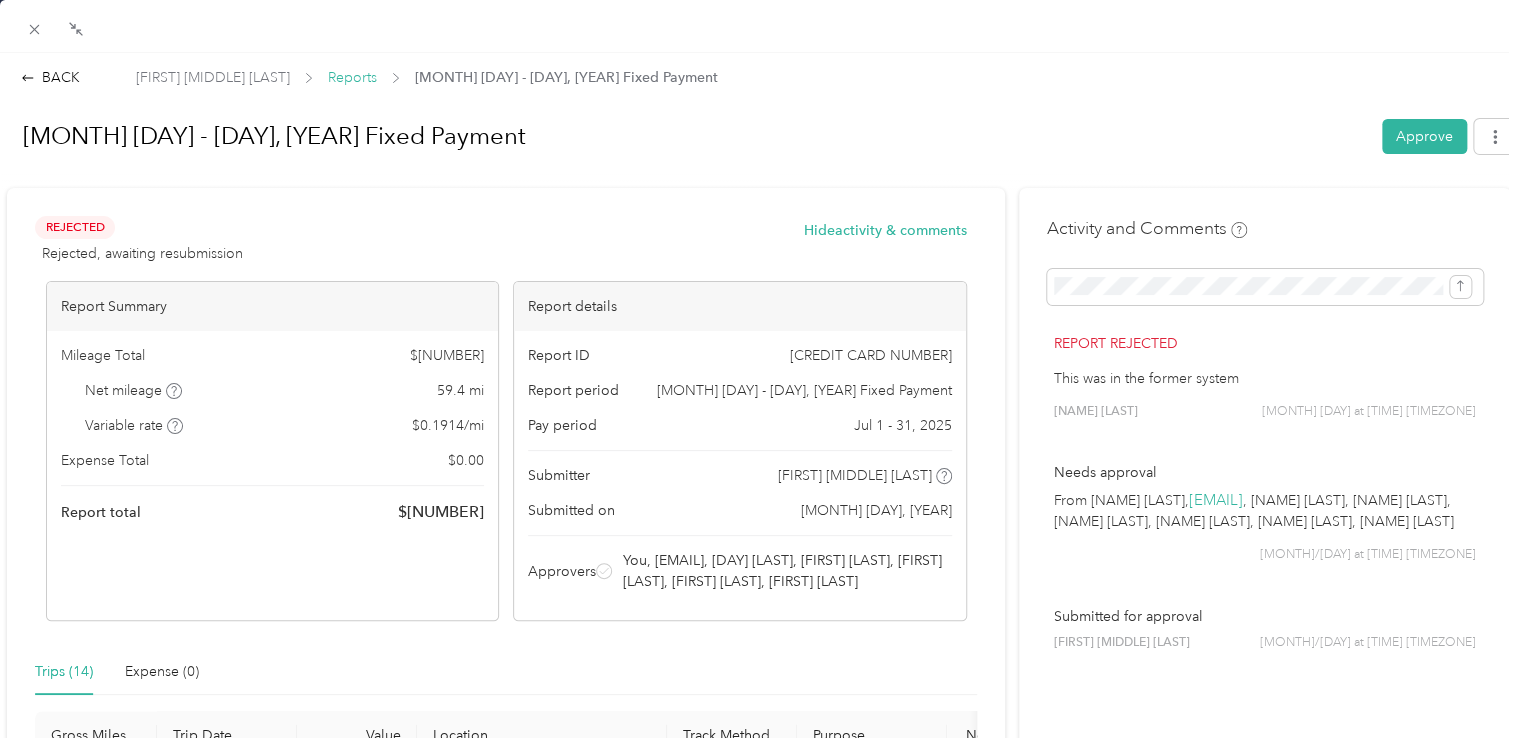 click on "Reports" at bounding box center (352, 77) 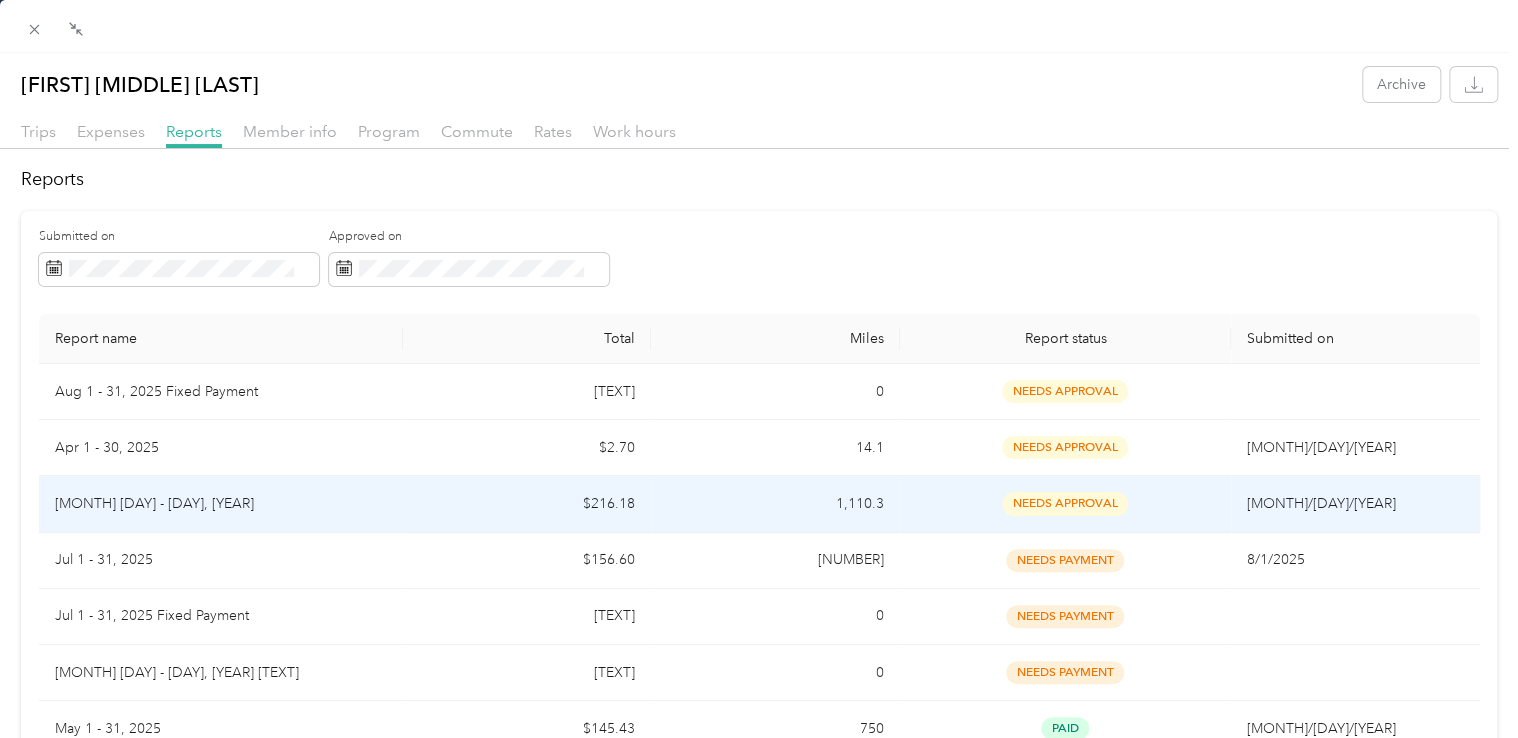 click on "$216.18" at bounding box center [527, 504] 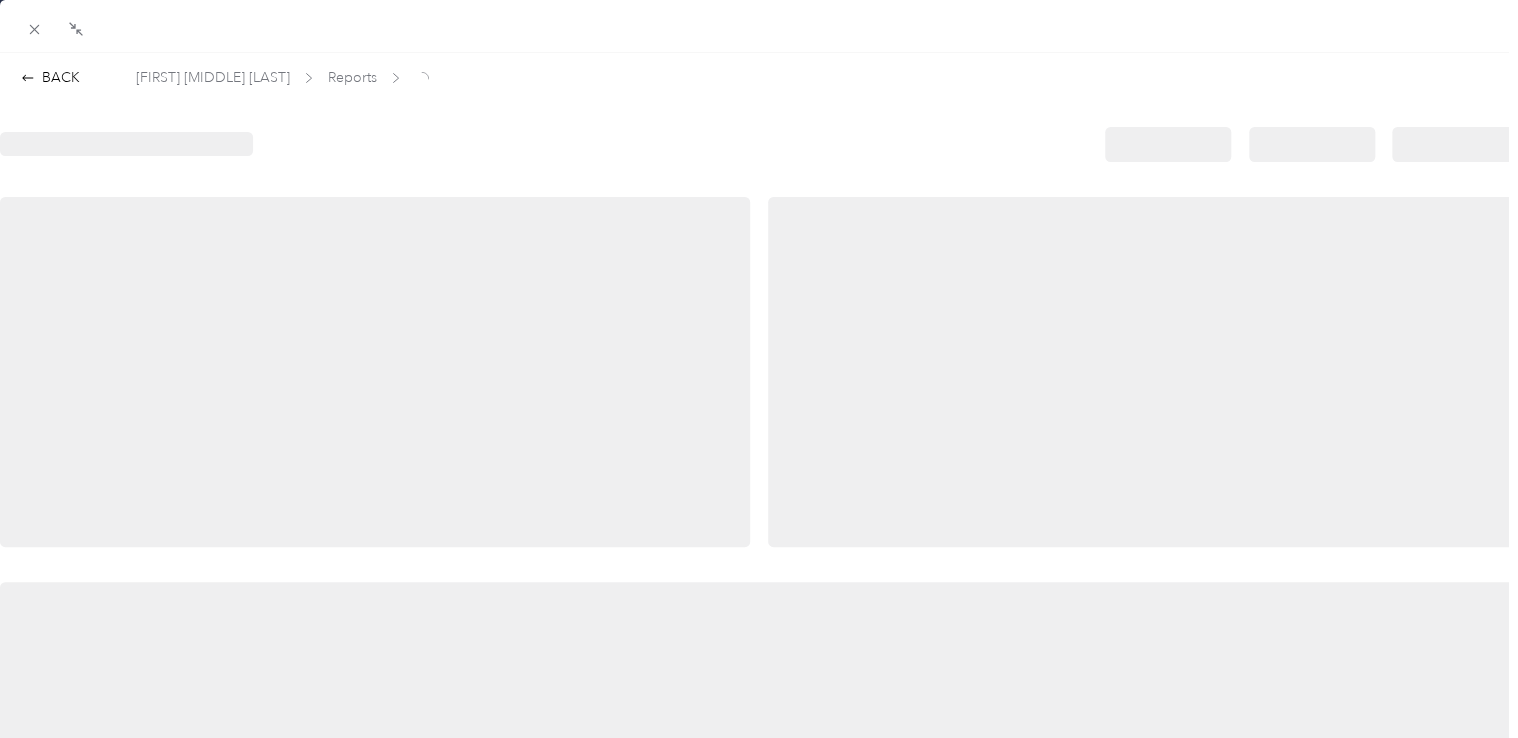click at bounding box center [375, 372] 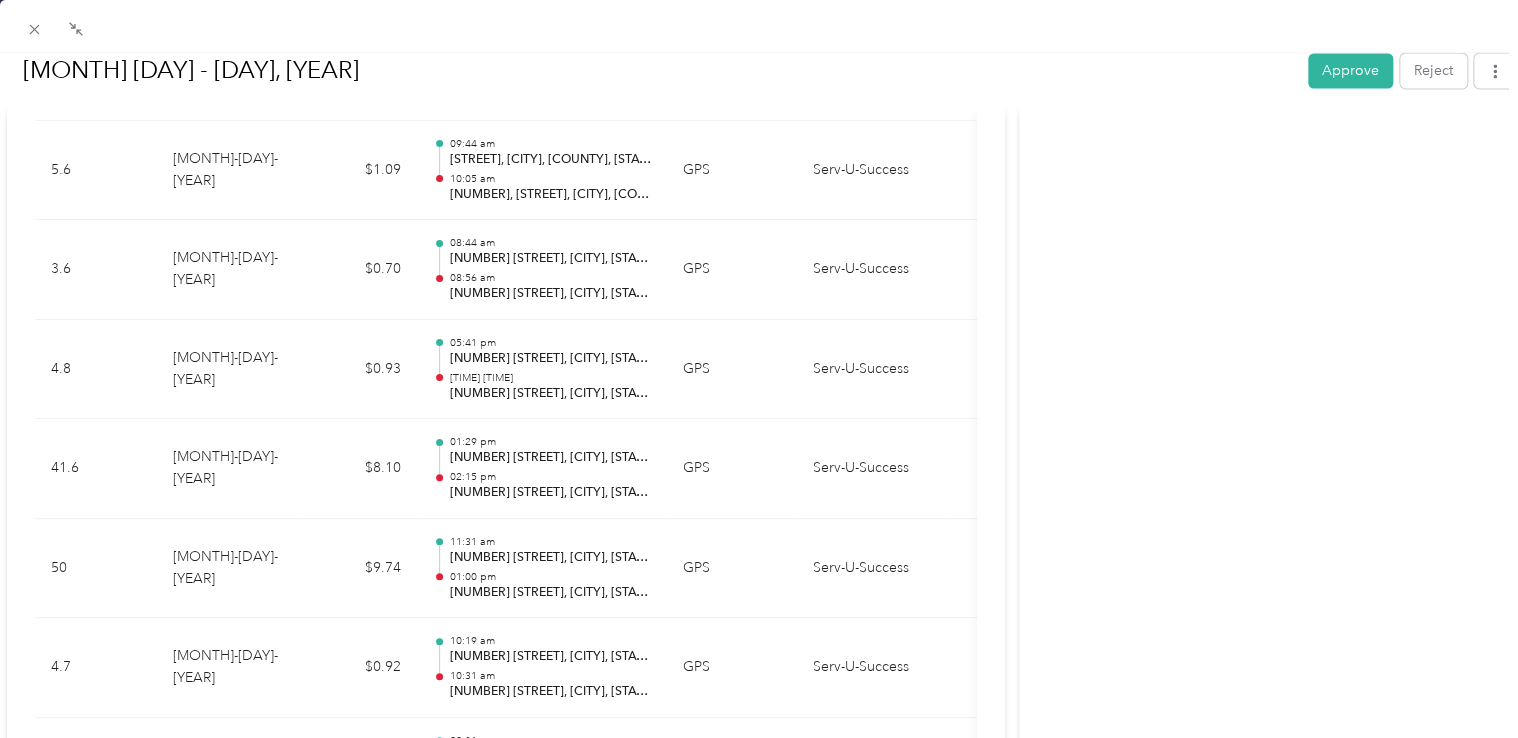 scroll, scrollTop: 0, scrollLeft: 0, axis: both 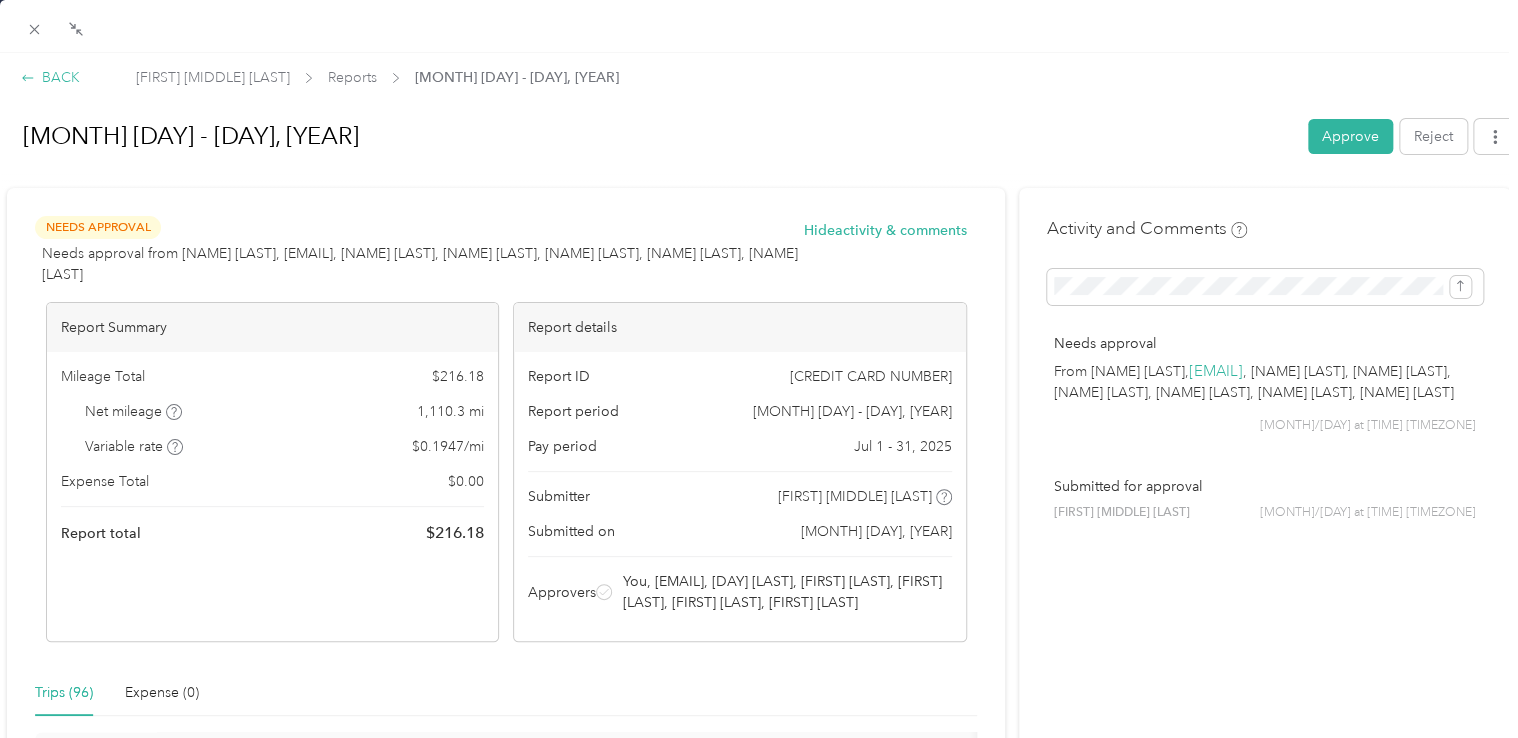 click on "BACK" at bounding box center (50, 77) 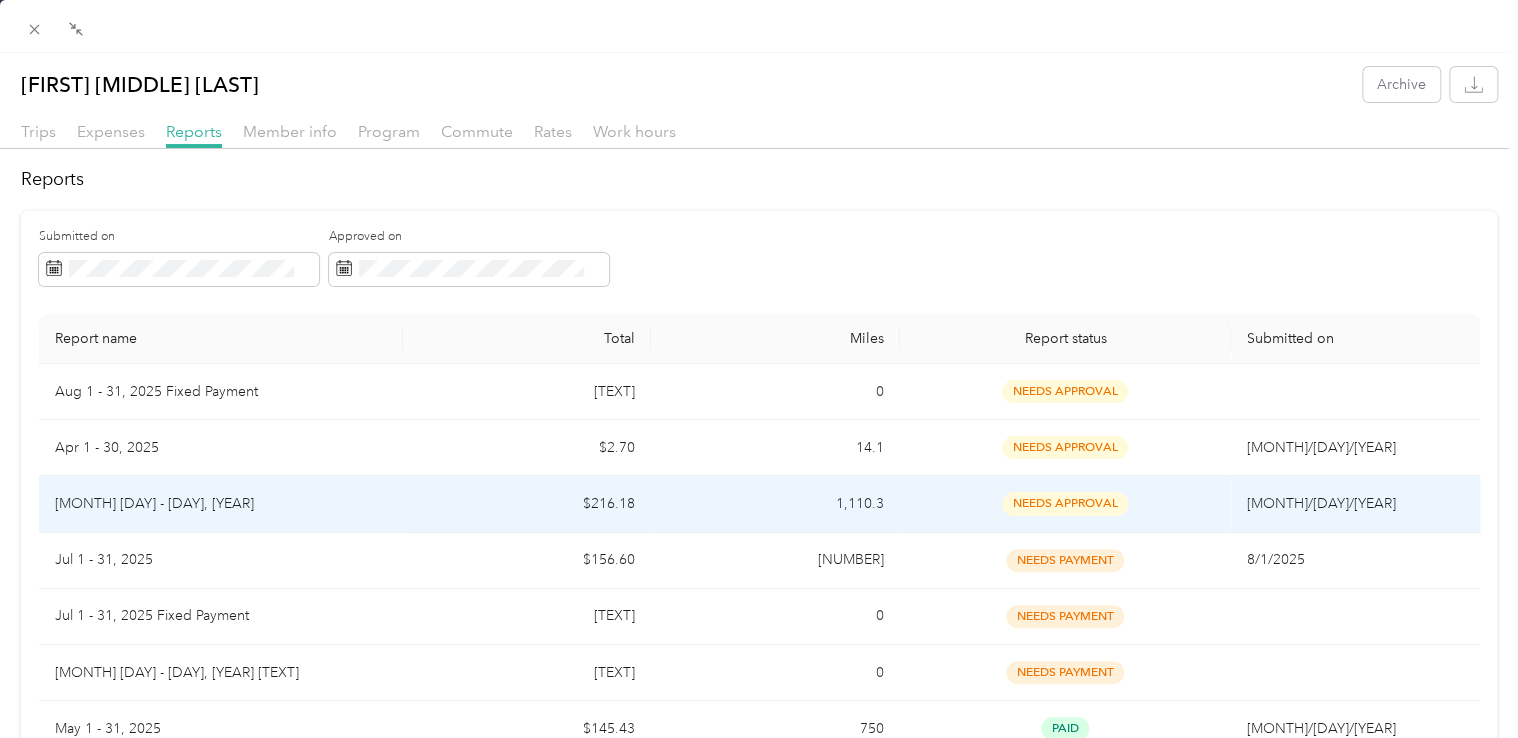 click on "$216.18" at bounding box center (527, 504) 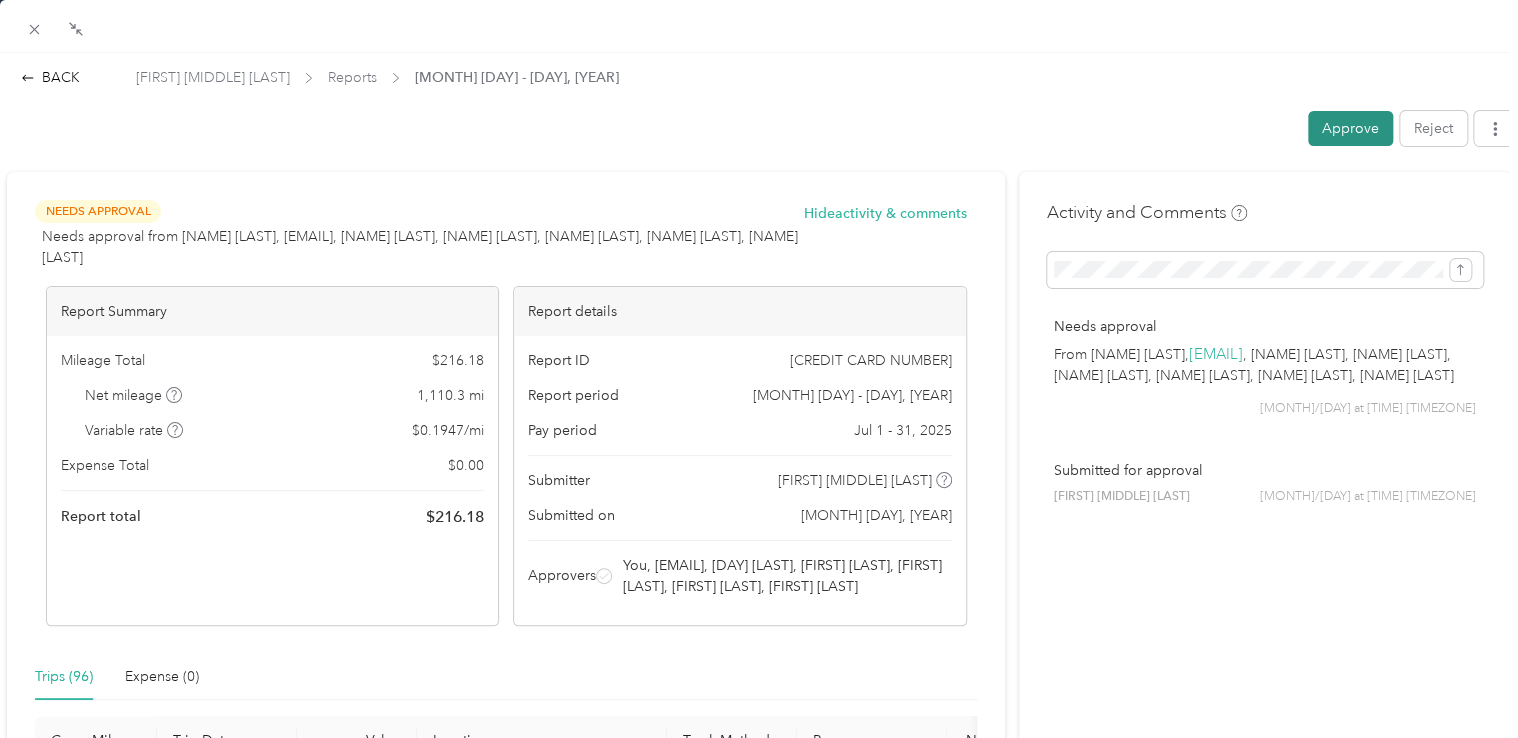 click on "Approve" at bounding box center [1350, 128] 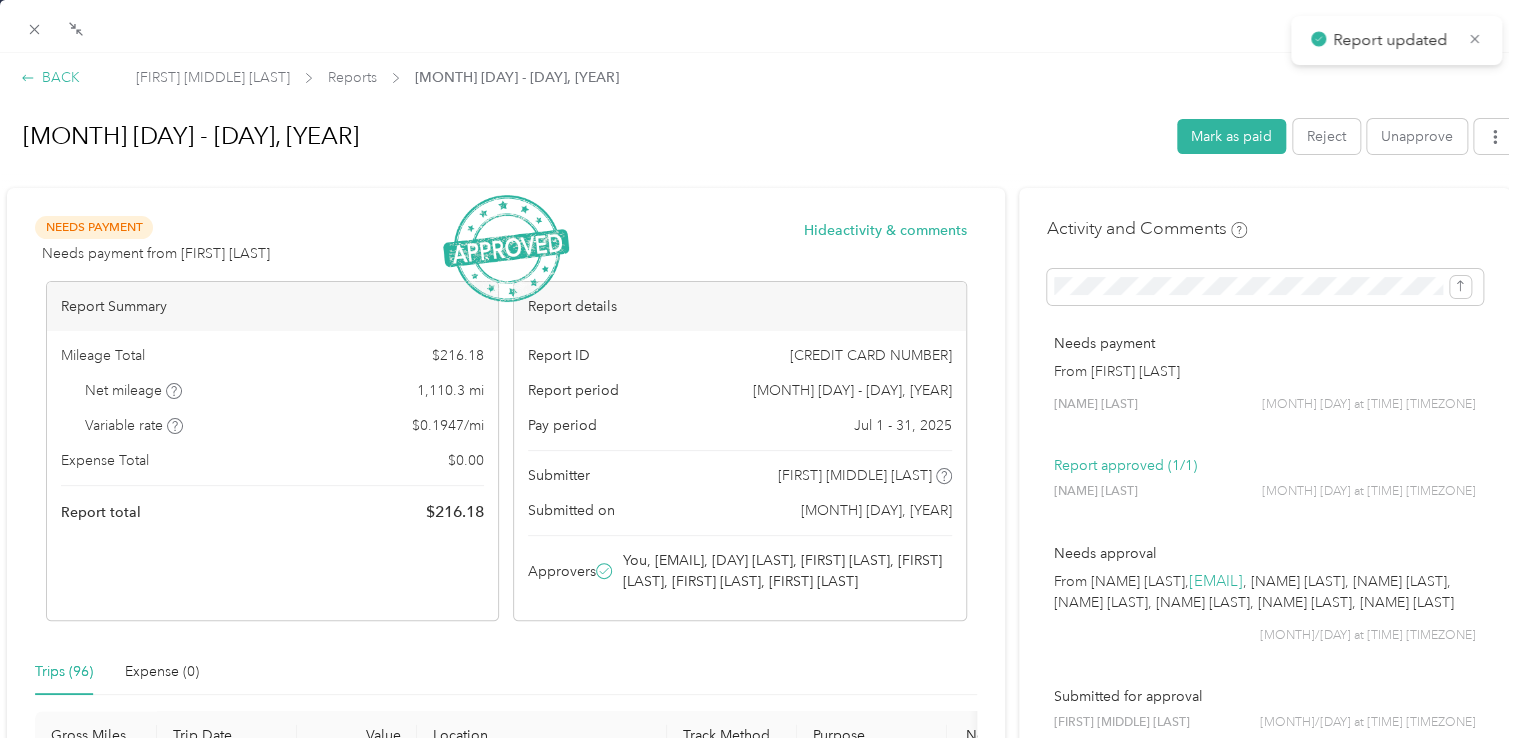 click on "BACK" at bounding box center [50, 77] 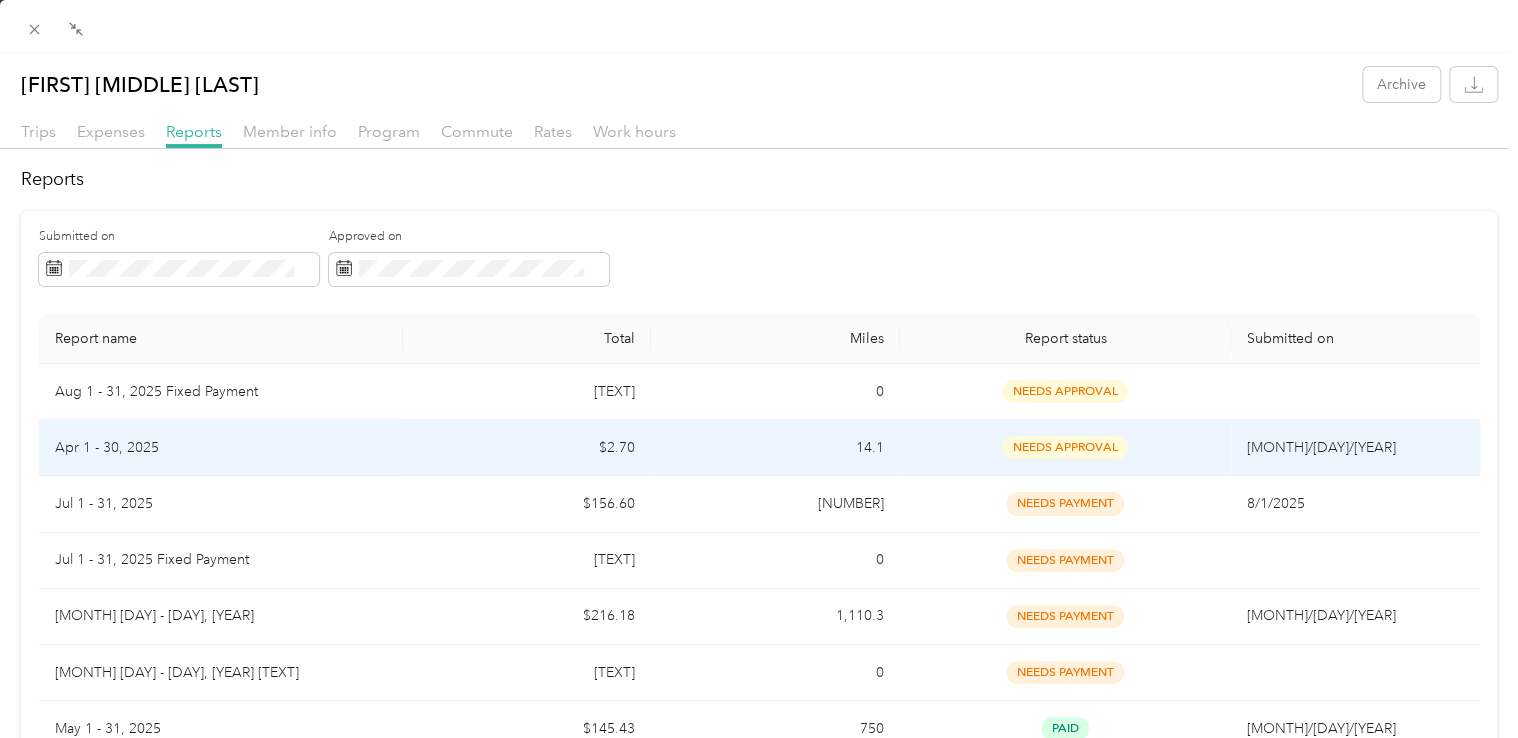 click on "Apr 1 - 30, 2025" at bounding box center (221, 448) 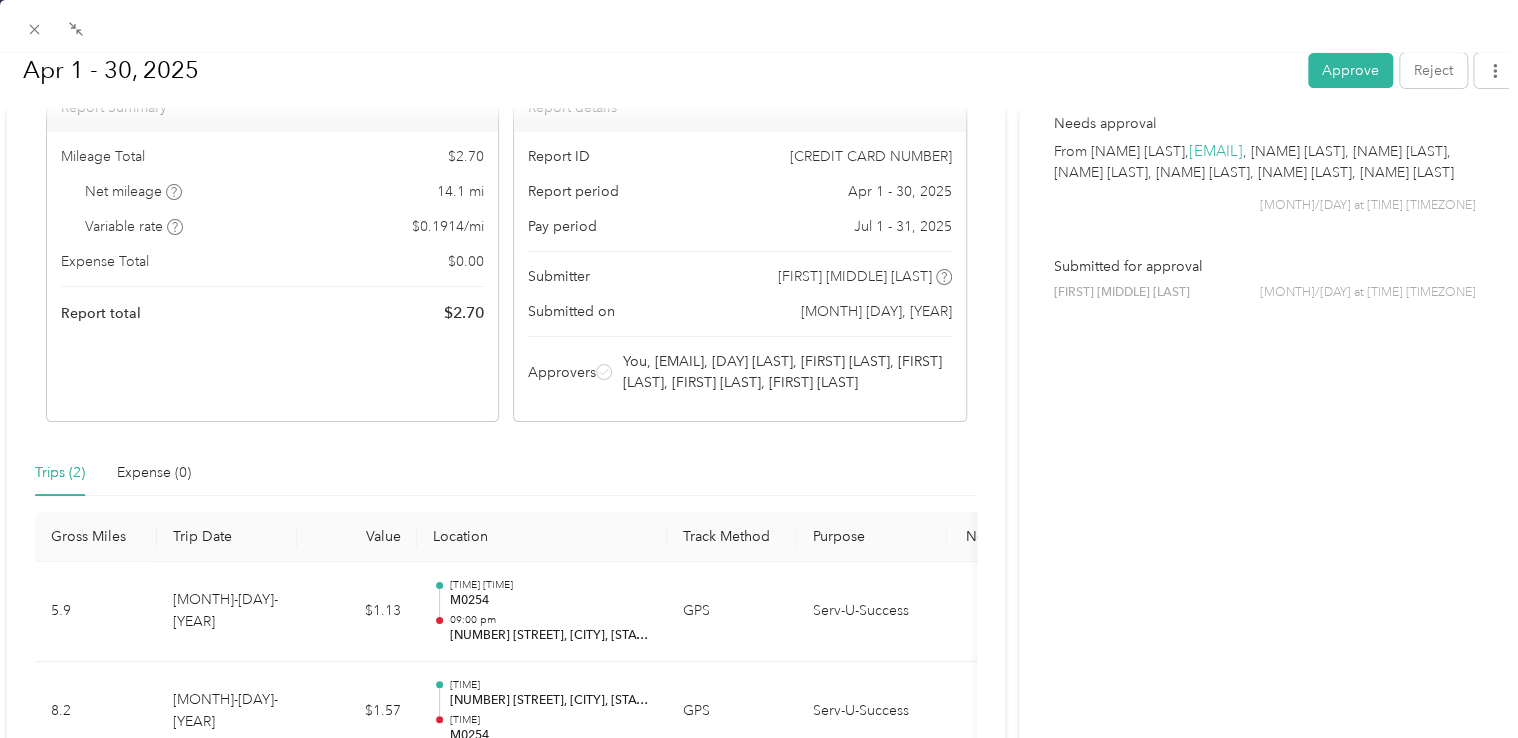 scroll, scrollTop: 214, scrollLeft: 0, axis: vertical 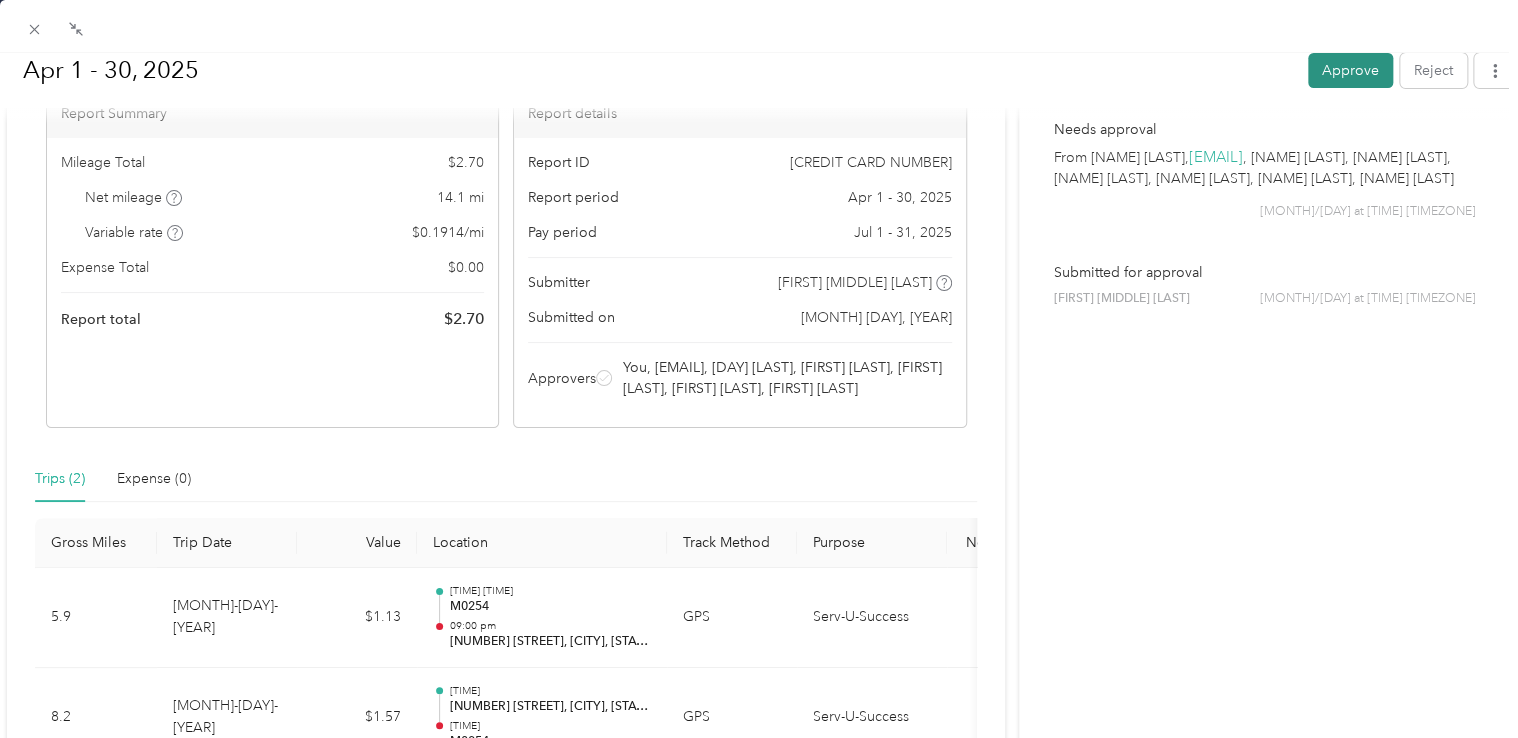 click on "Approve" at bounding box center [1350, 70] 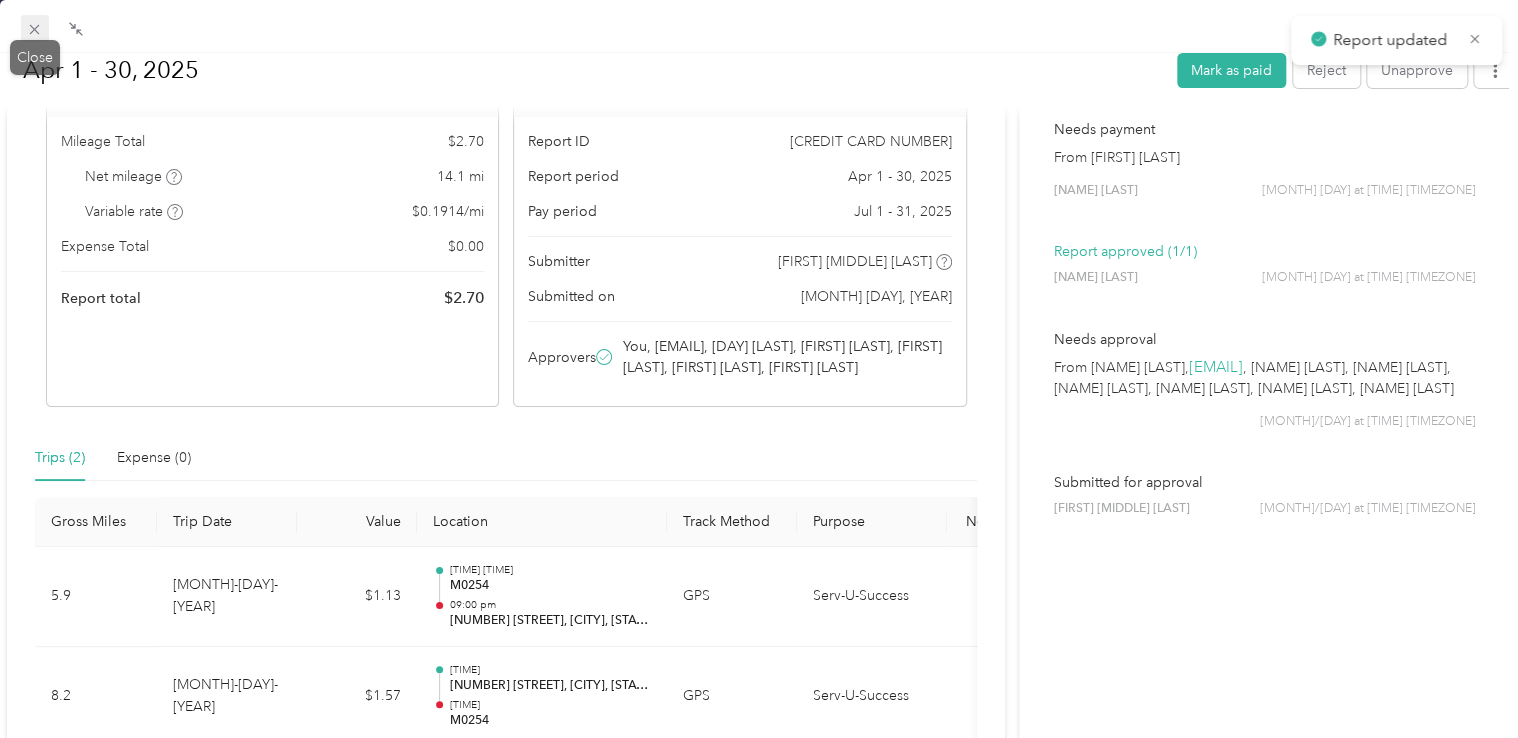 click 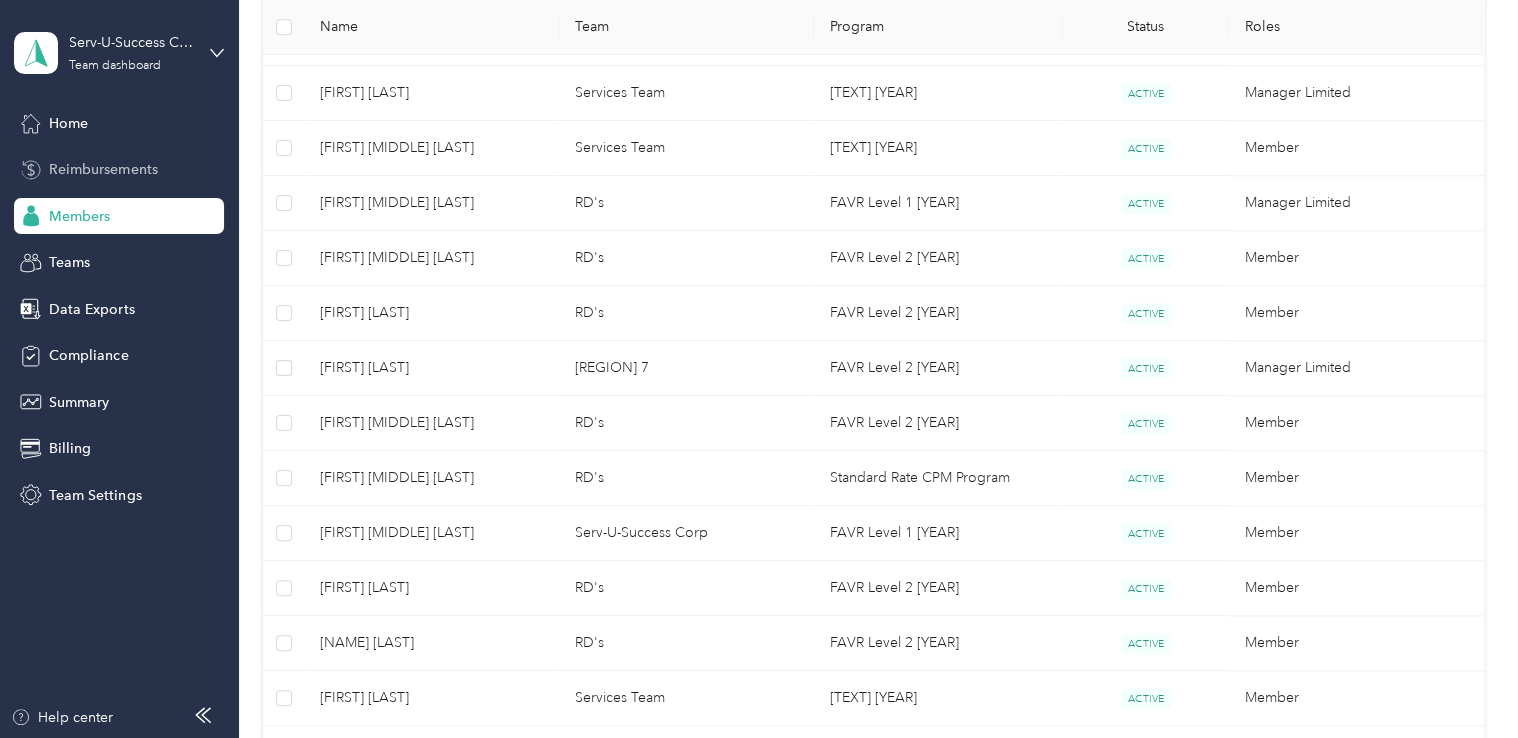 click on "Reimbursements" at bounding box center (103, 169) 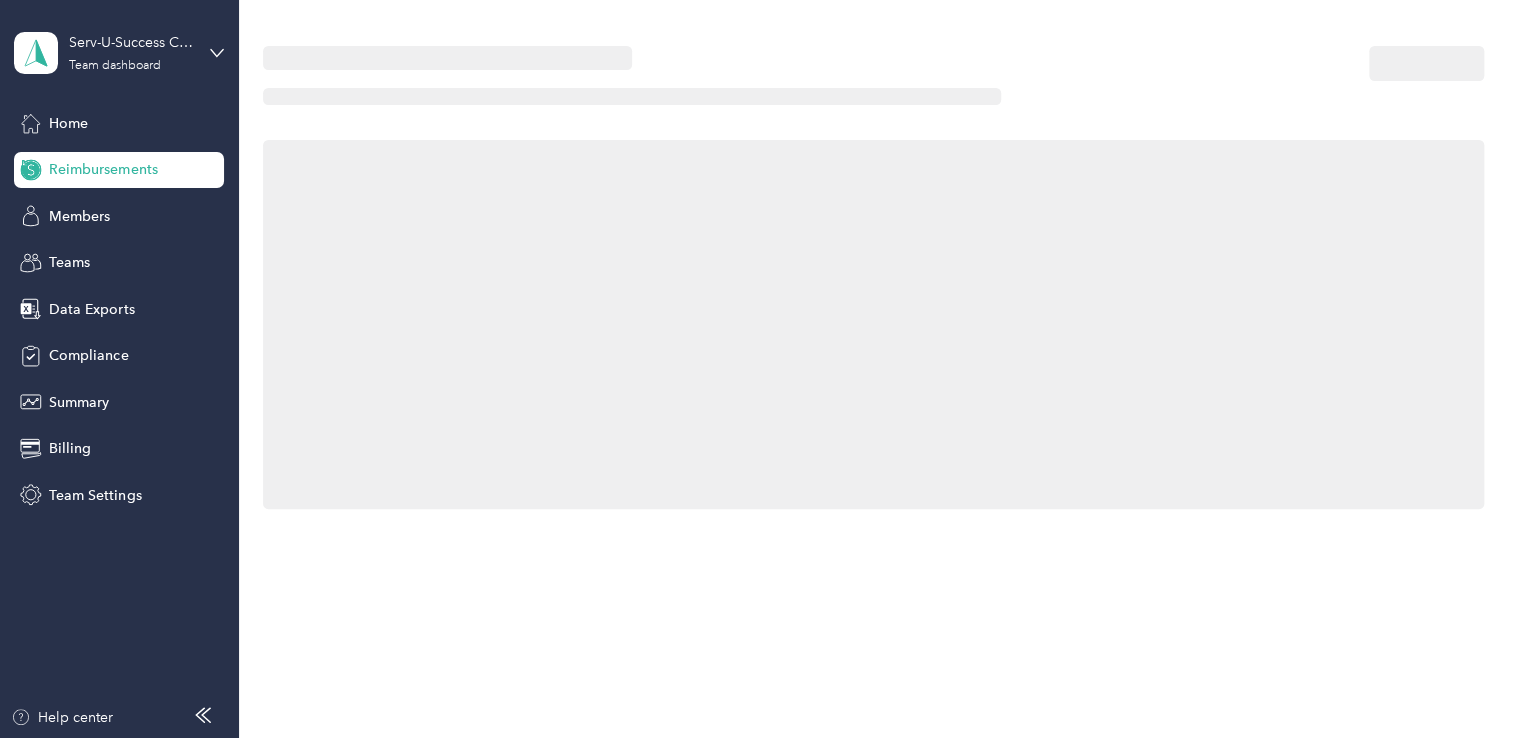 scroll, scrollTop: 0, scrollLeft: 0, axis: both 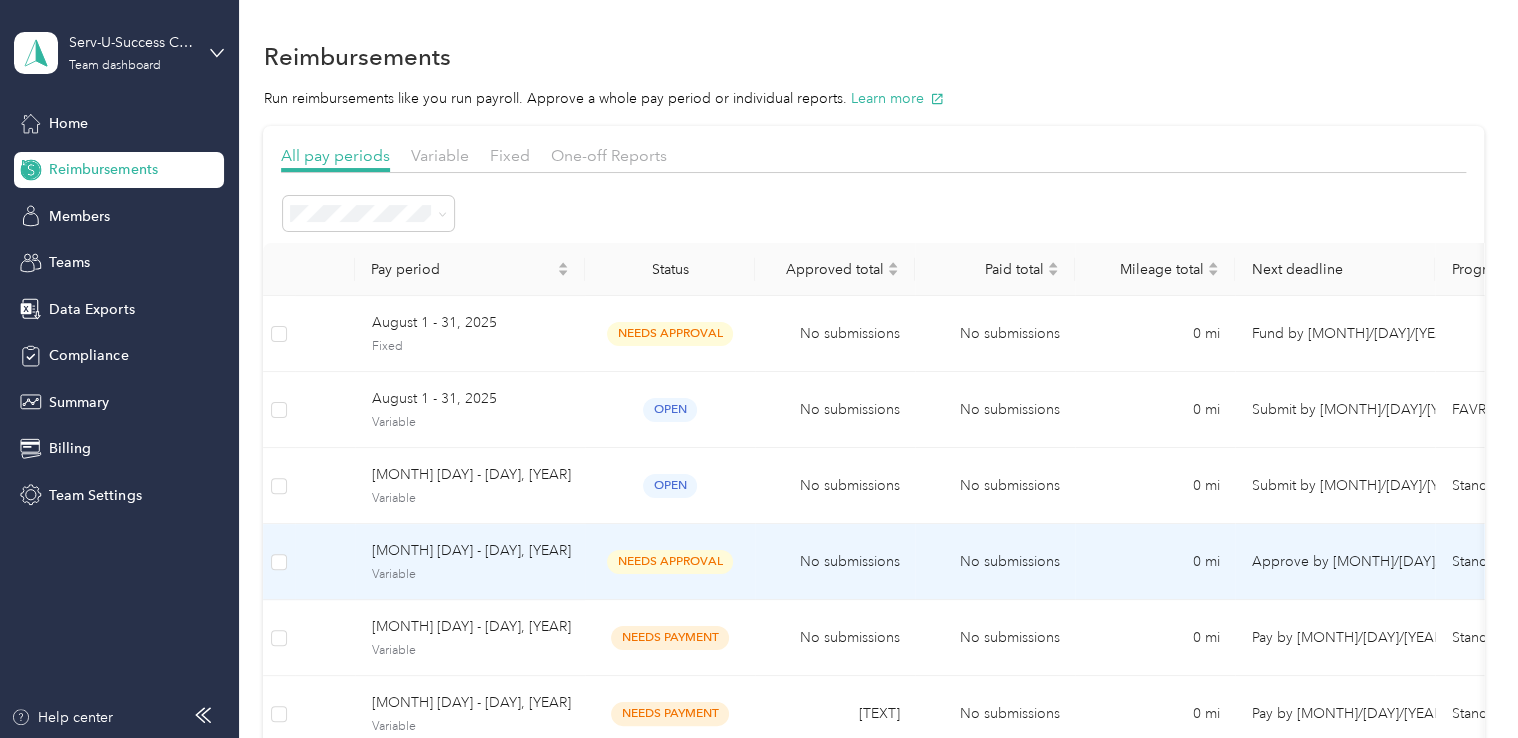 click on "needs approval" at bounding box center (670, 561) 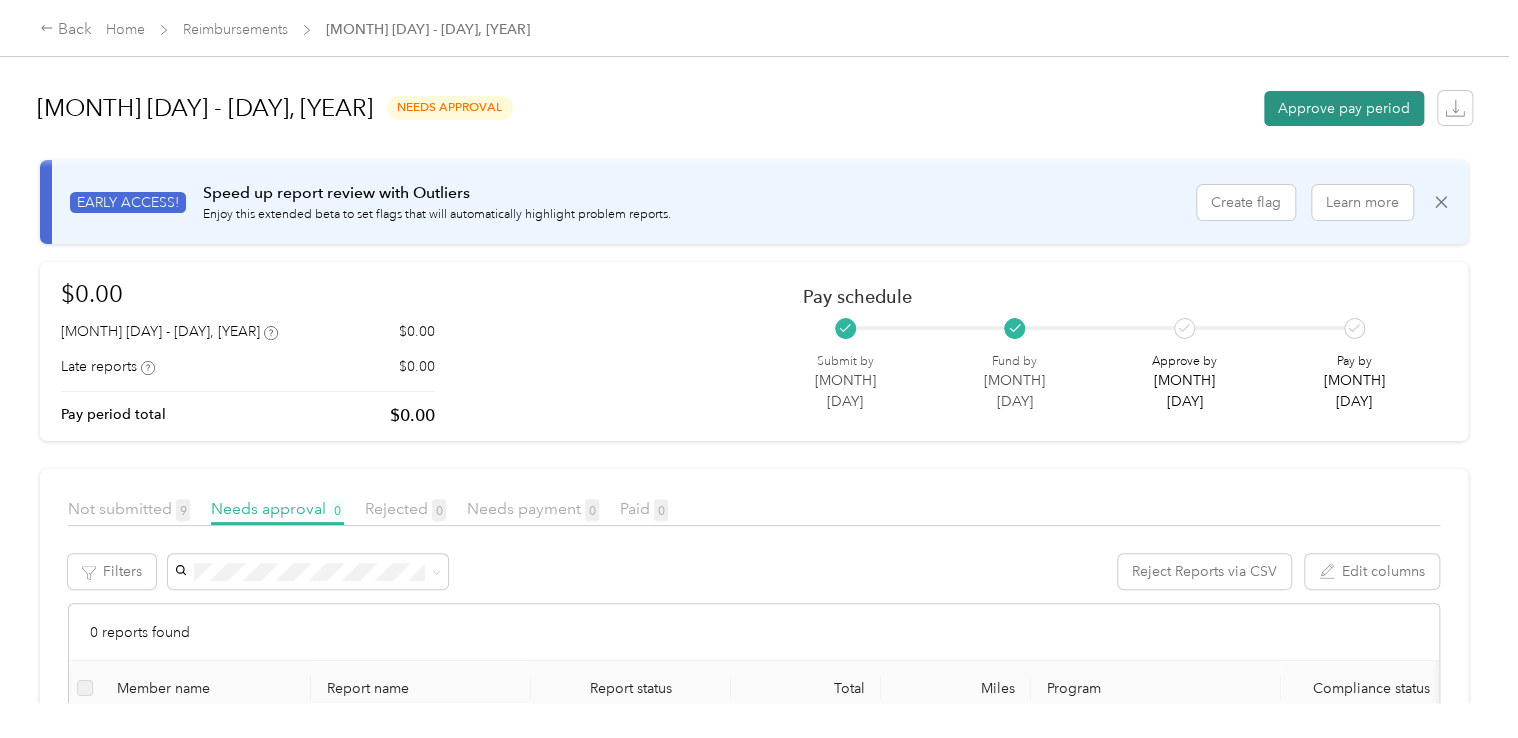 click on "Approve pay period" at bounding box center [1344, 108] 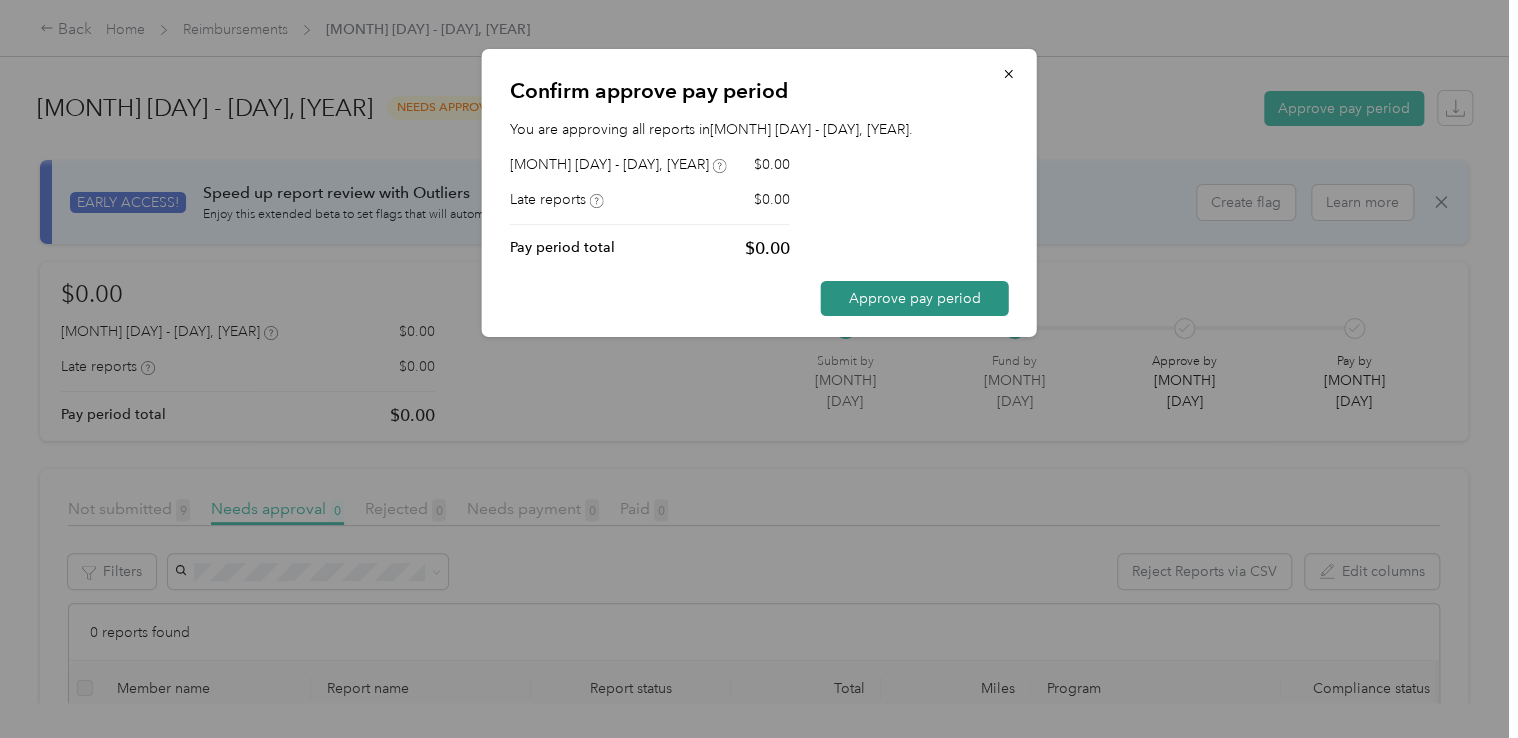 click on "Approve pay period" at bounding box center [915, 298] 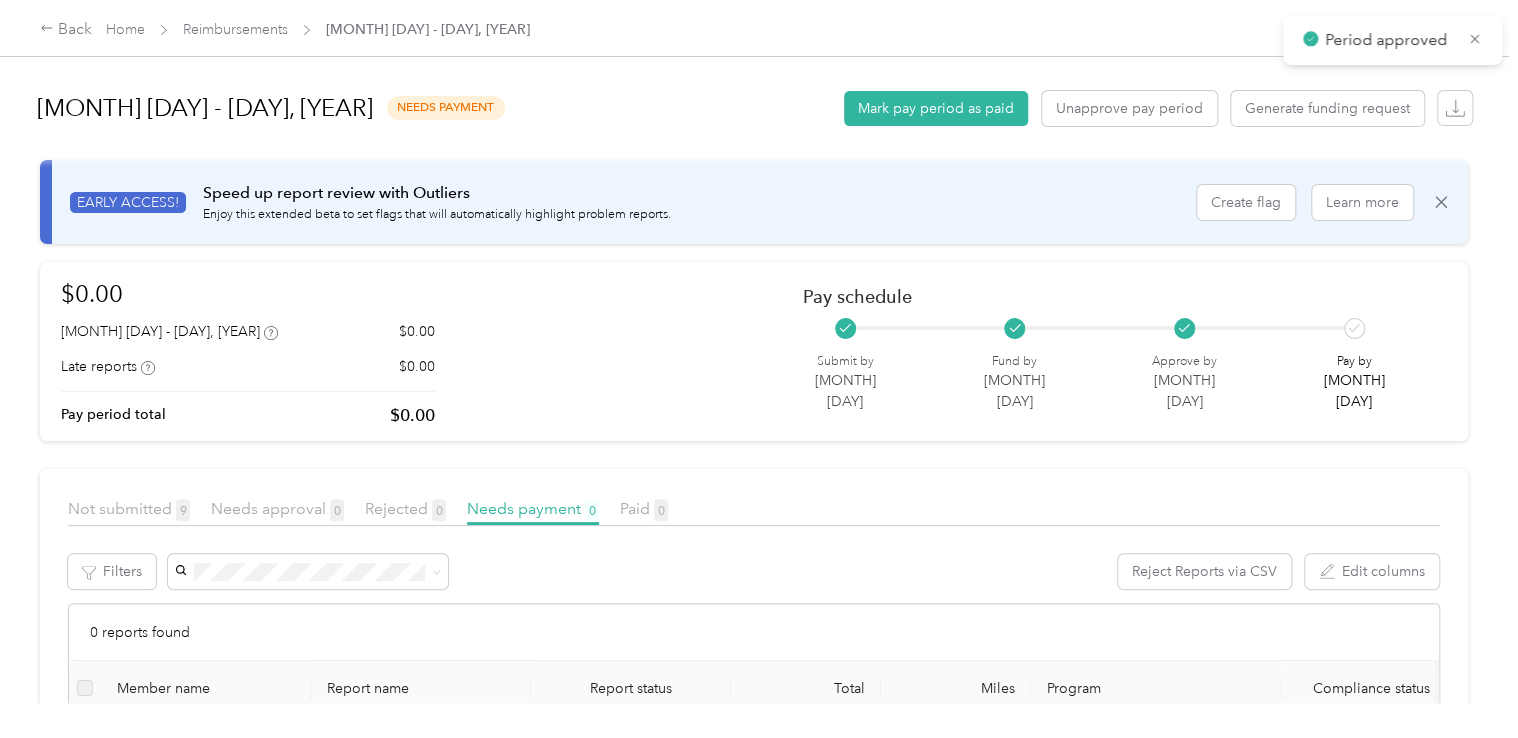 click on "Reimbursements" at bounding box center (235, 29) 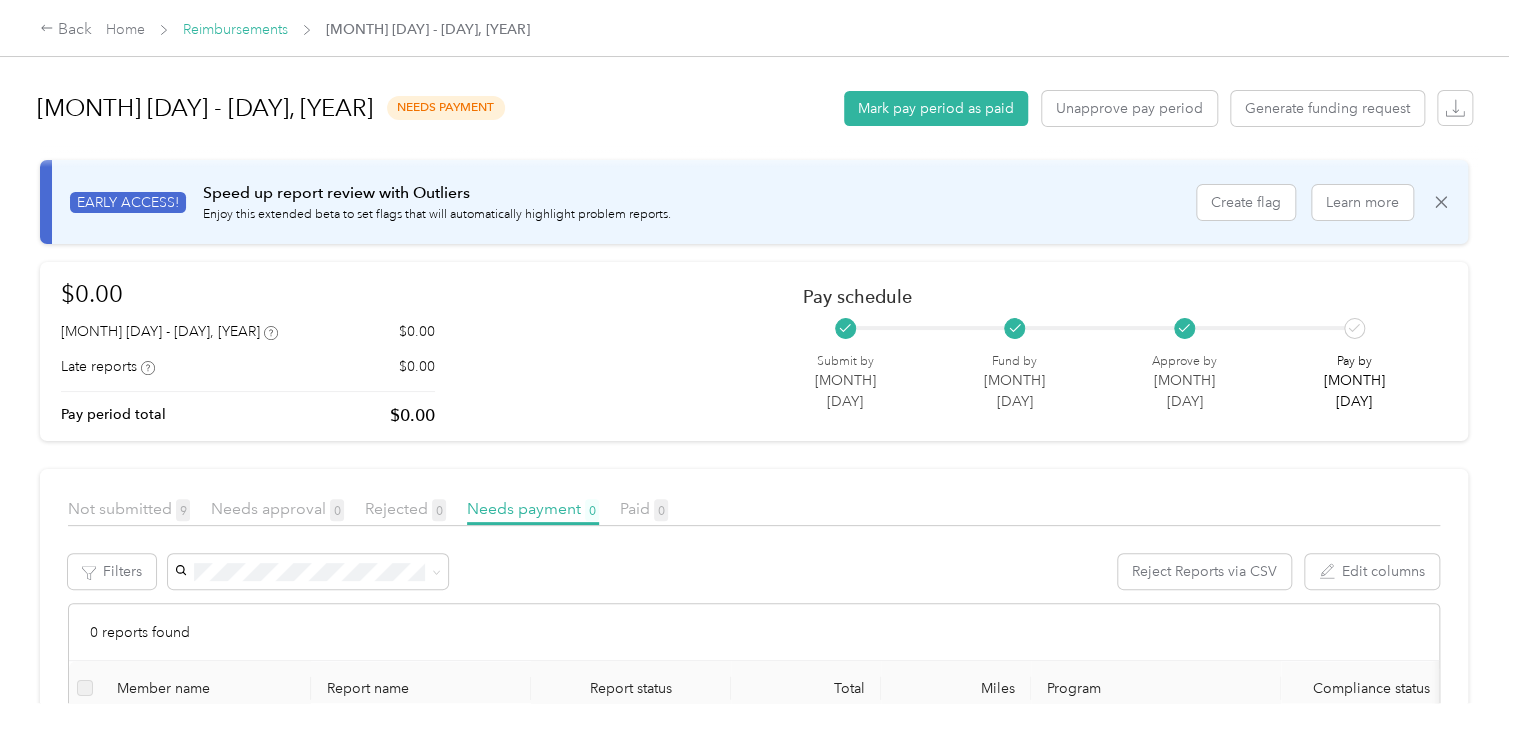click on "Reimbursements" at bounding box center (235, 29) 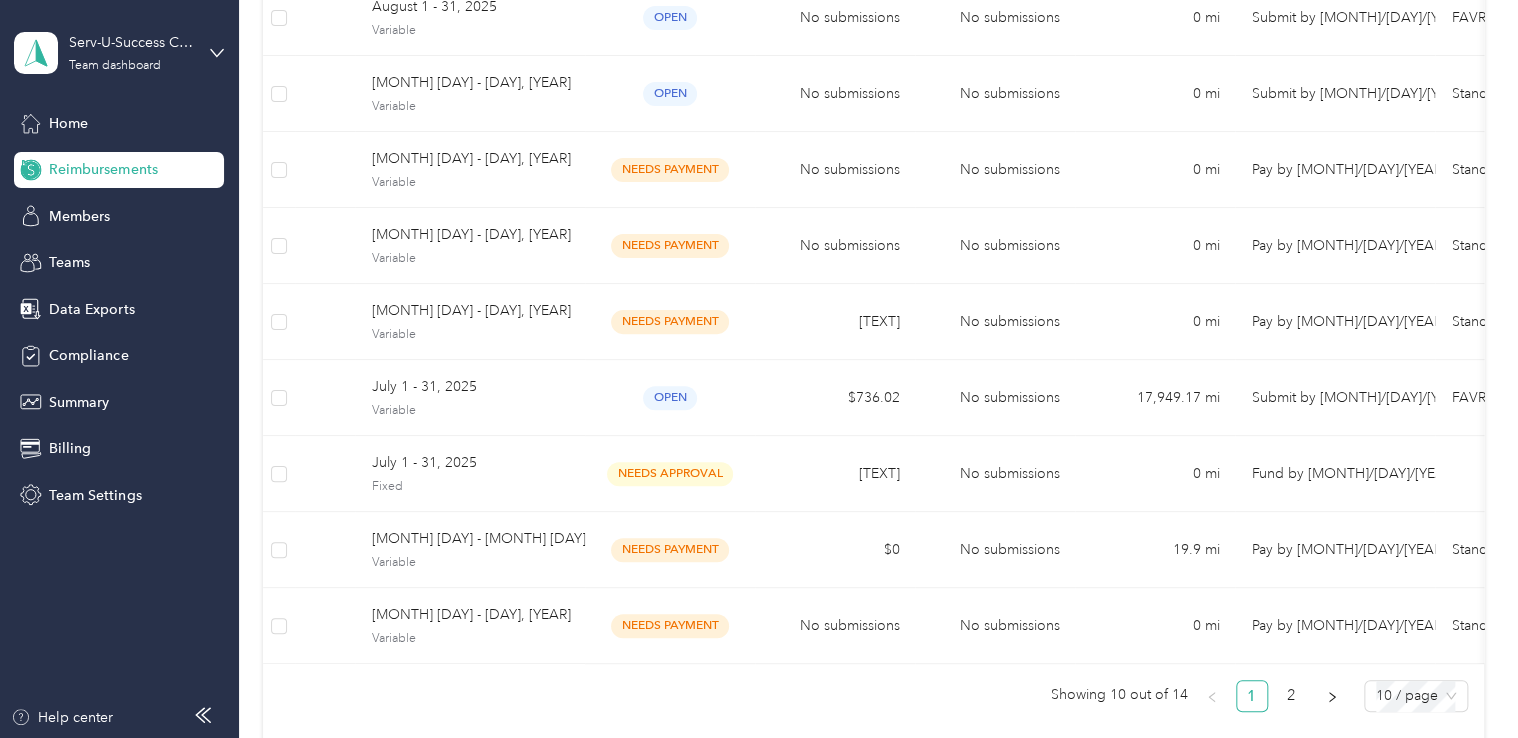 scroll, scrollTop: 396, scrollLeft: 0, axis: vertical 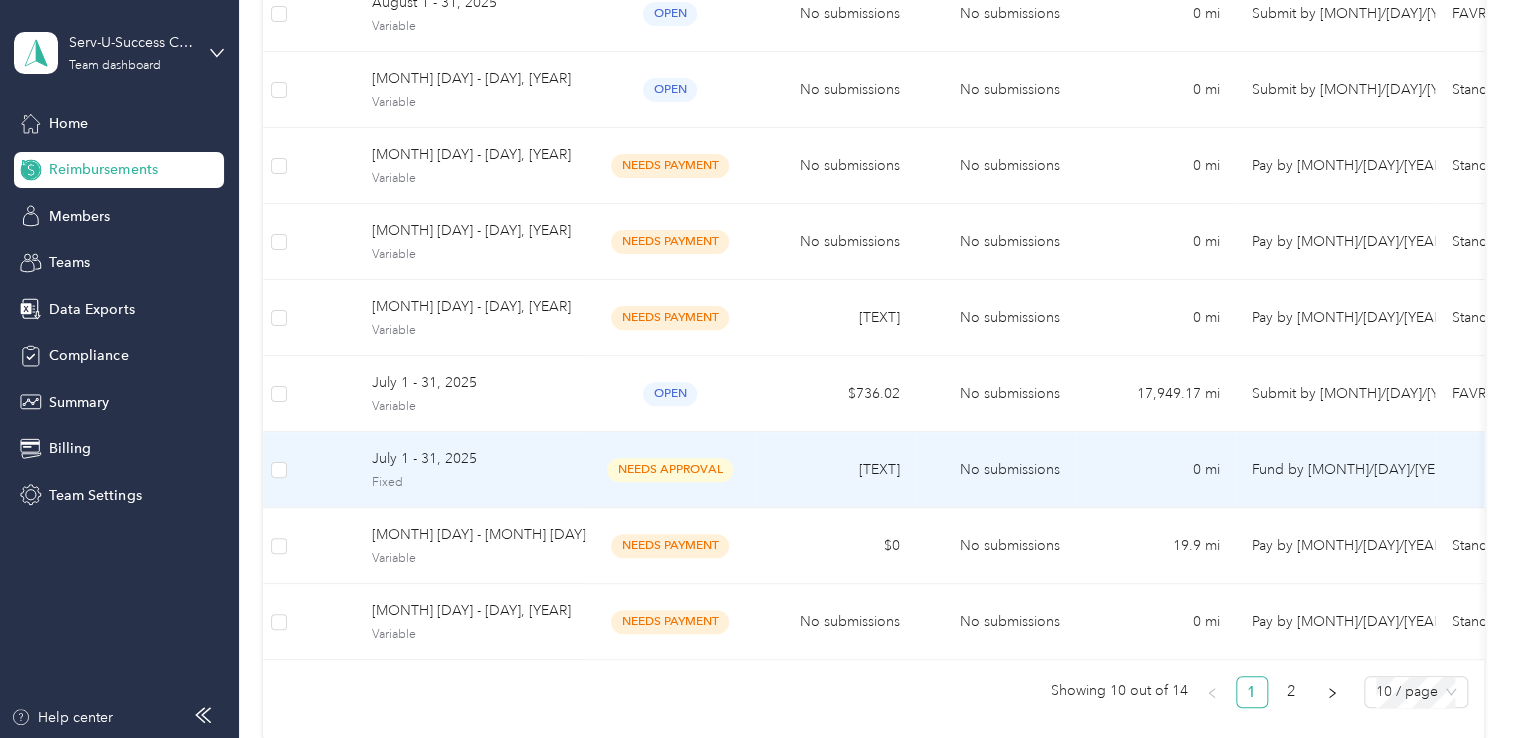 click on "needs approval" at bounding box center (670, 469) 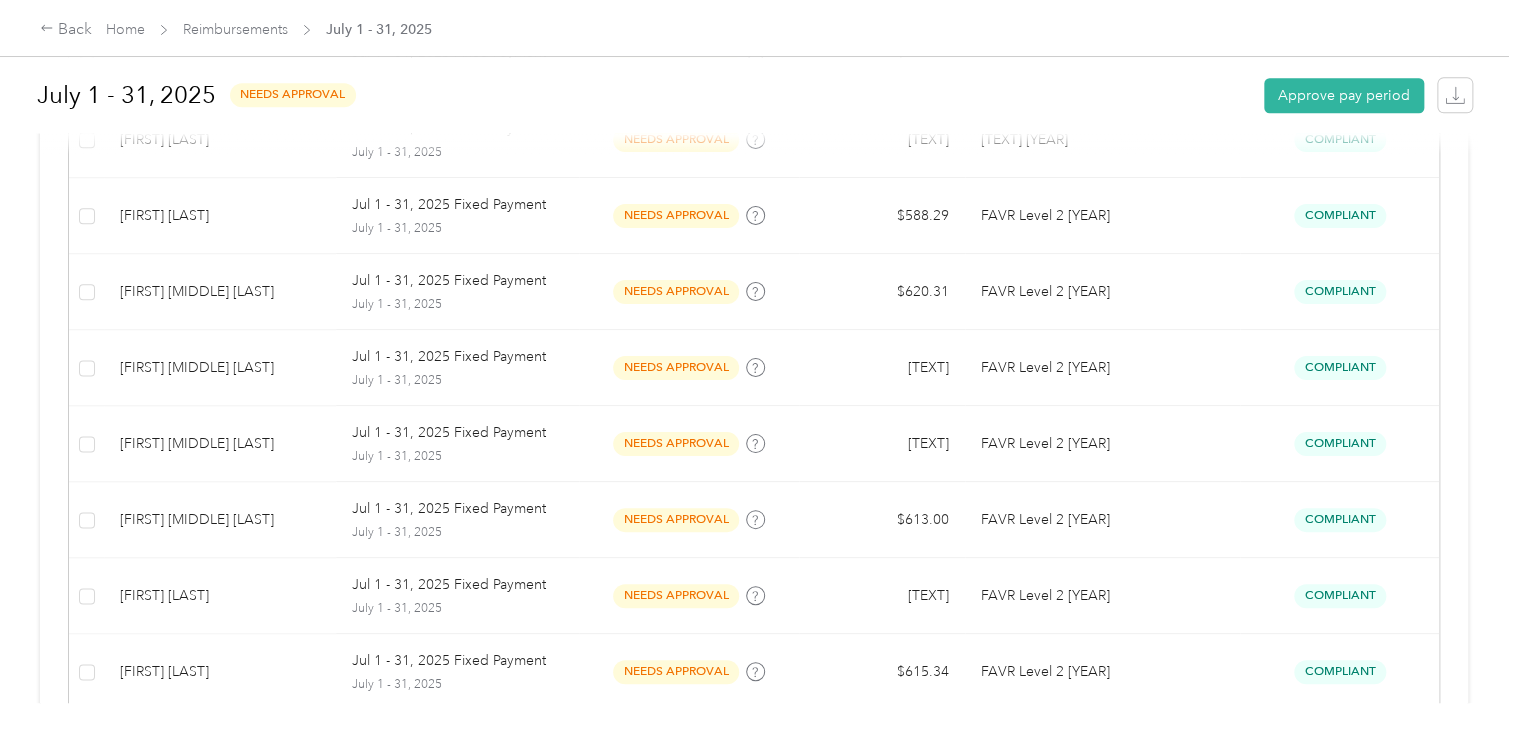 scroll, scrollTop: 1068, scrollLeft: 0, axis: vertical 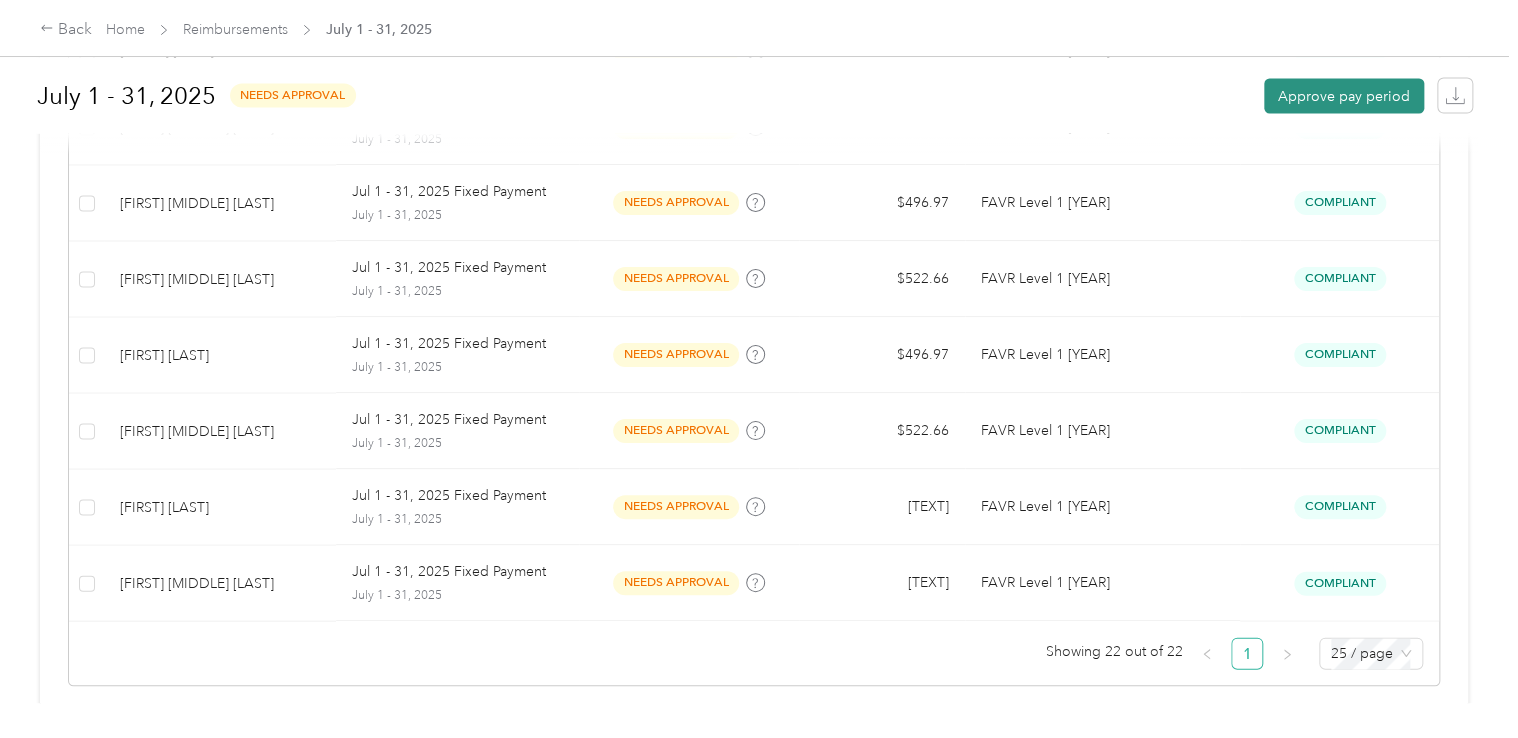 click on "Approve pay period" at bounding box center [1344, 95] 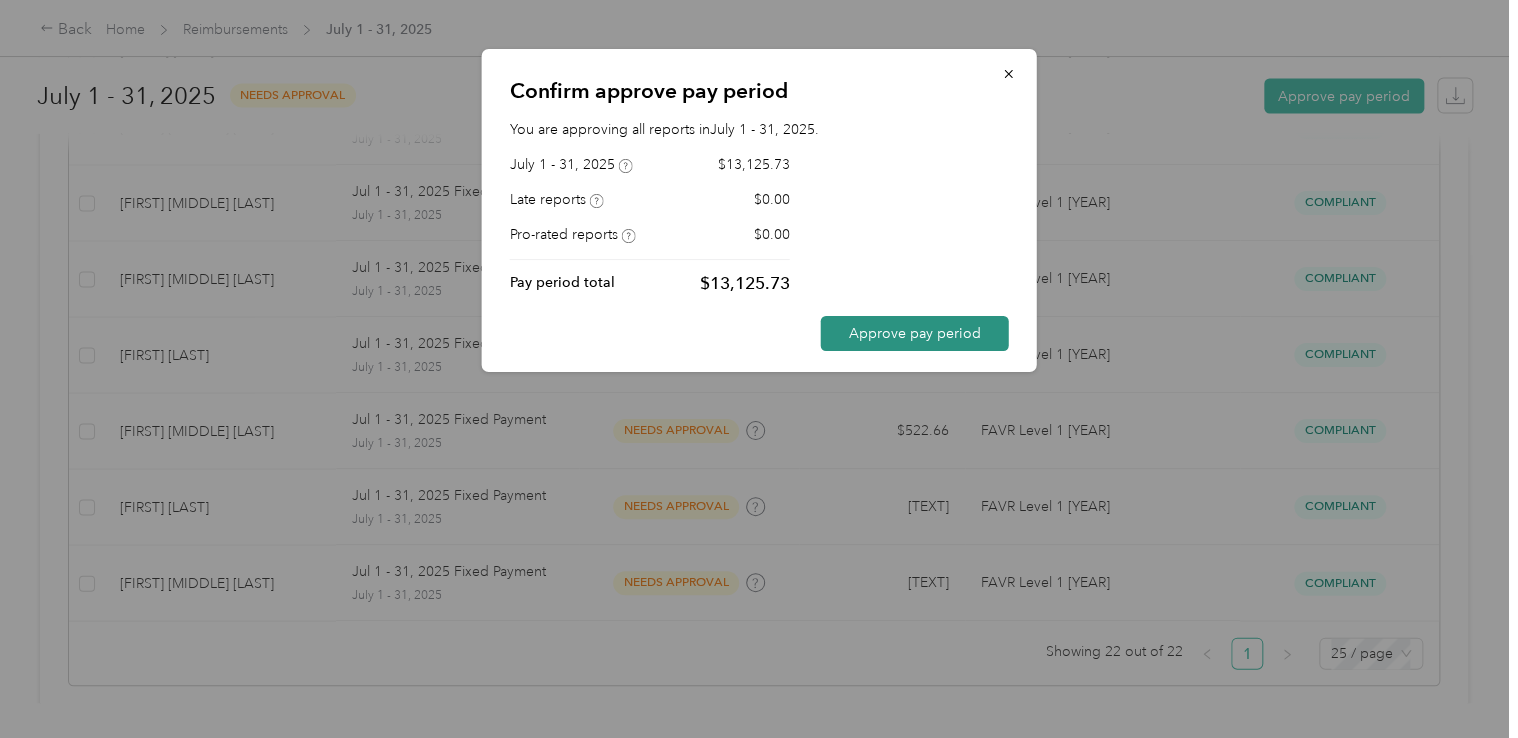 click on "Approve pay period" at bounding box center (915, 333) 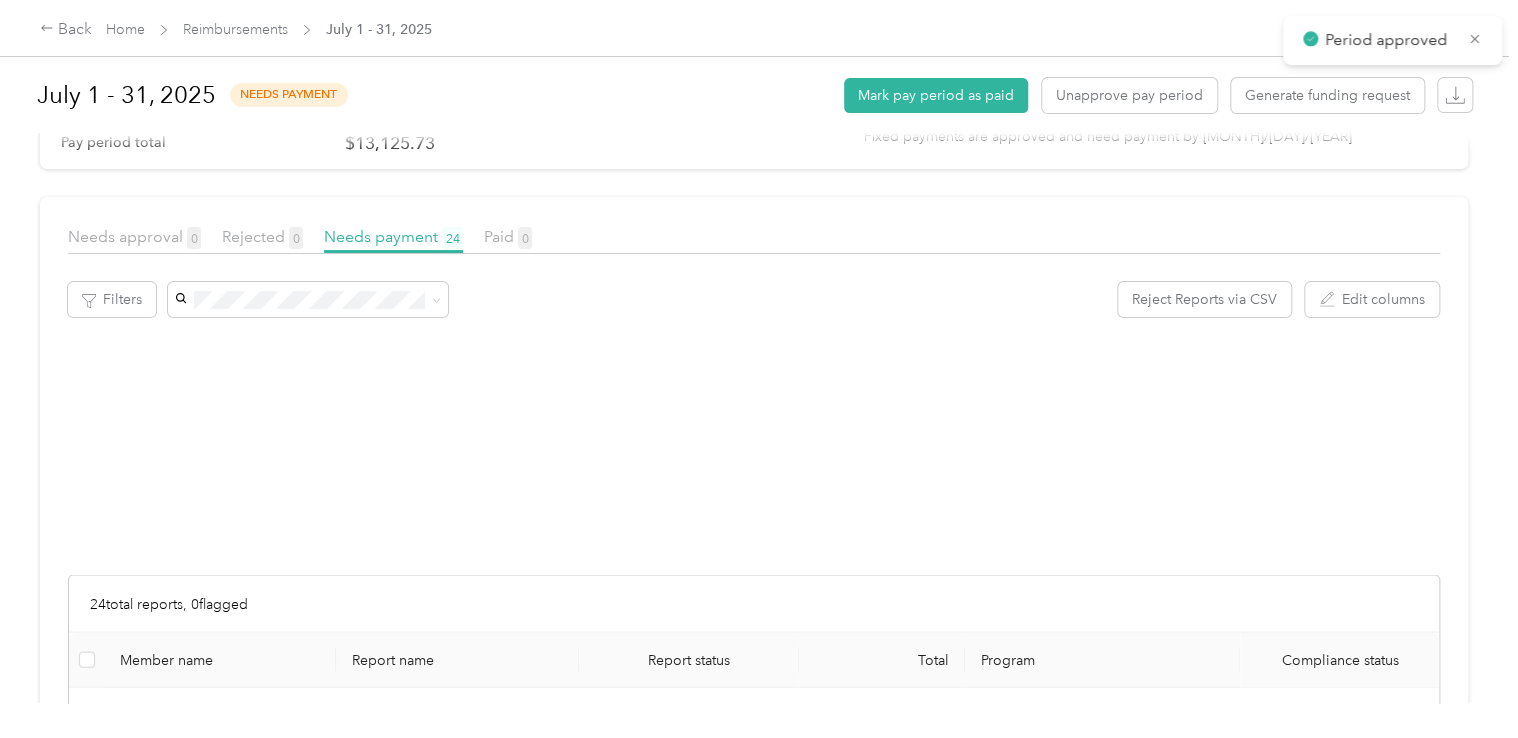 scroll, scrollTop: 600, scrollLeft: 0, axis: vertical 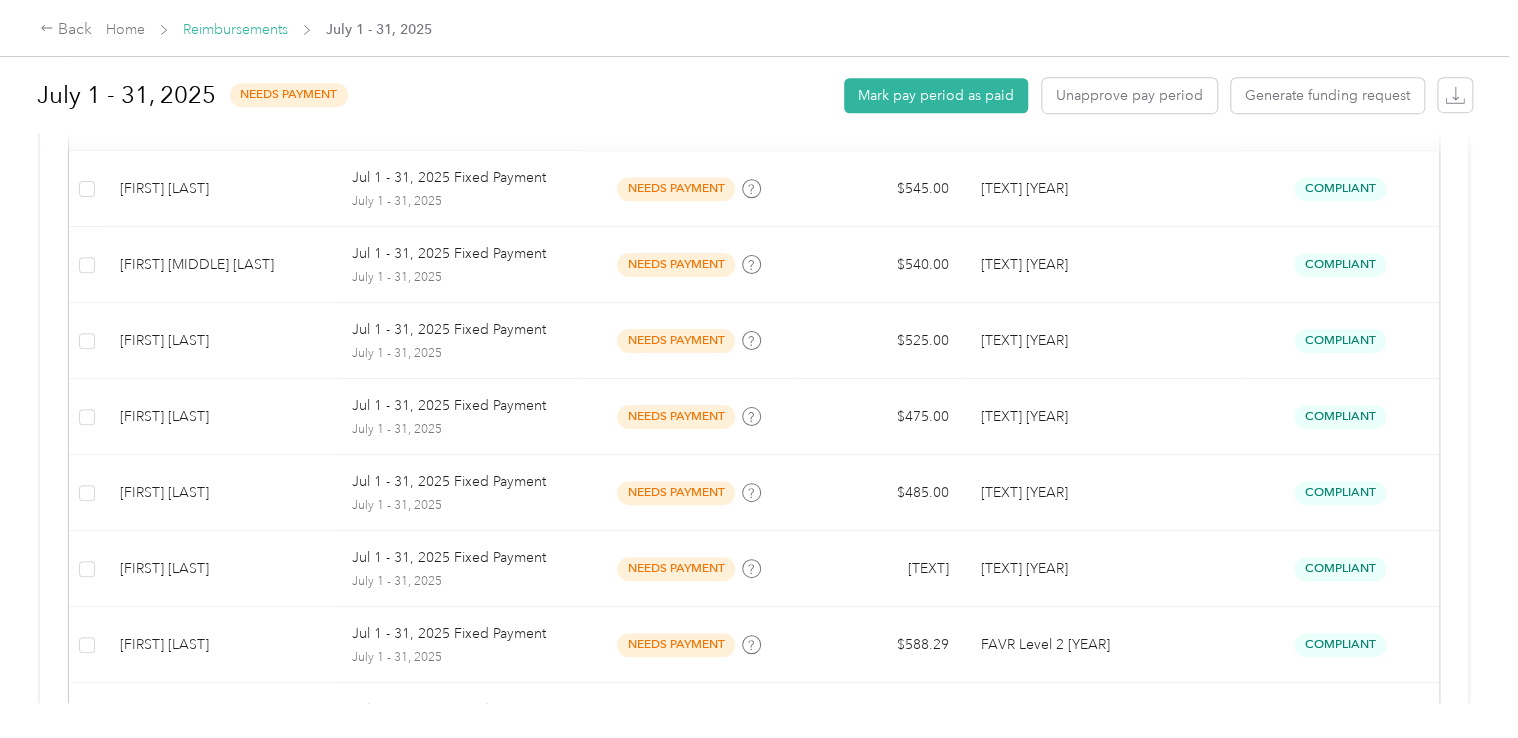 click on "Reimbursements" at bounding box center (235, 29) 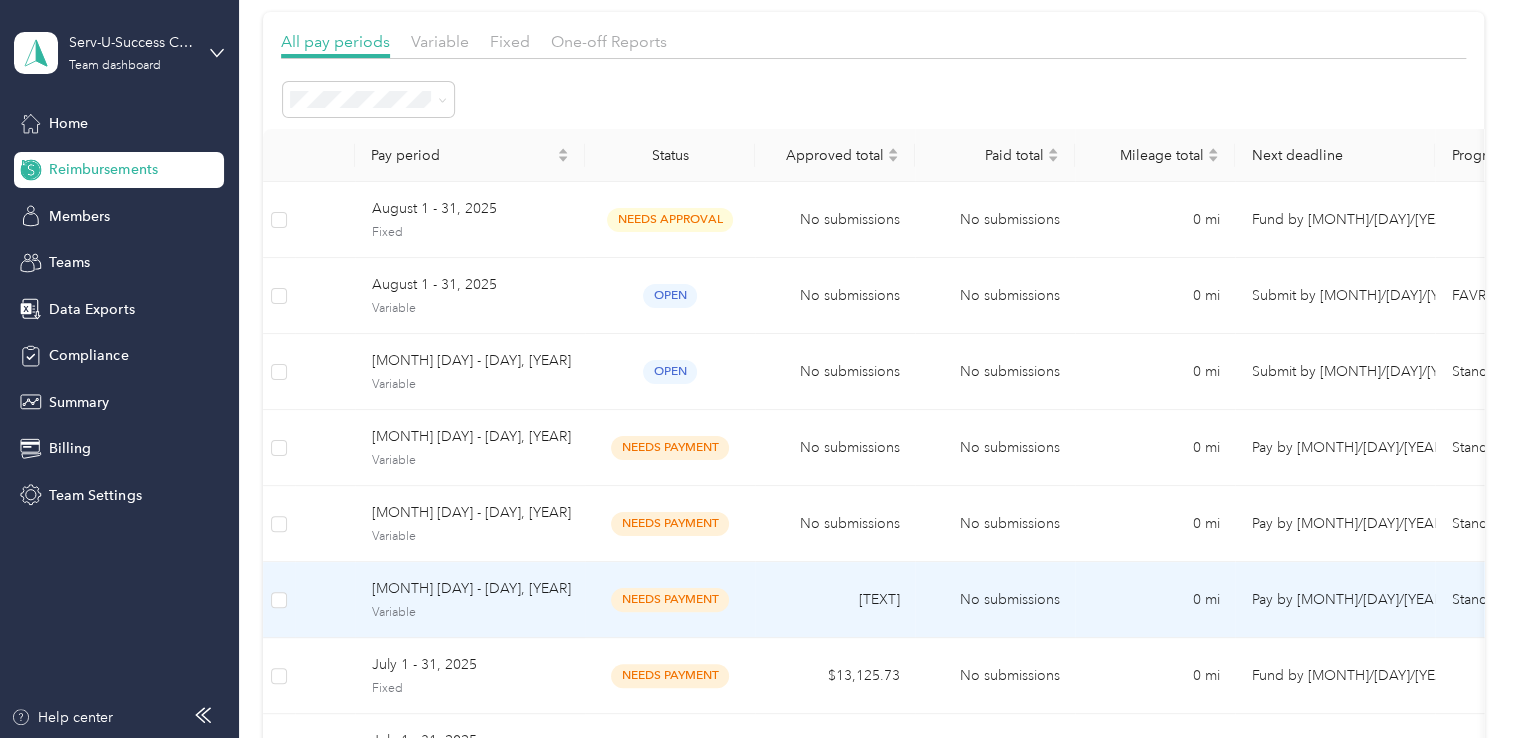 scroll, scrollTop: 124, scrollLeft: 0, axis: vertical 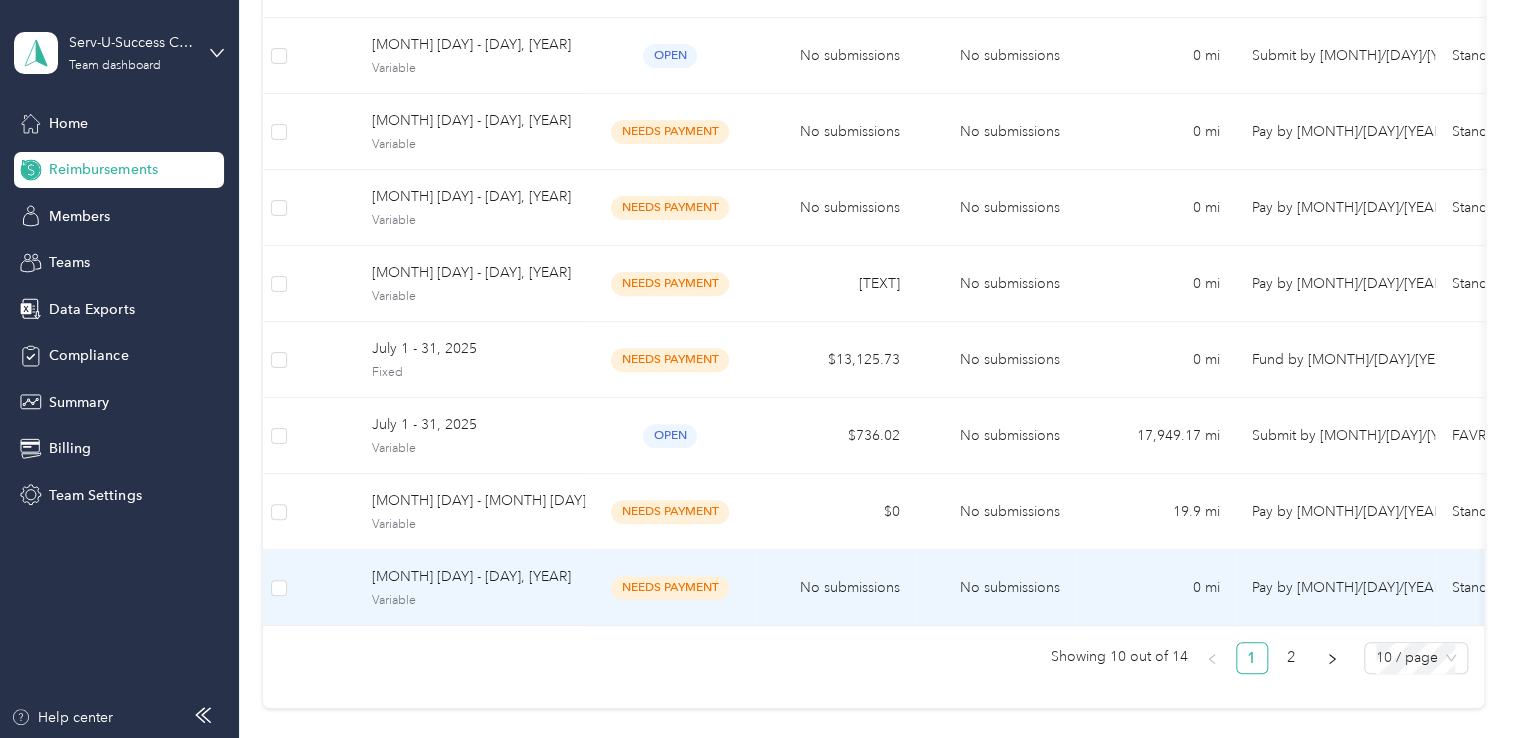 click on "needs payment" at bounding box center [670, 587] 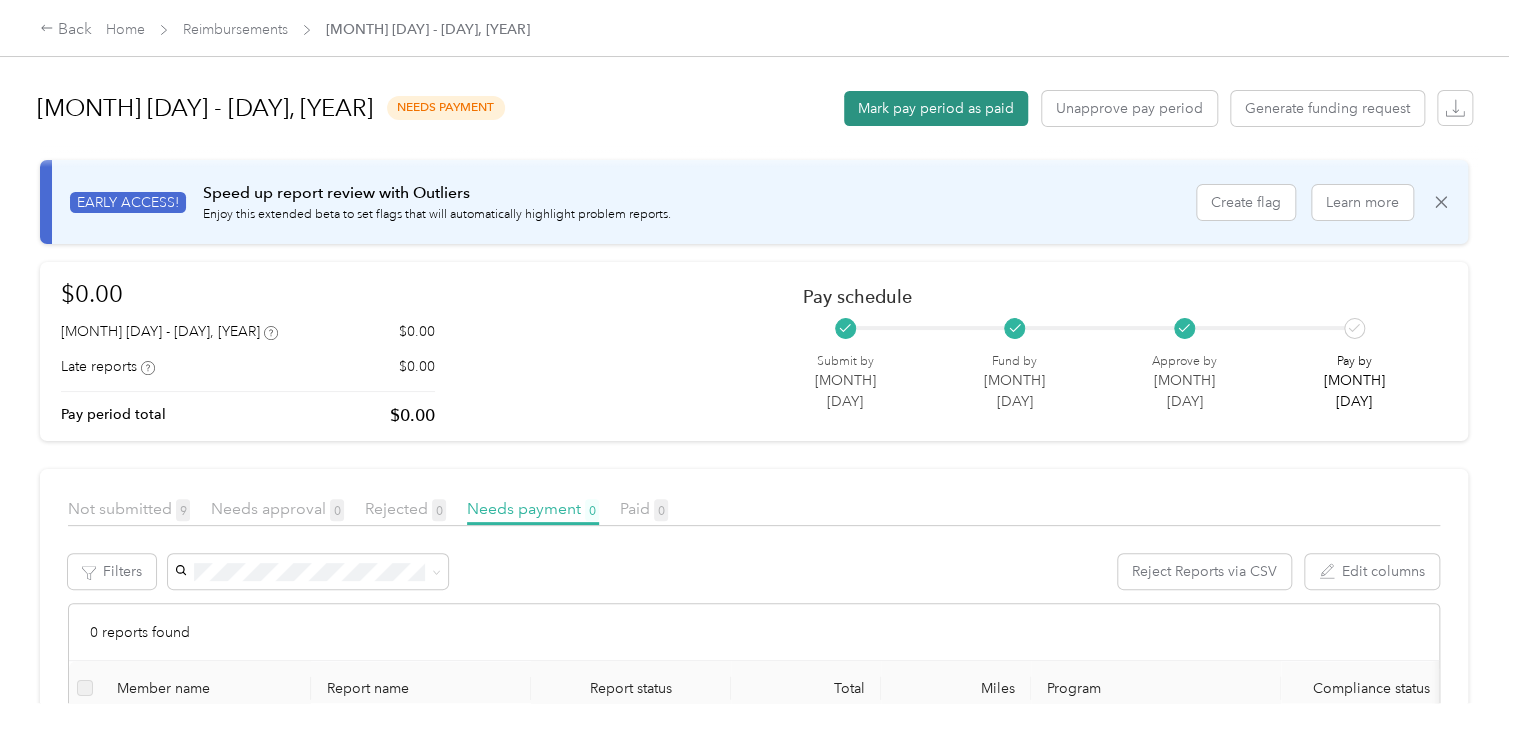 click on "Mark pay period as paid" at bounding box center (936, 108) 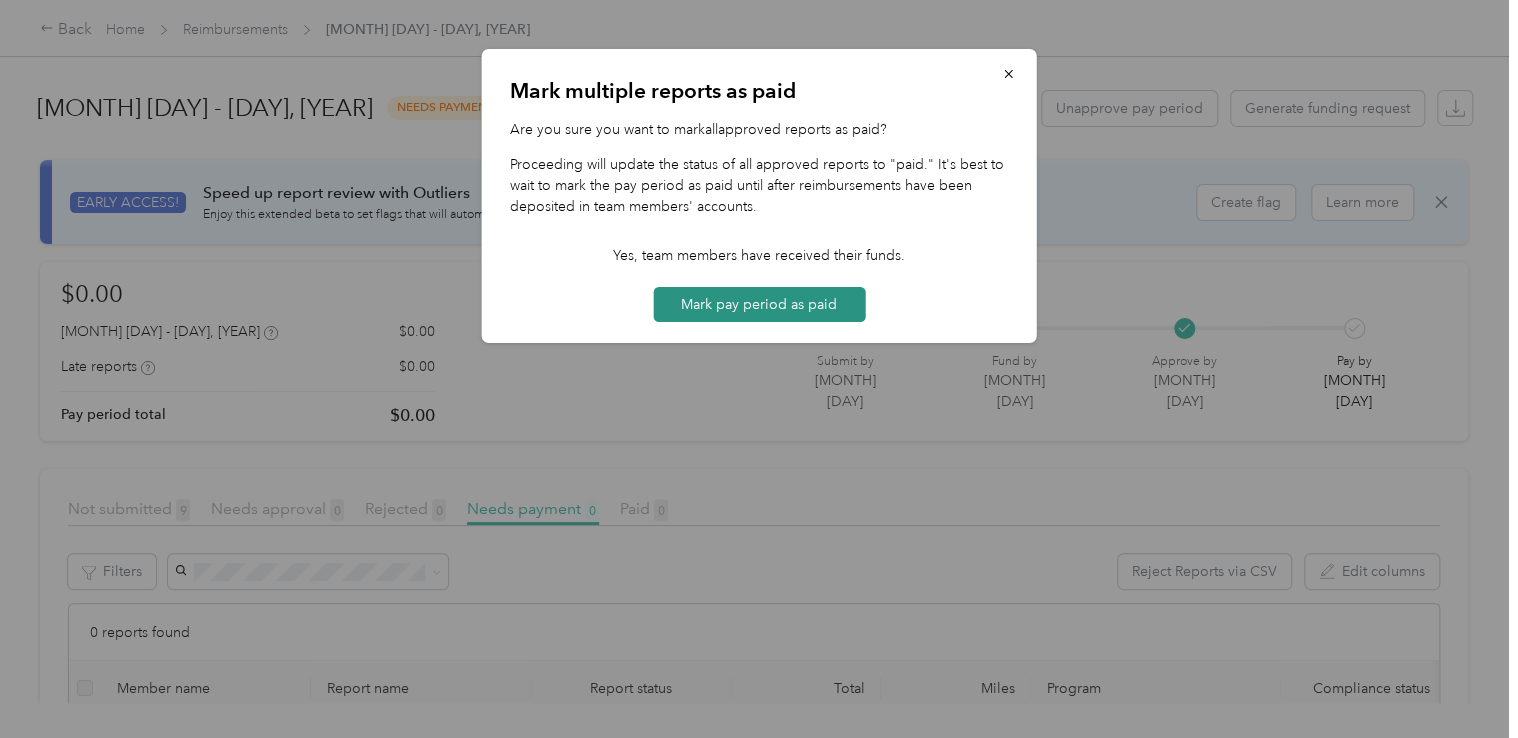 click on "Mark pay period as paid" at bounding box center [759, 304] 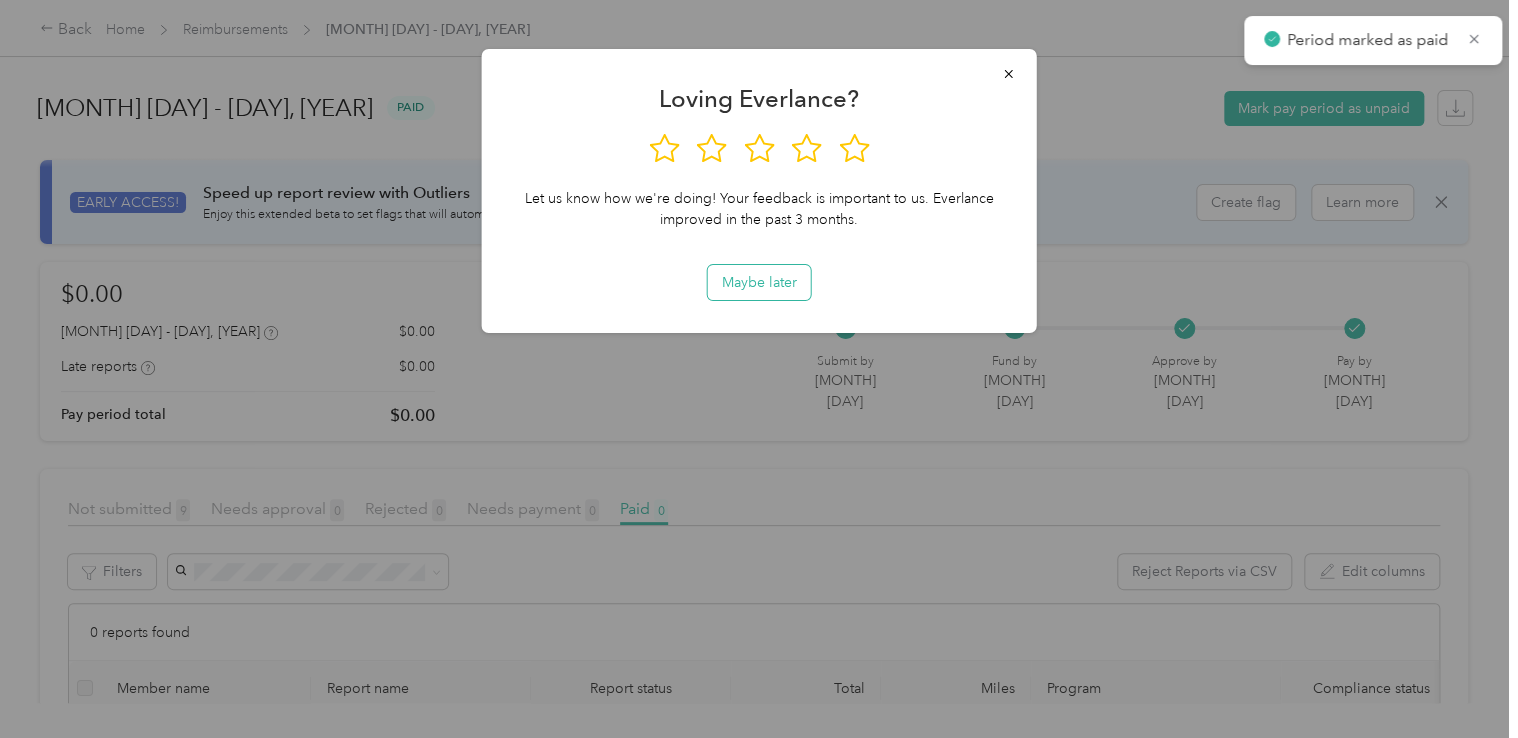 click on "Maybe later" at bounding box center [759, 282] 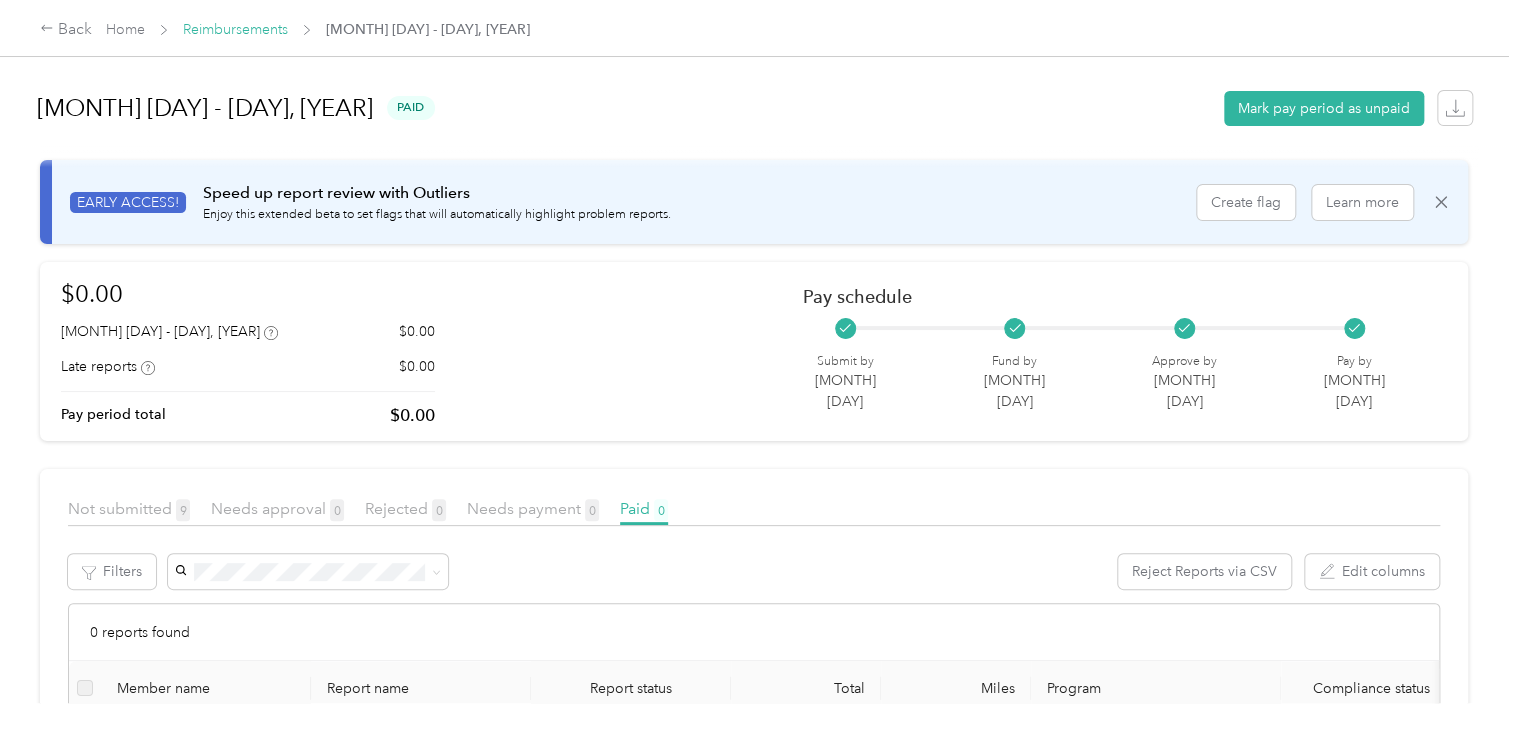 click on "Reimbursements" at bounding box center [235, 29] 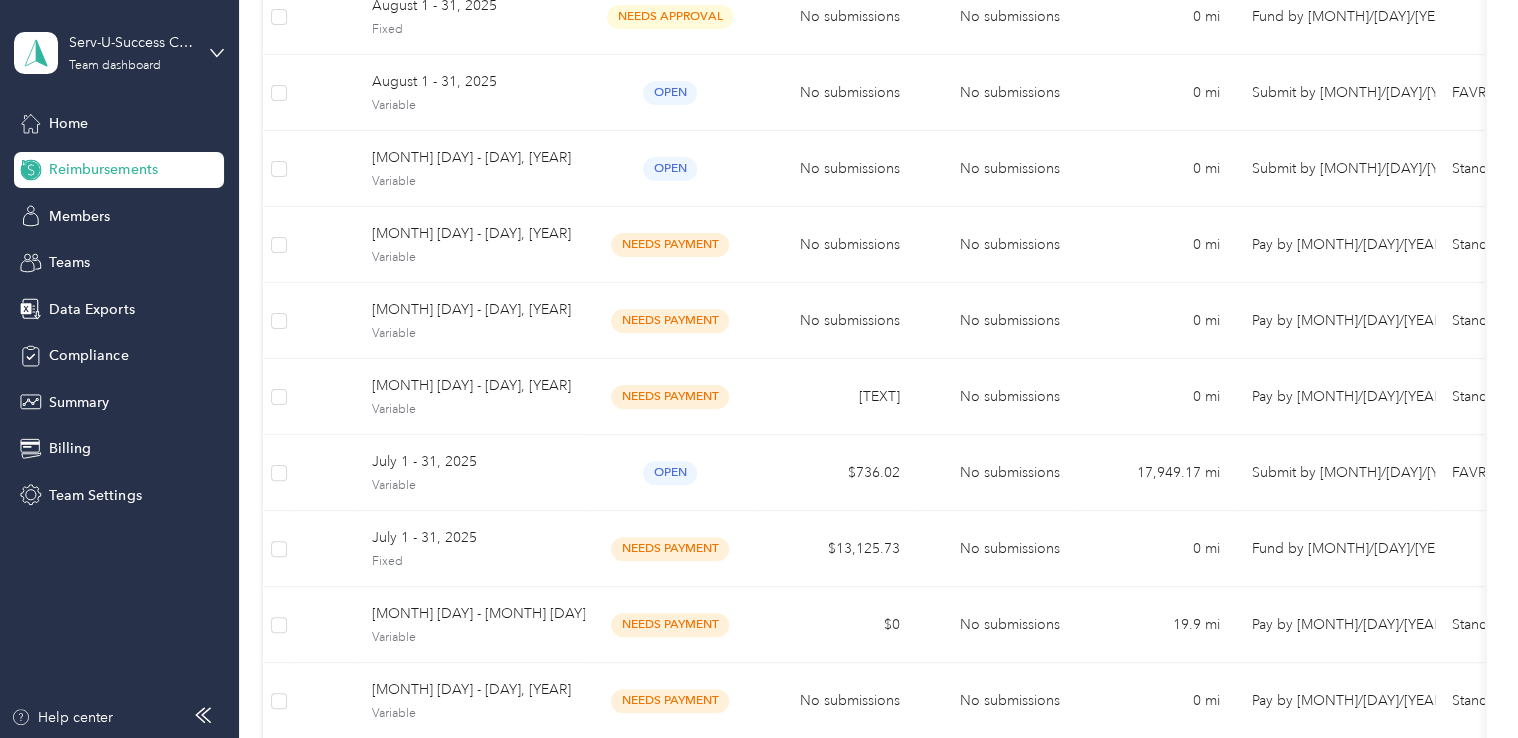 scroll, scrollTop: 361, scrollLeft: 0, axis: vertical 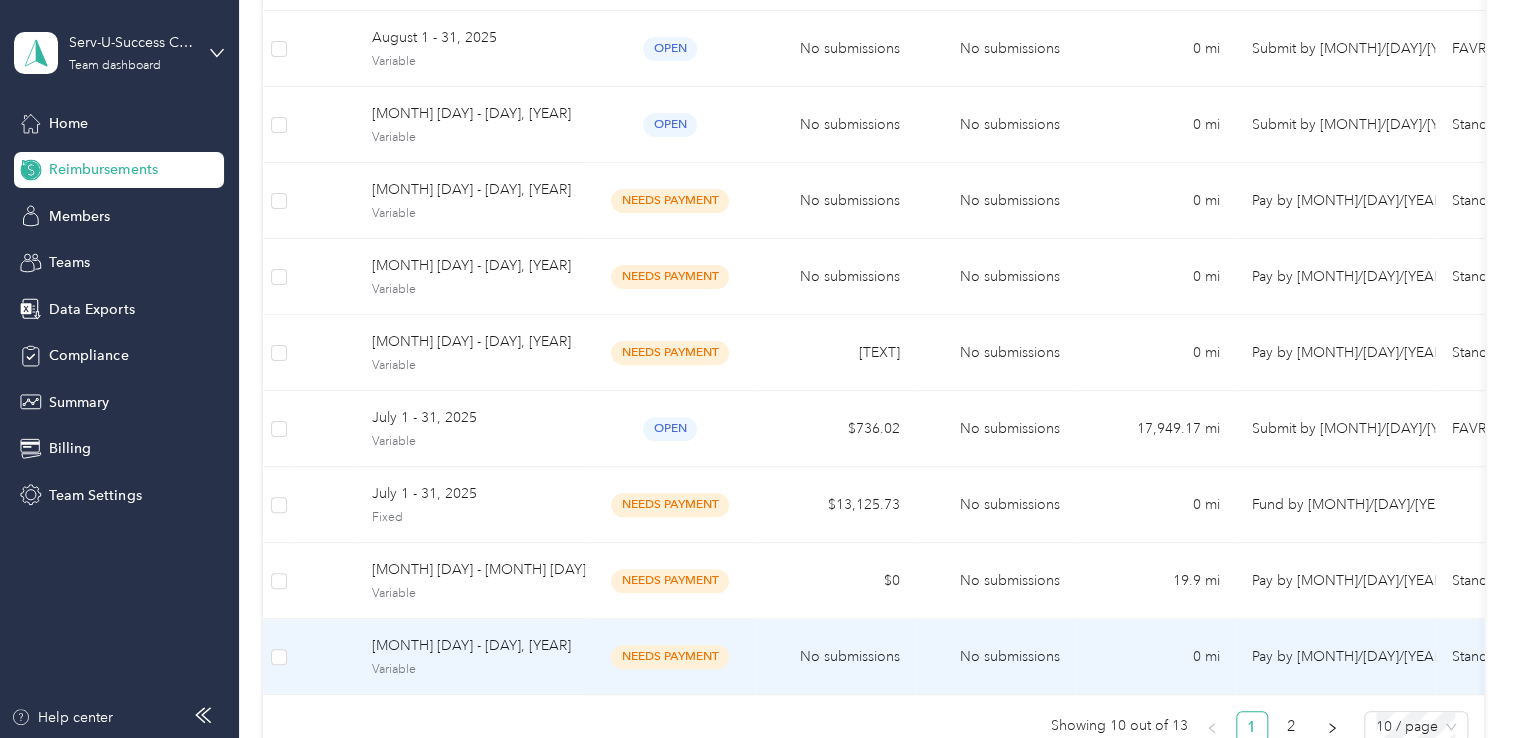 click on "needs payment" at bounding box center [670, 656] 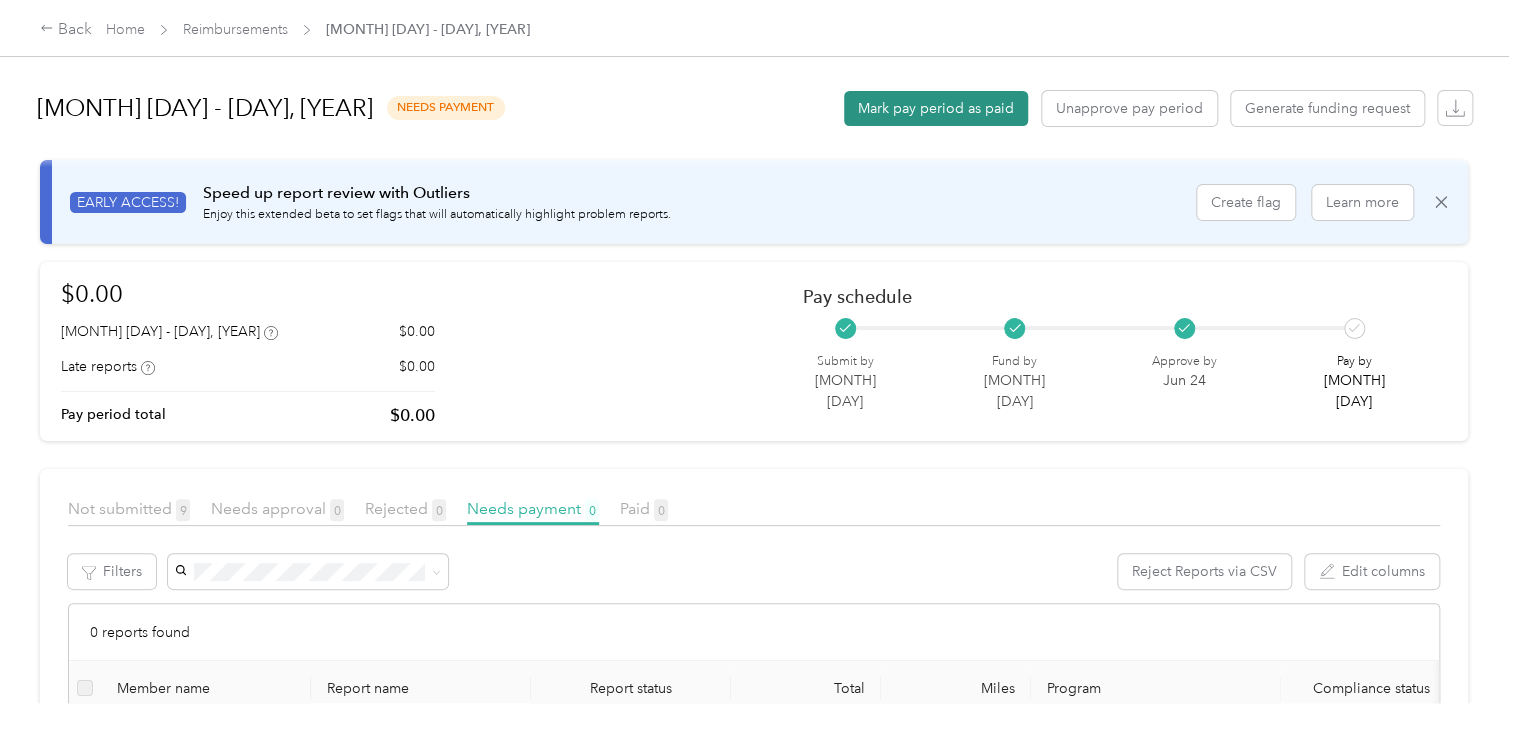 click on "Mark pay period as paid" at bounding box center [936, 108] 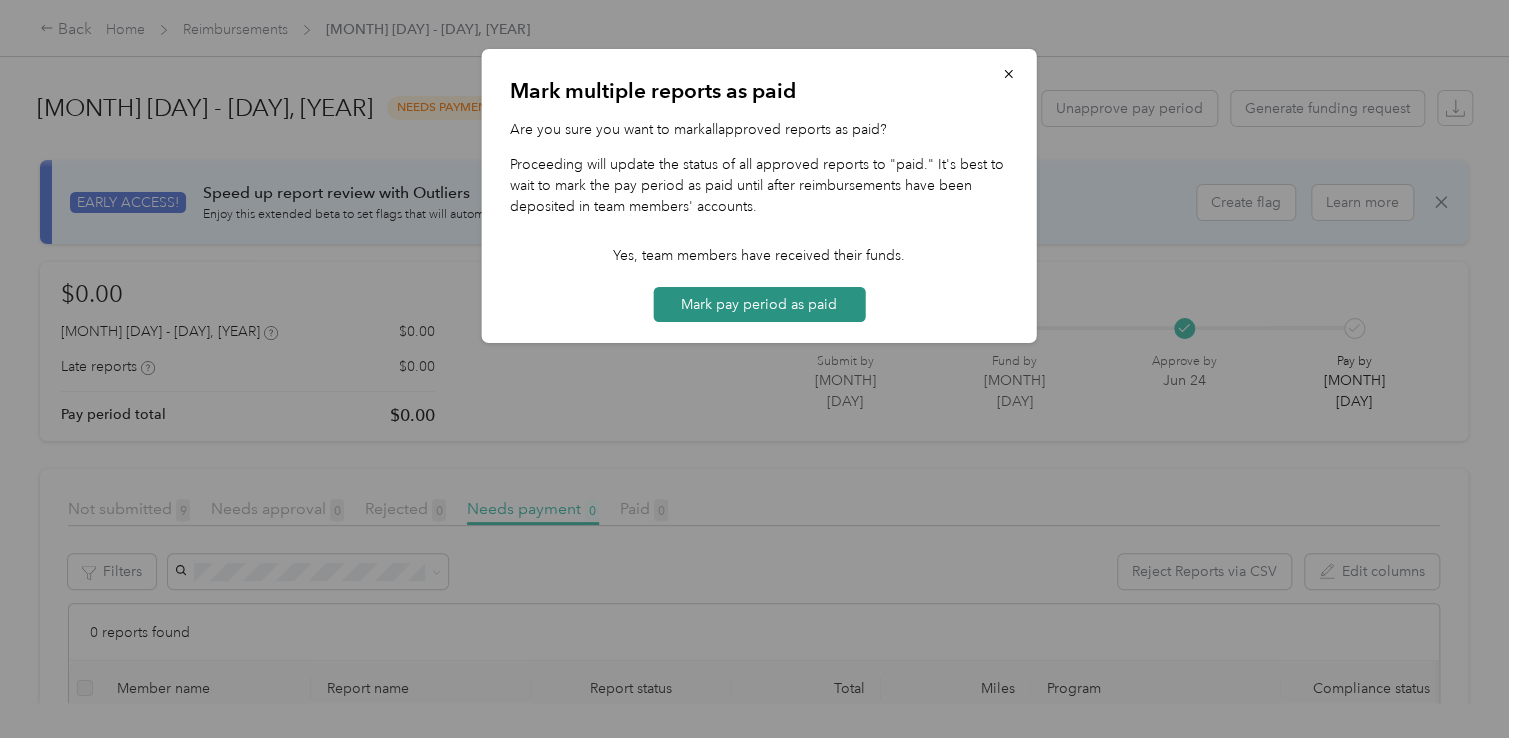 click on "Mark pay period as paid" at bounding box center [759, 304] 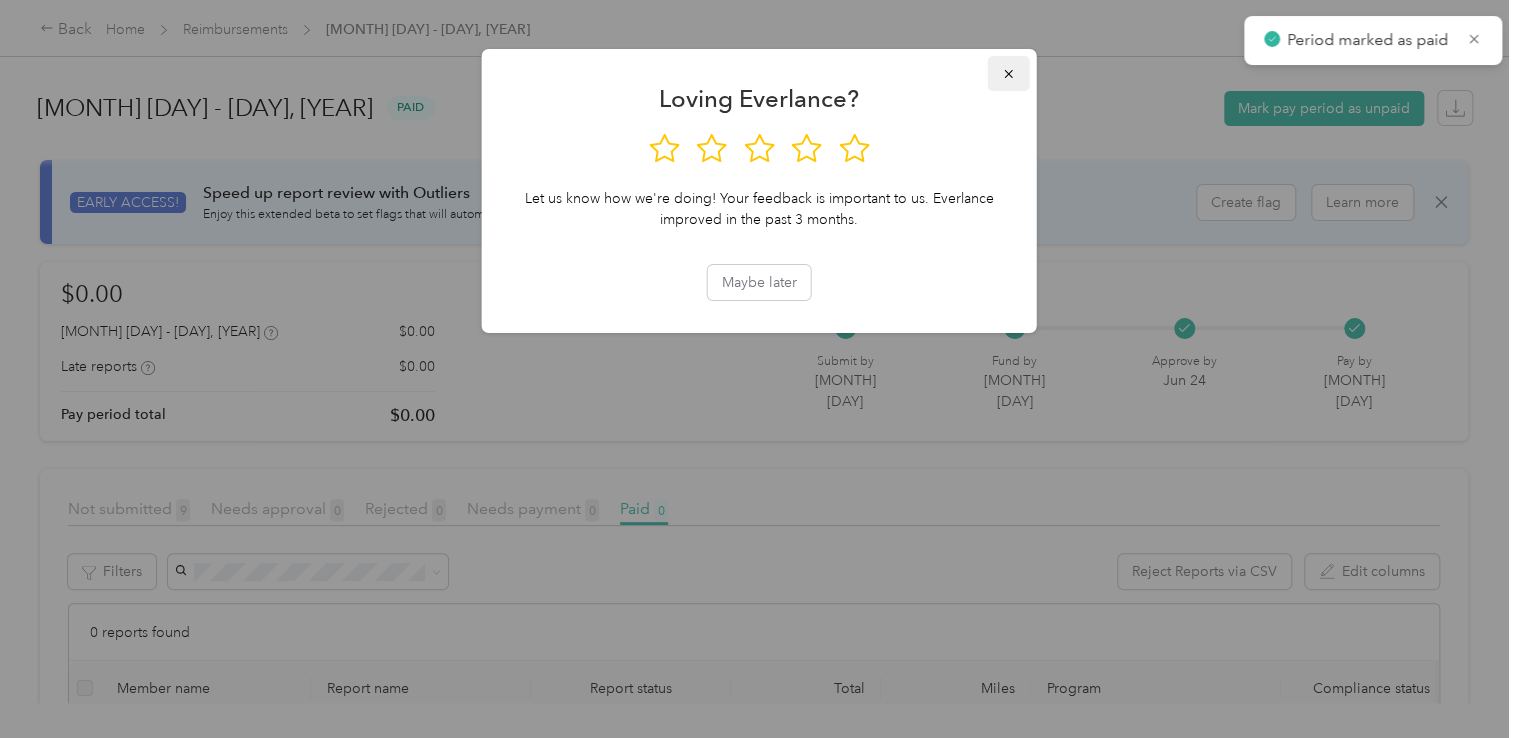click 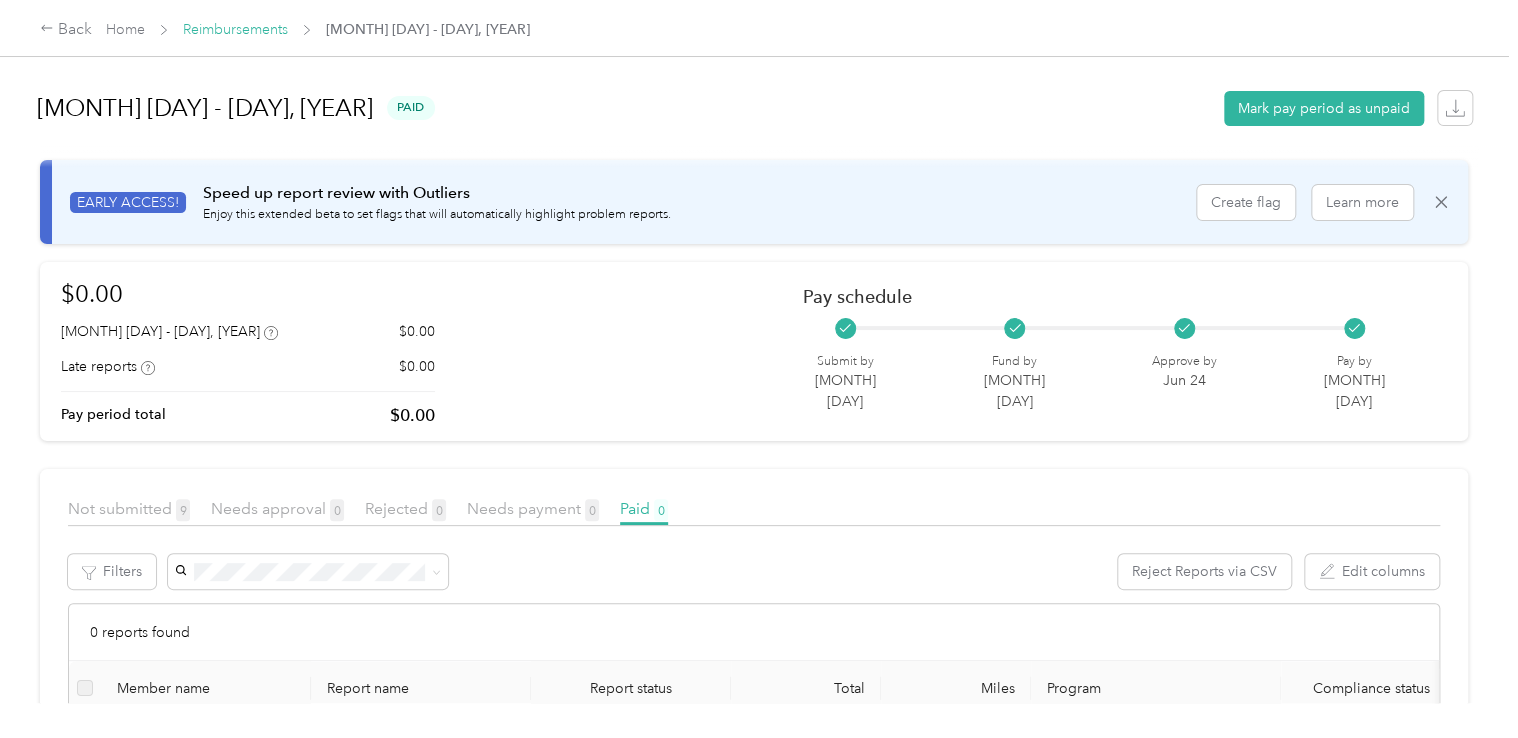 click on "Reimbursements" at bounding box center [235, 29] 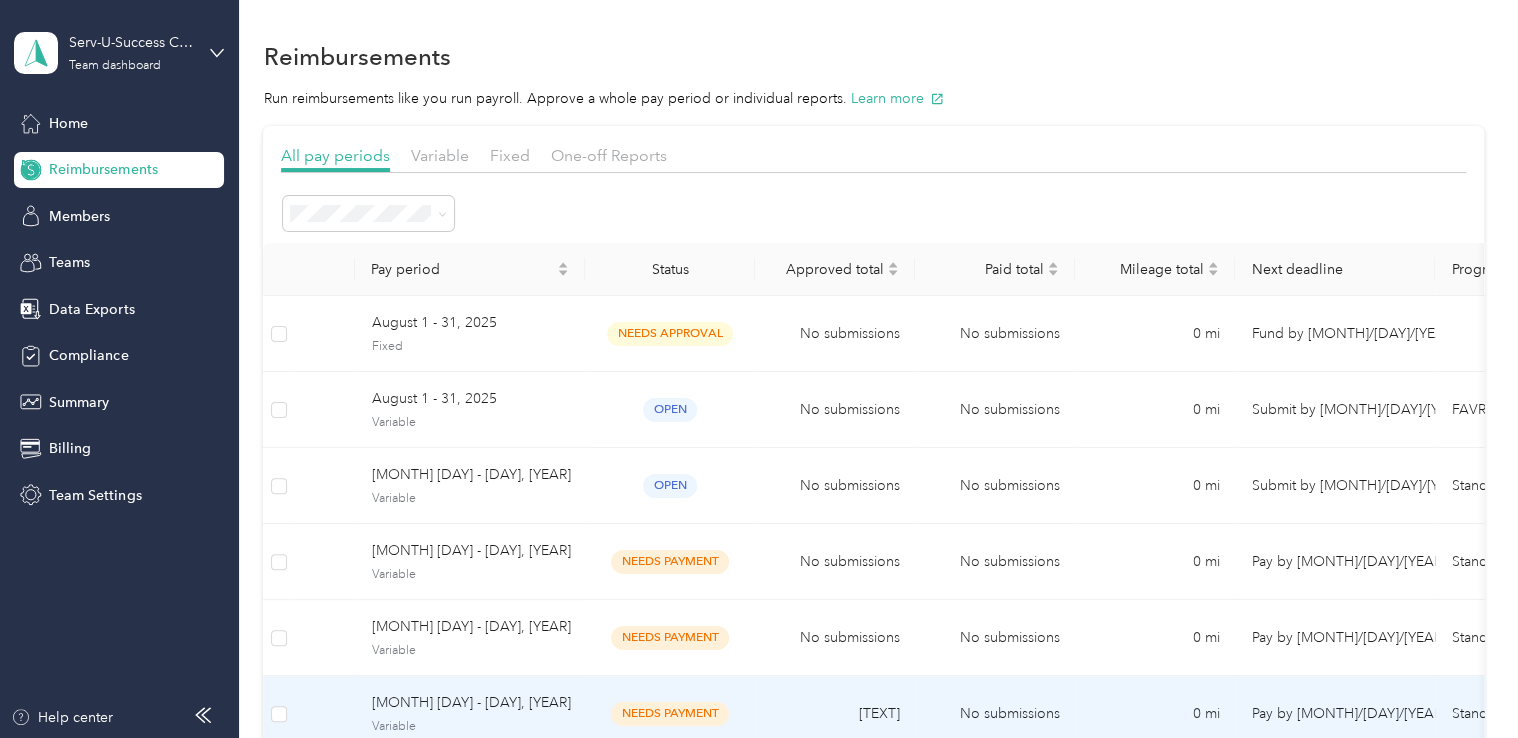 click on "needs payment" at bounding box center [670, 714] 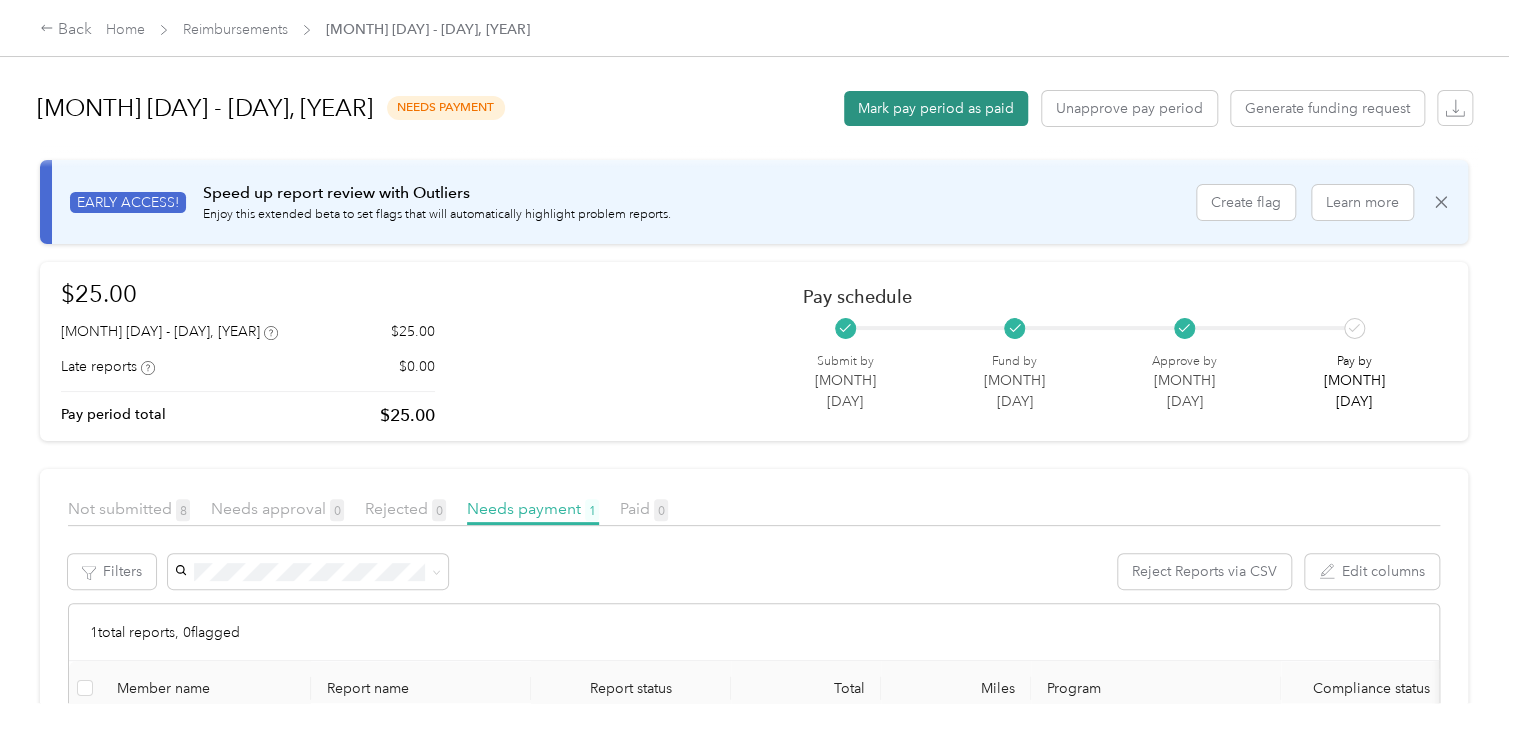 click on "Mark pay period as paid" at bounding box center [936, 108] 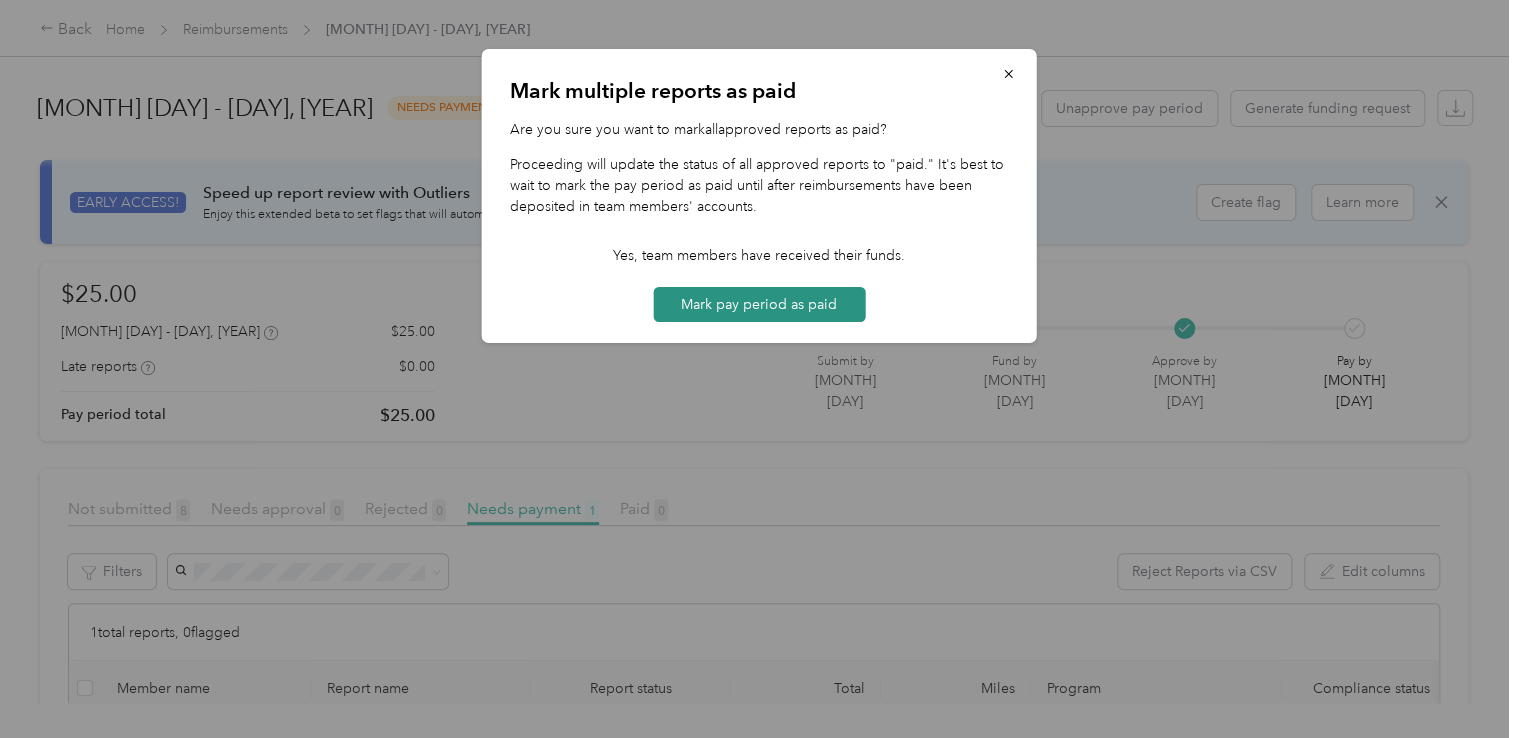 click on "Mark pay period as paid" at bounding box center [759, 304] 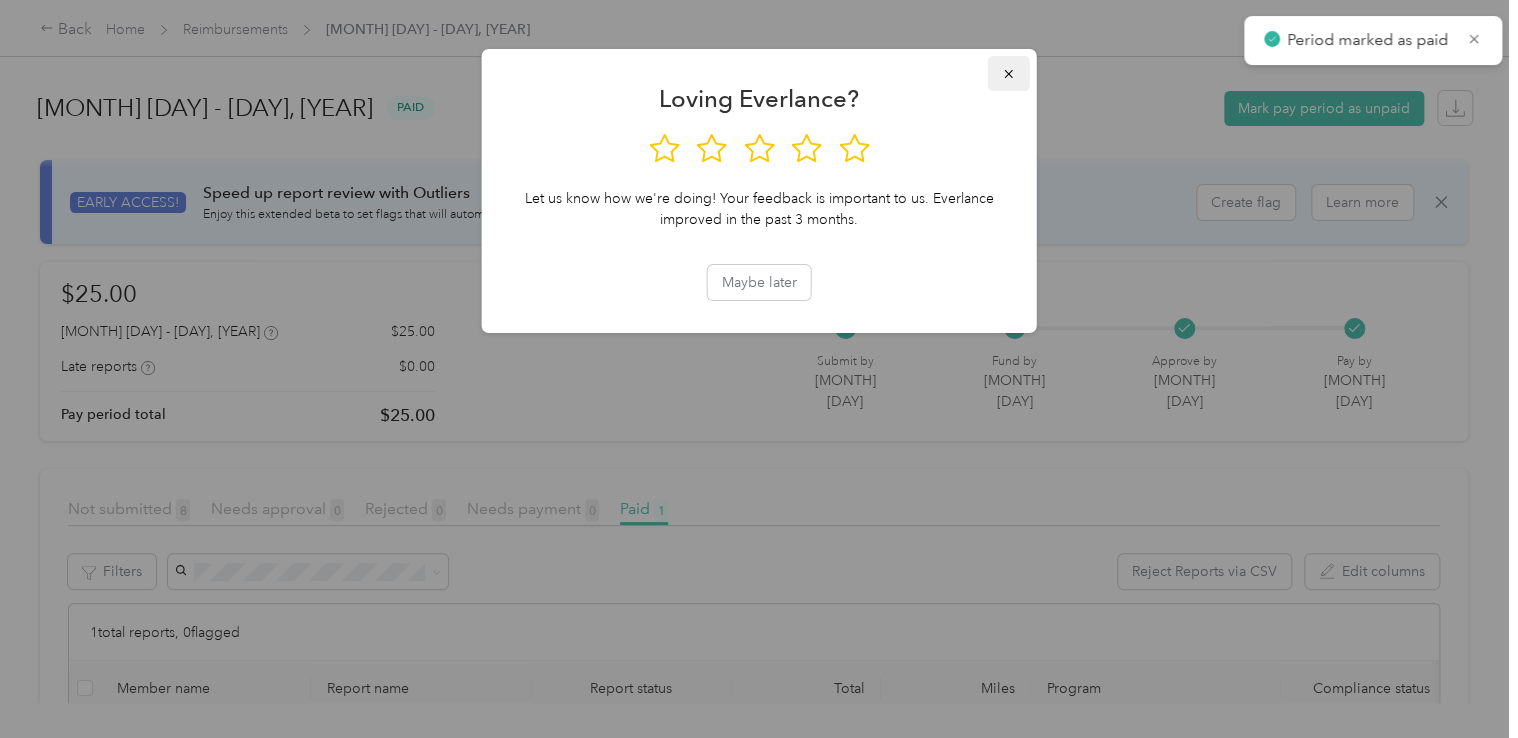 click 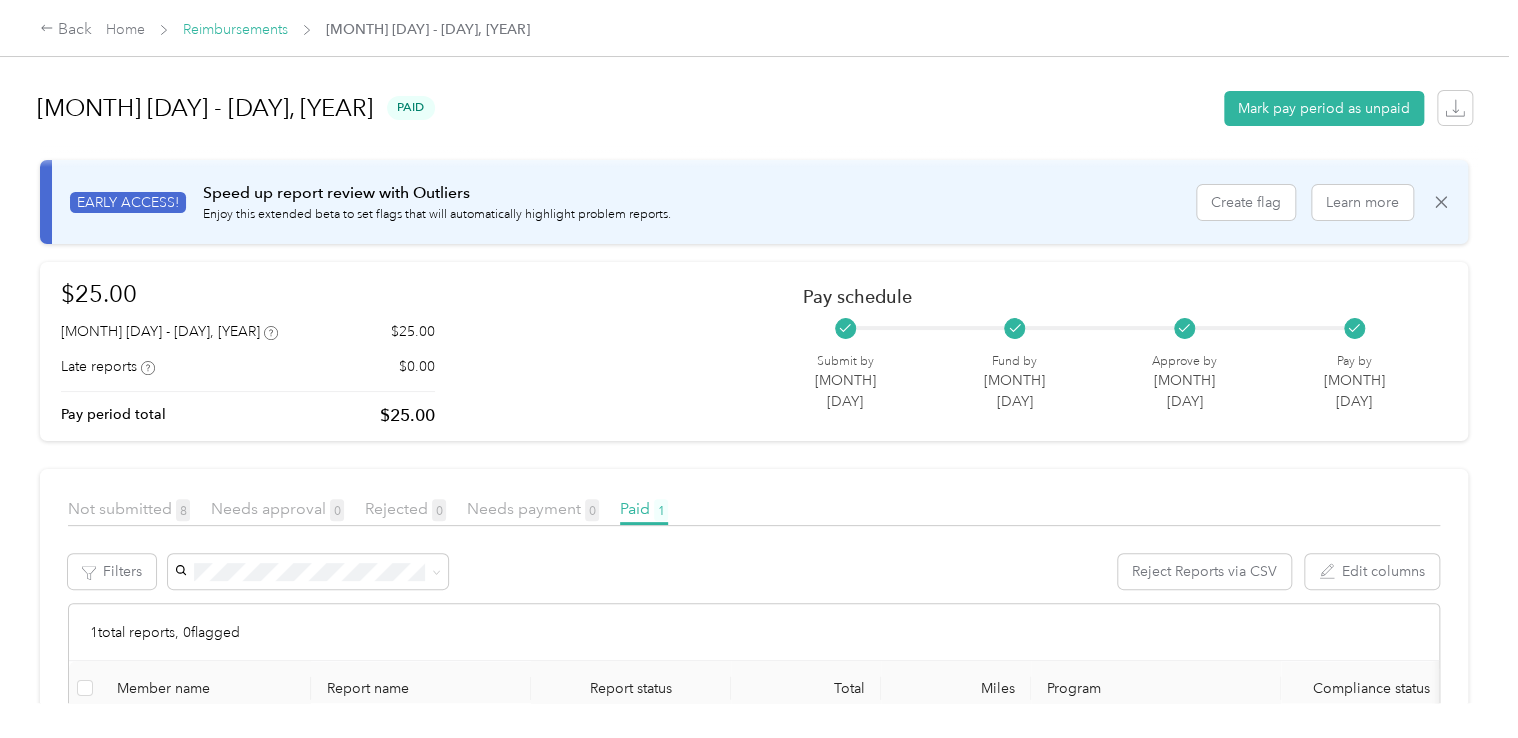 click on "Reimbursements" at bounding box center (235, 29) 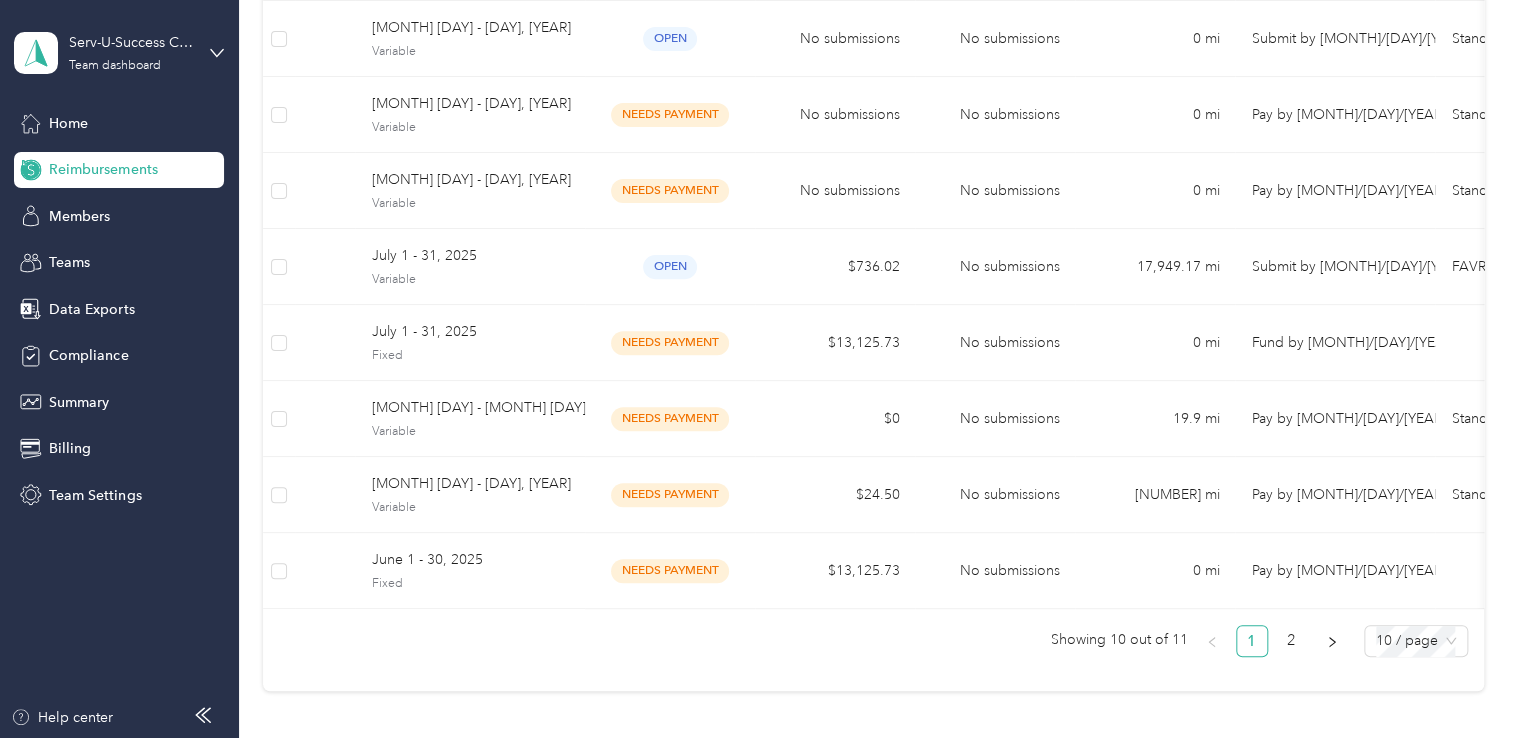 scroll, scrollTop: 448, scrollLeft: 0, axis: vertical 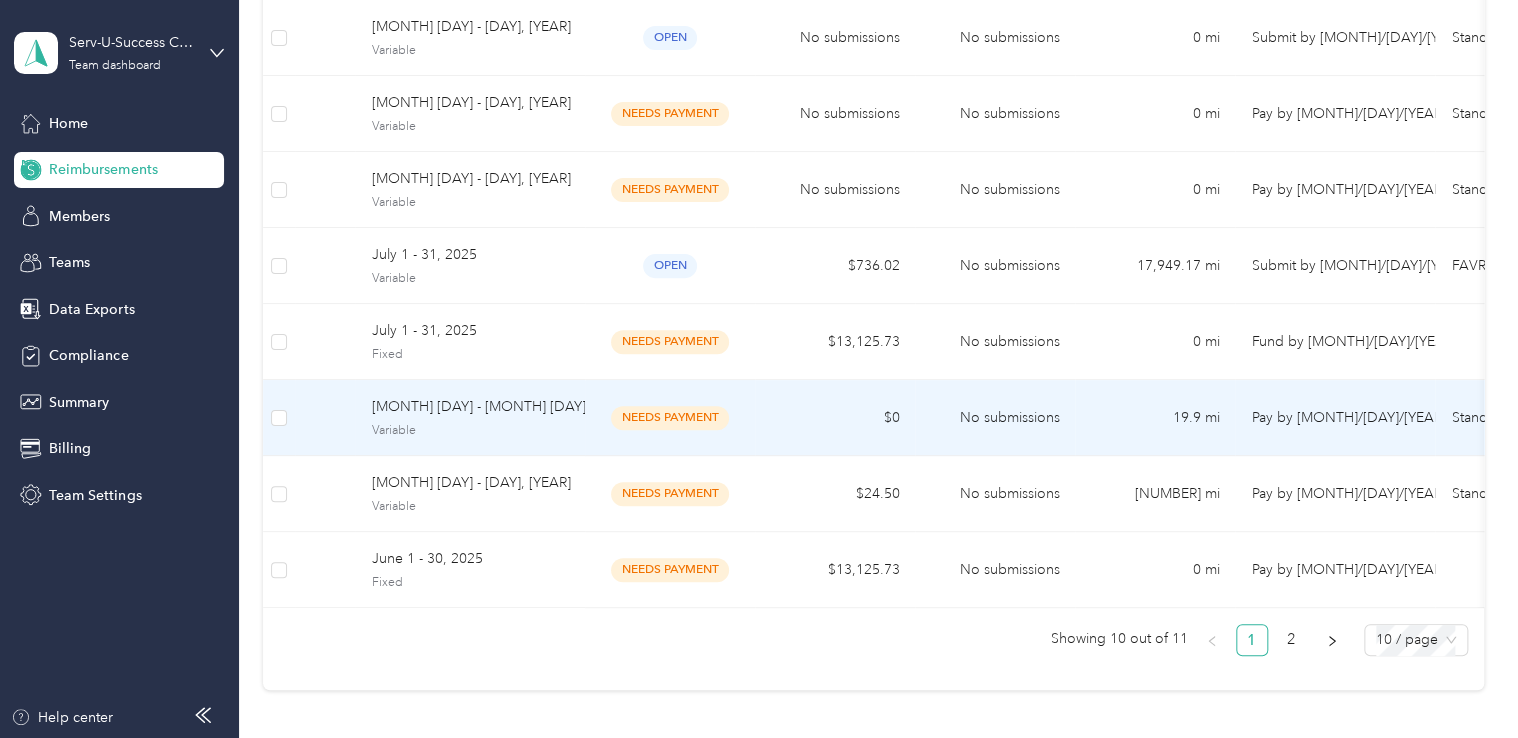 click on "needs payment" at bounding box center [670, 418] 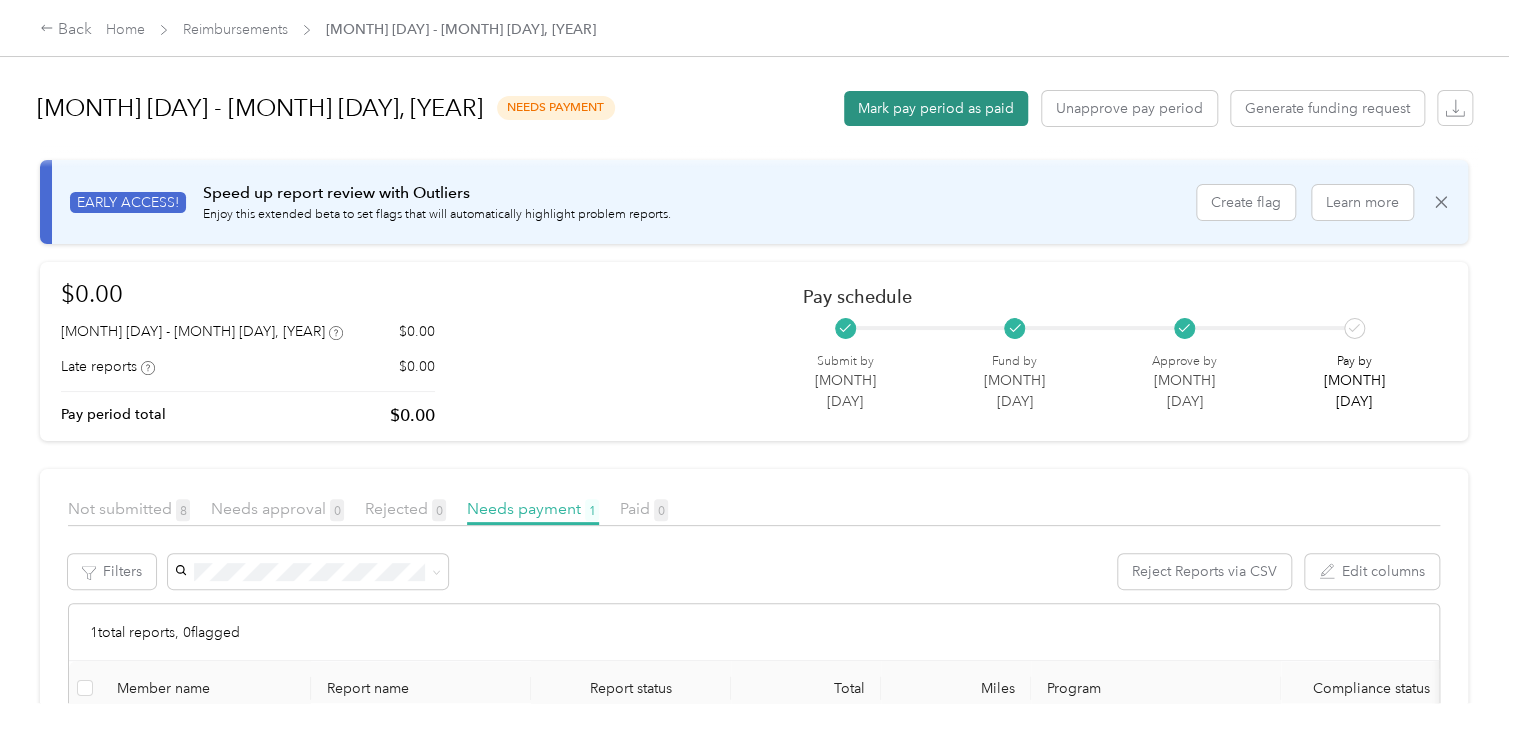 click on "Mark pay period as paid" at bounding box center (936, 108) 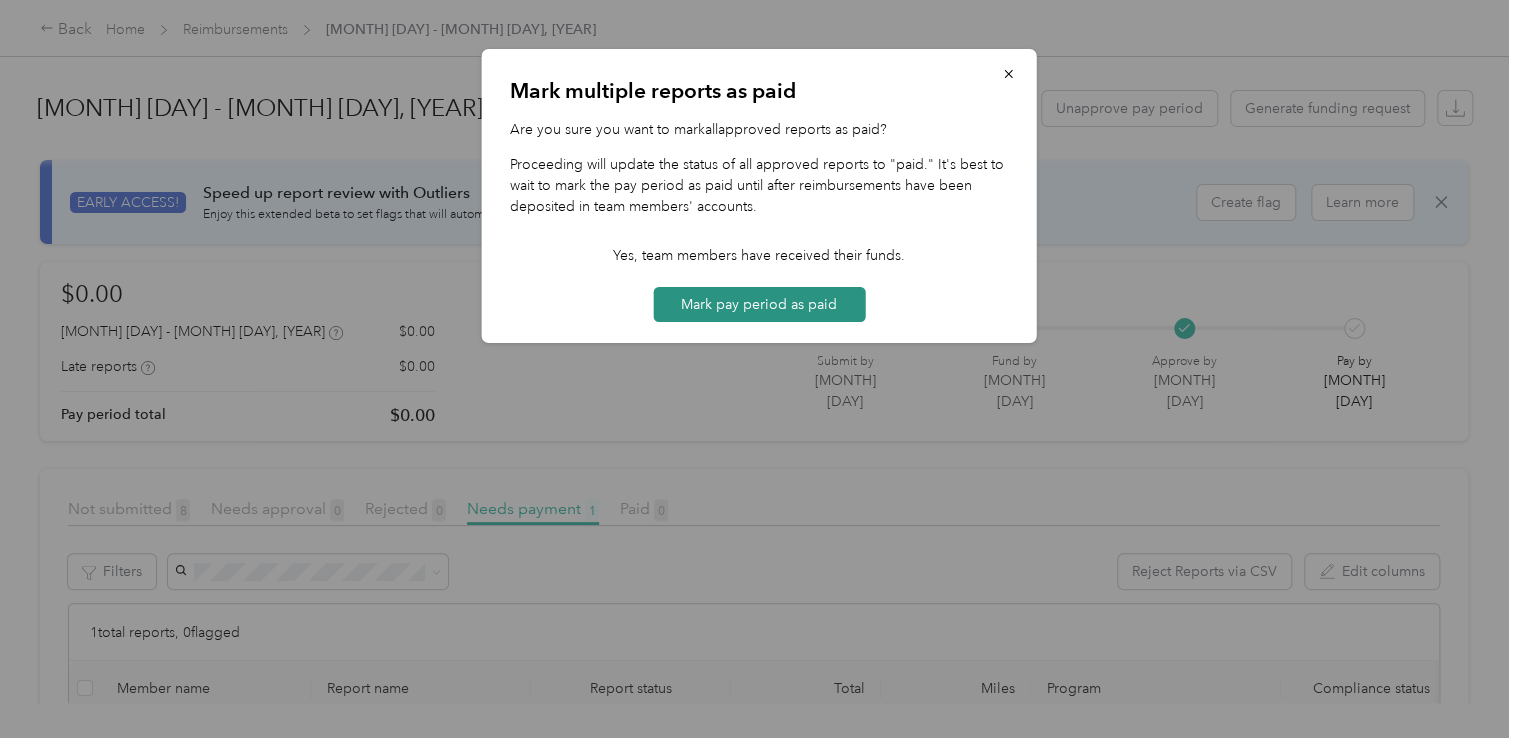 click on "Mark pay period as paid" at bounding box center [759, 304] 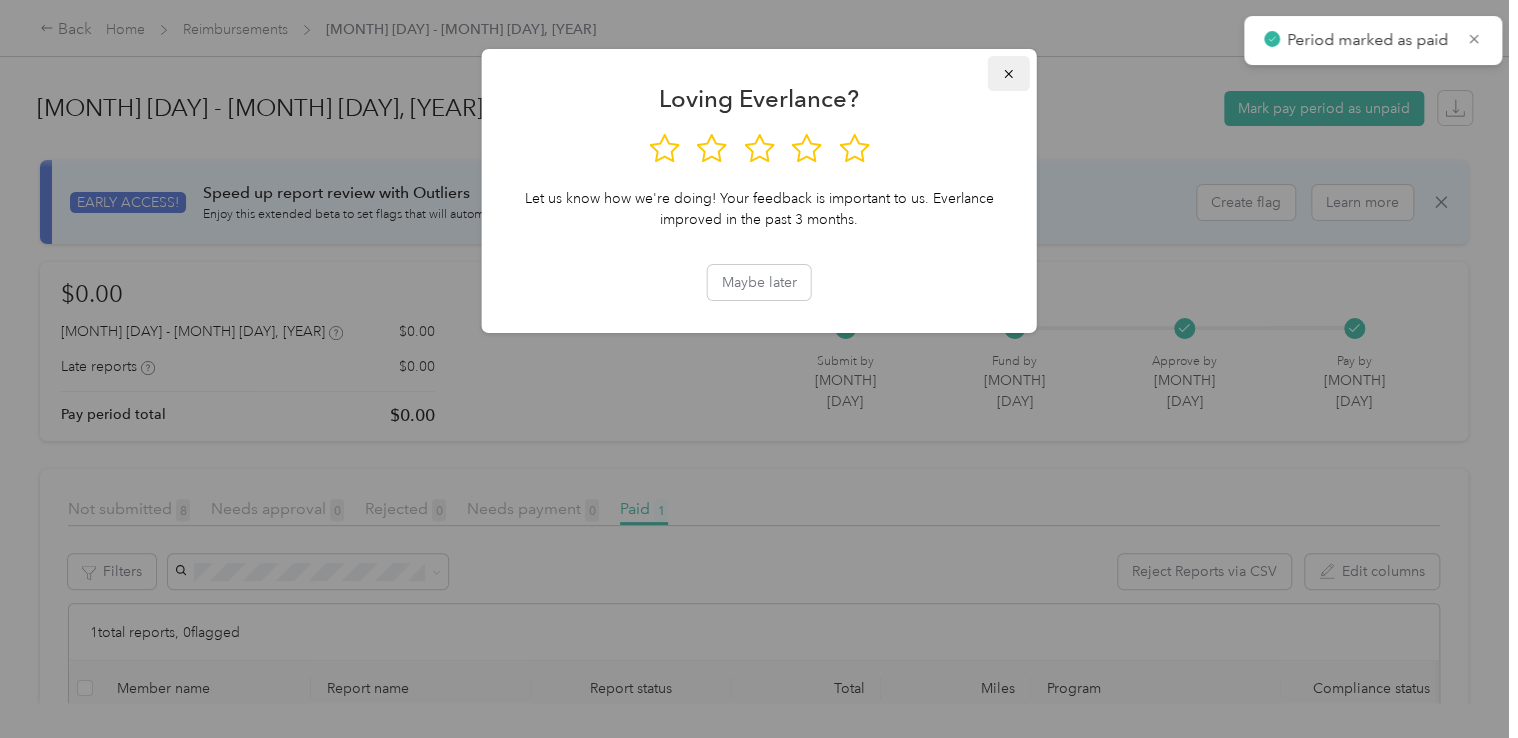click at bounding box center (1009, 73) 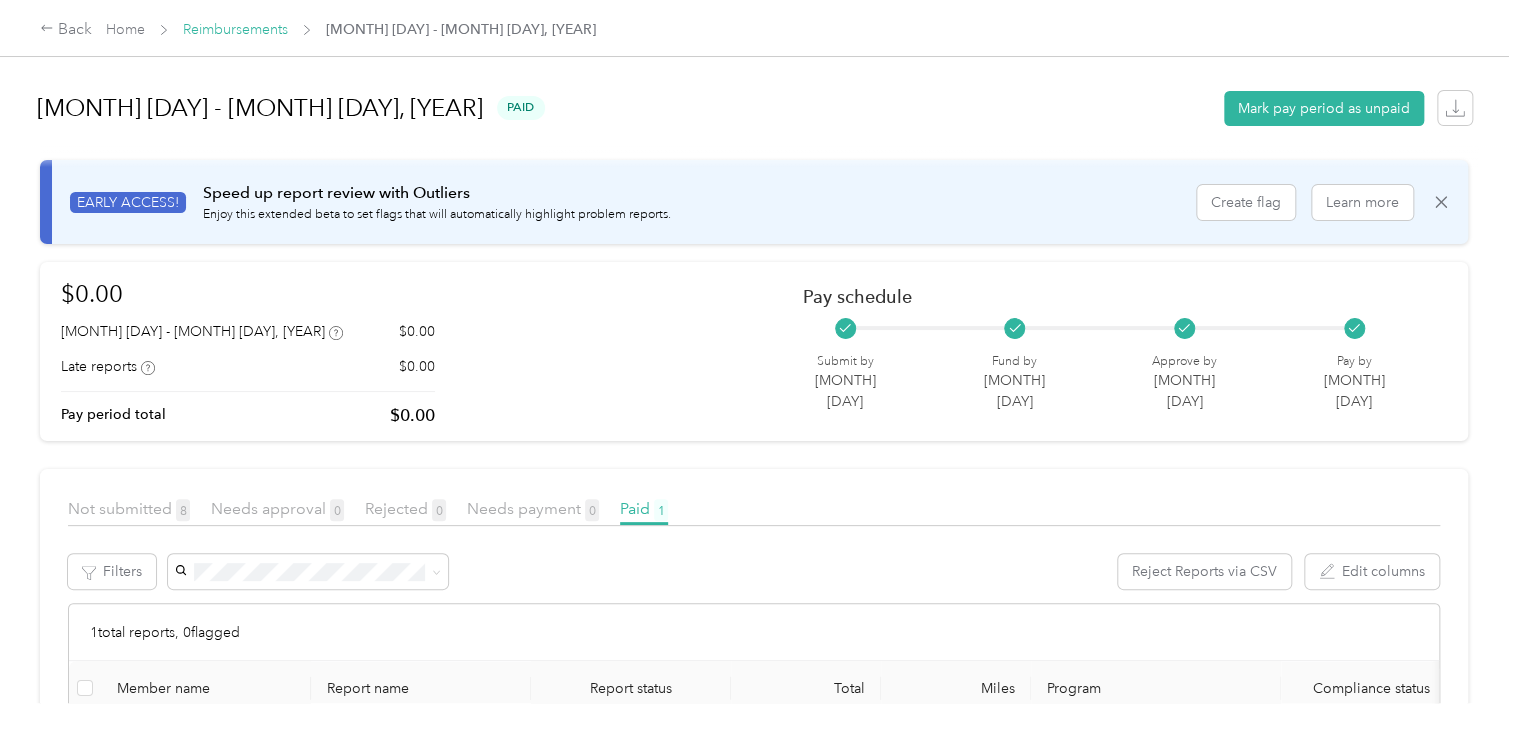 click on "Reimbursements" at bounding box center [235, 29] 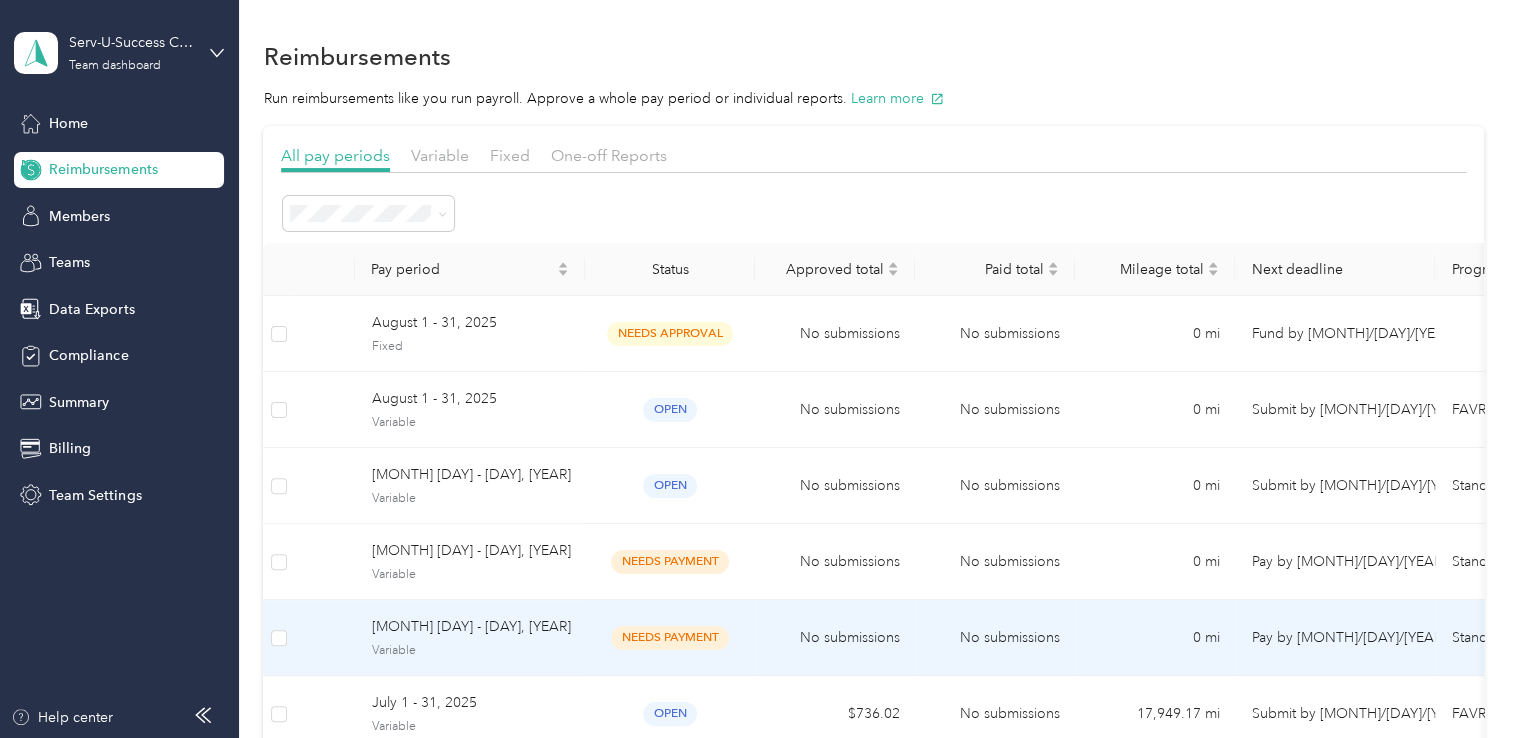 click on "needs payment" at bounding box center (670, 637) 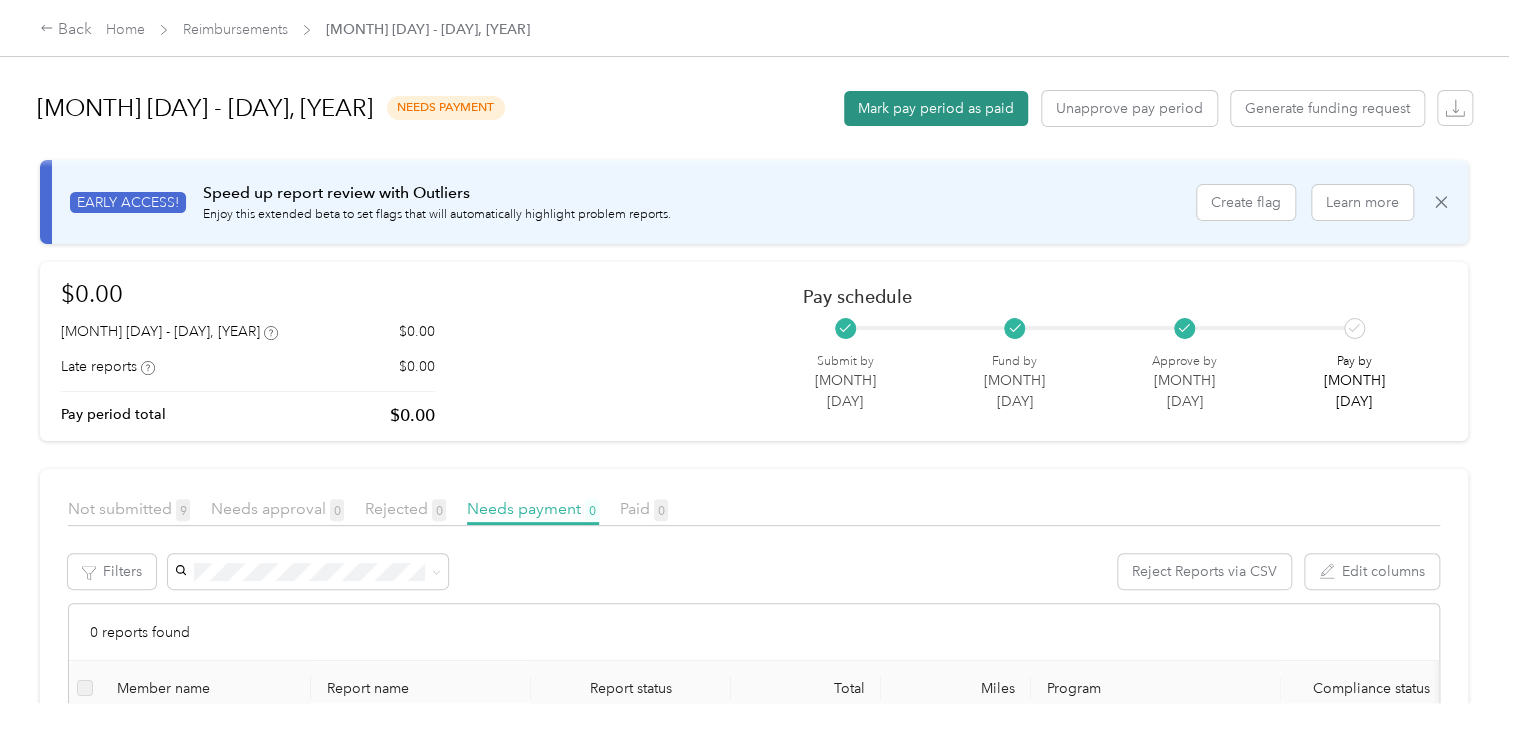 click on "Mark pay period as paid" at bounding box center (936, 108) 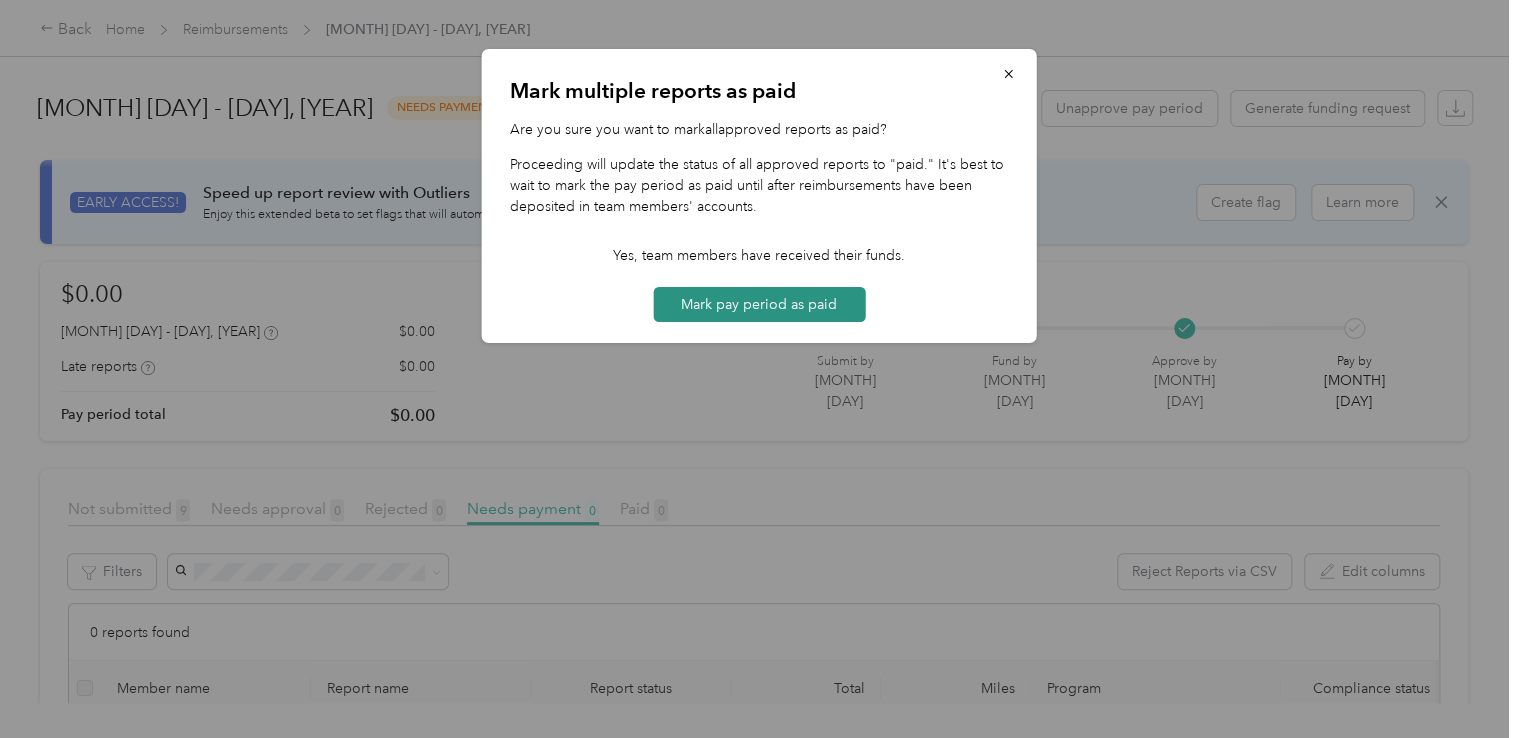 click on "Mark pay period as paid" at bounding box center [759, 304] 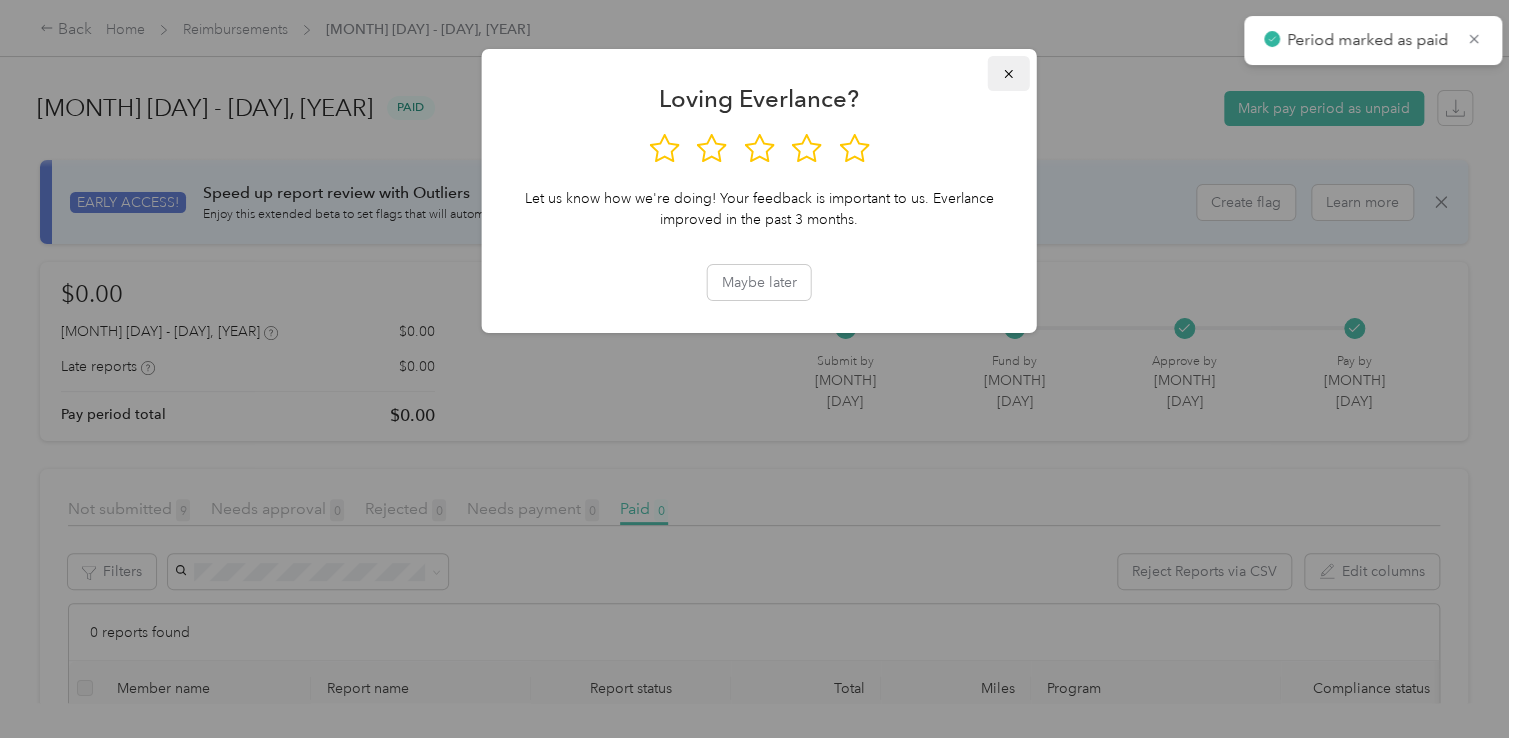 click 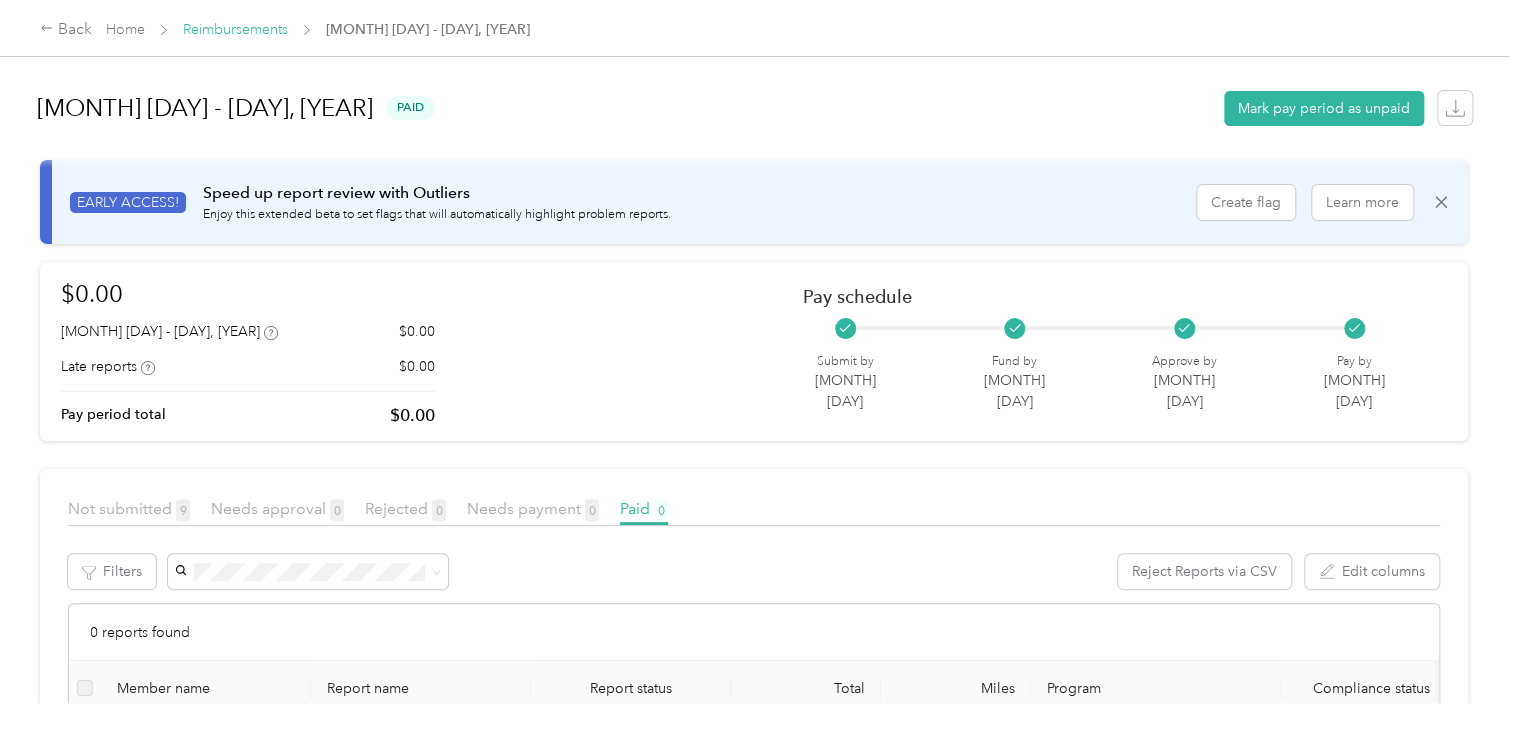 click on "Reimbursements" at bounding box center (235, 29) 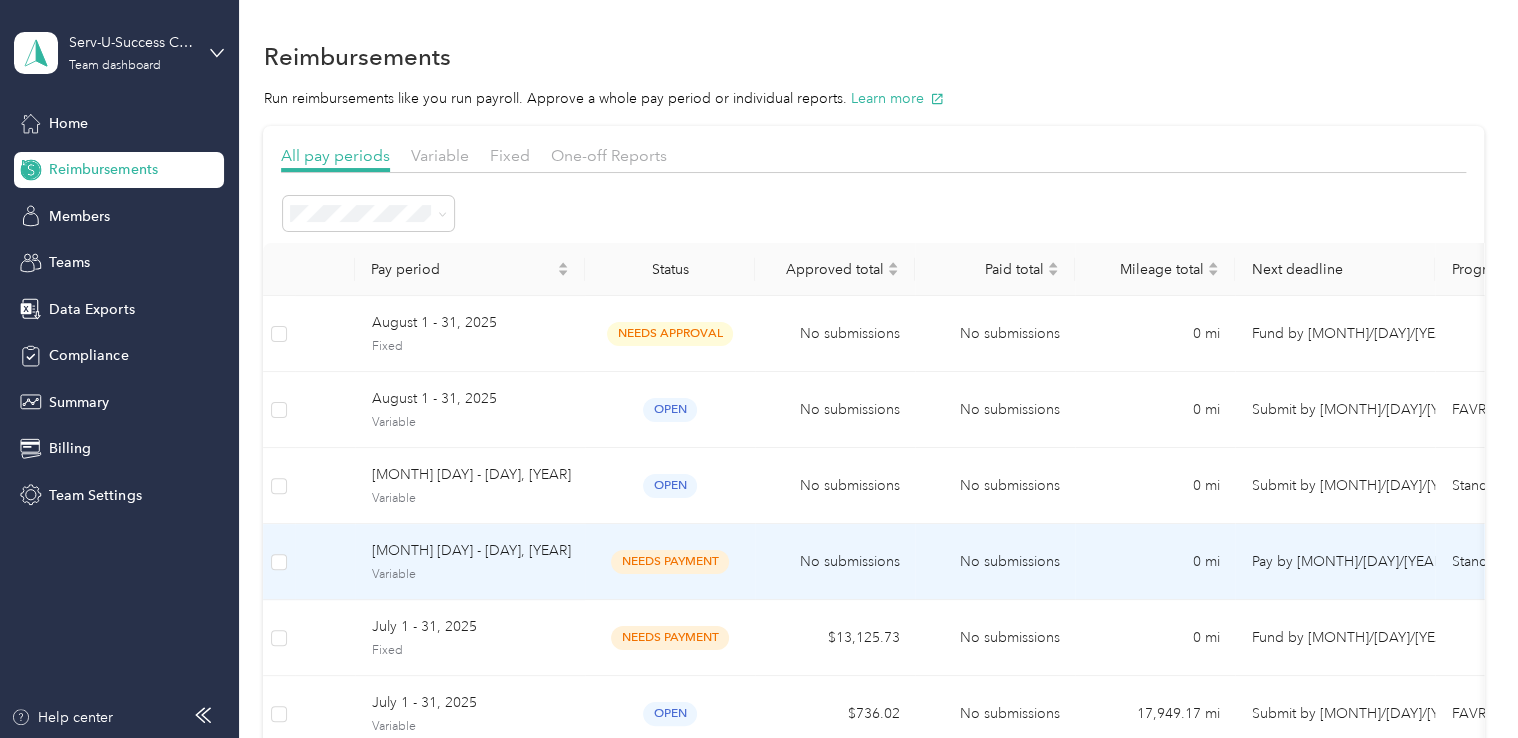 click on "needs payment" at bounding box center [670, 561] 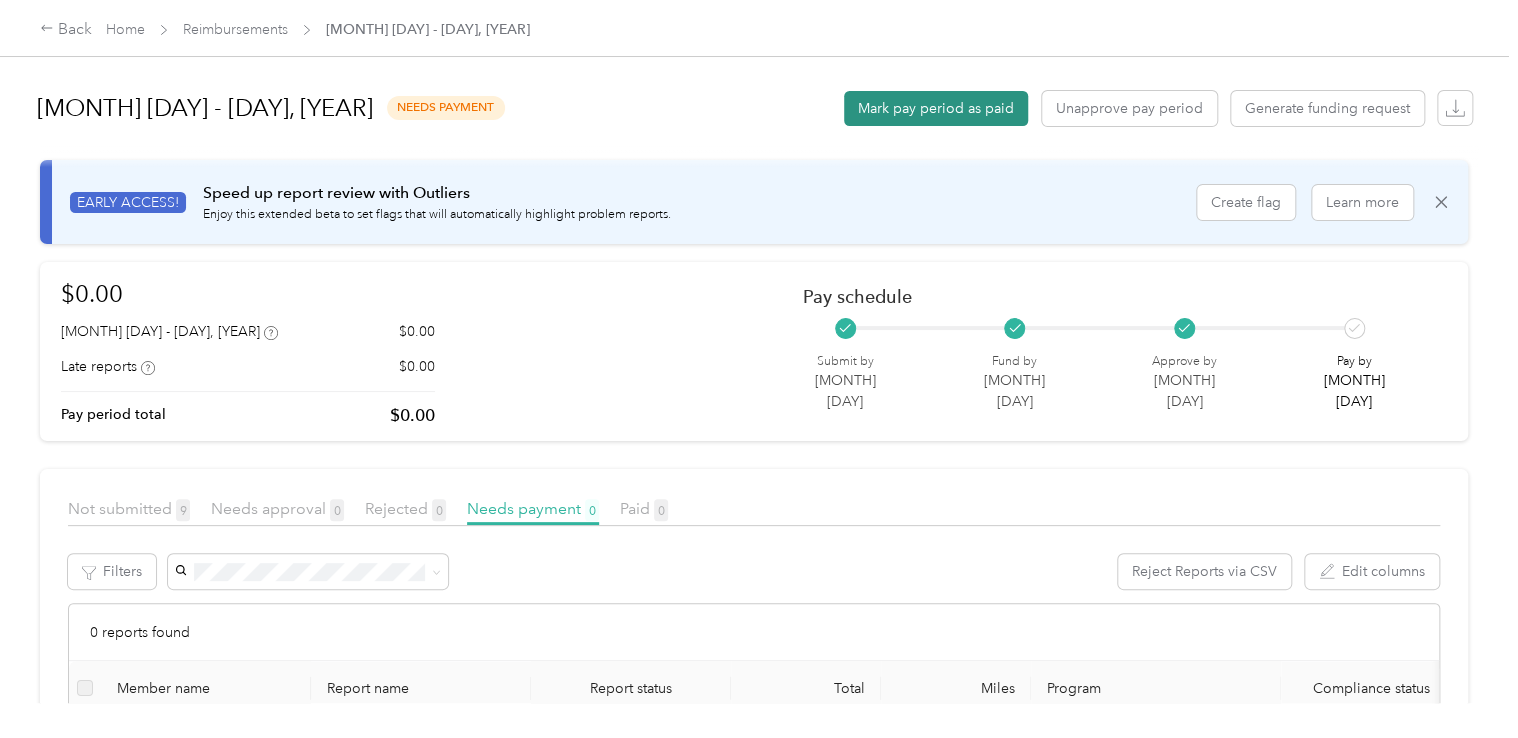 click on "Mark pay period as paid" at bounding box center [936, 108] 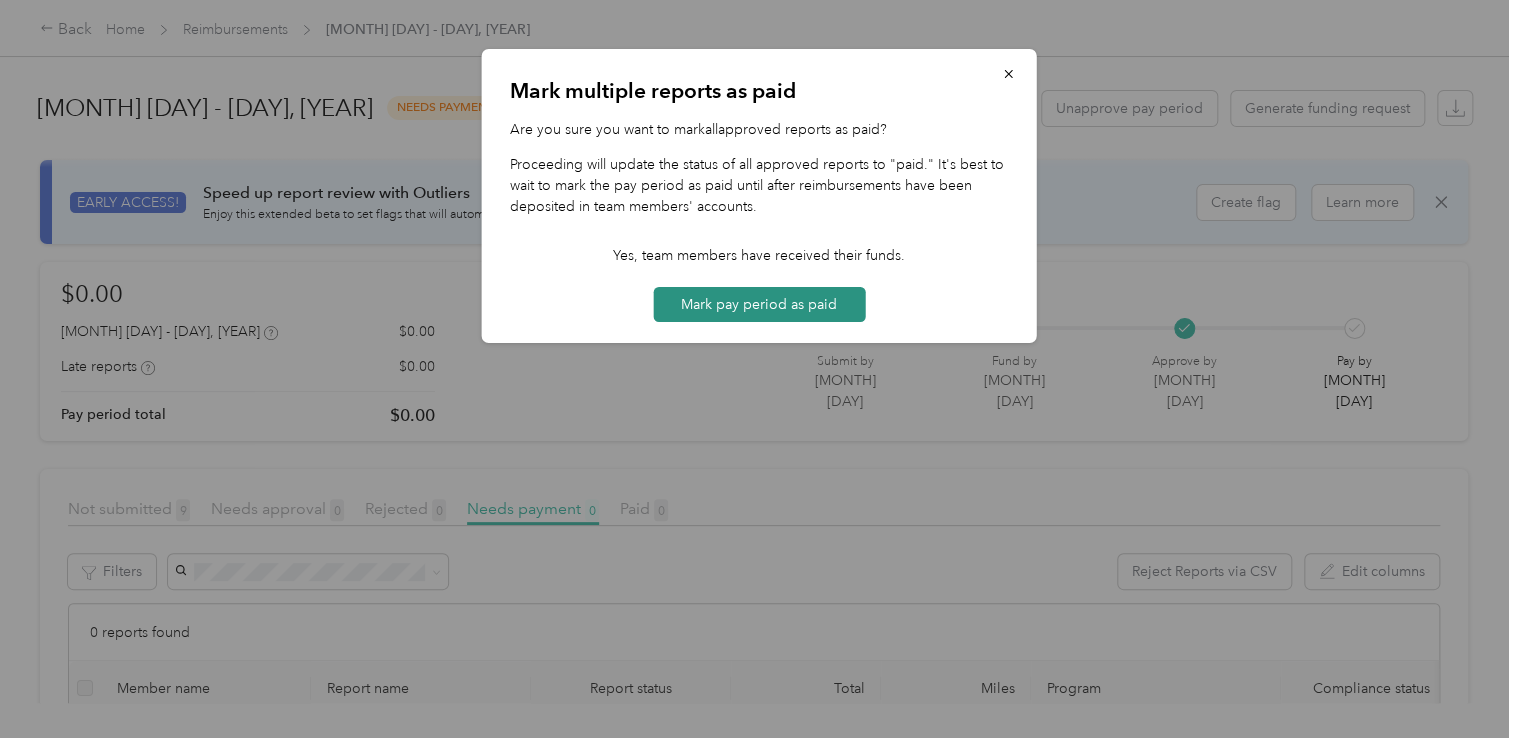 click on "Mark pay period as paid" at bounding box center (759, 304) 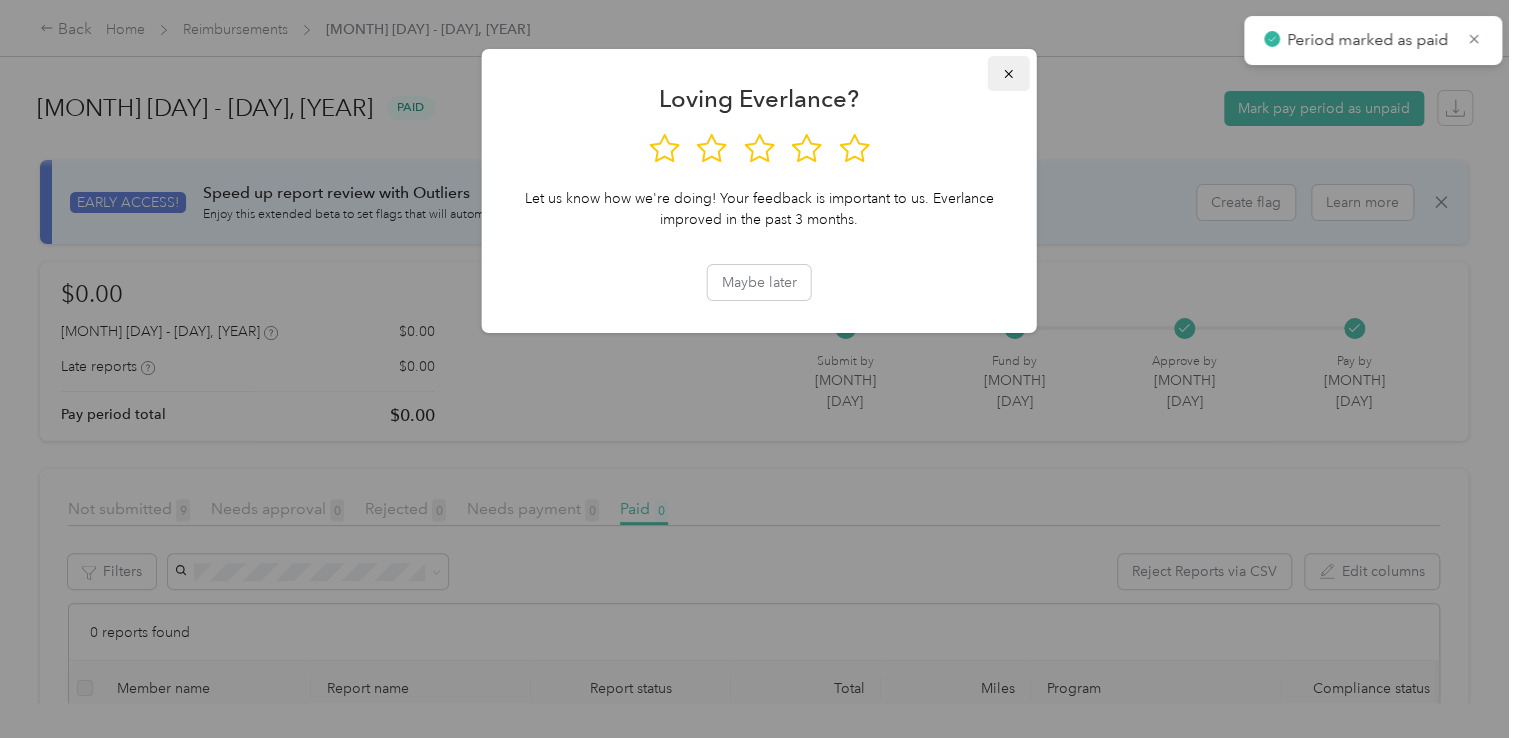 click 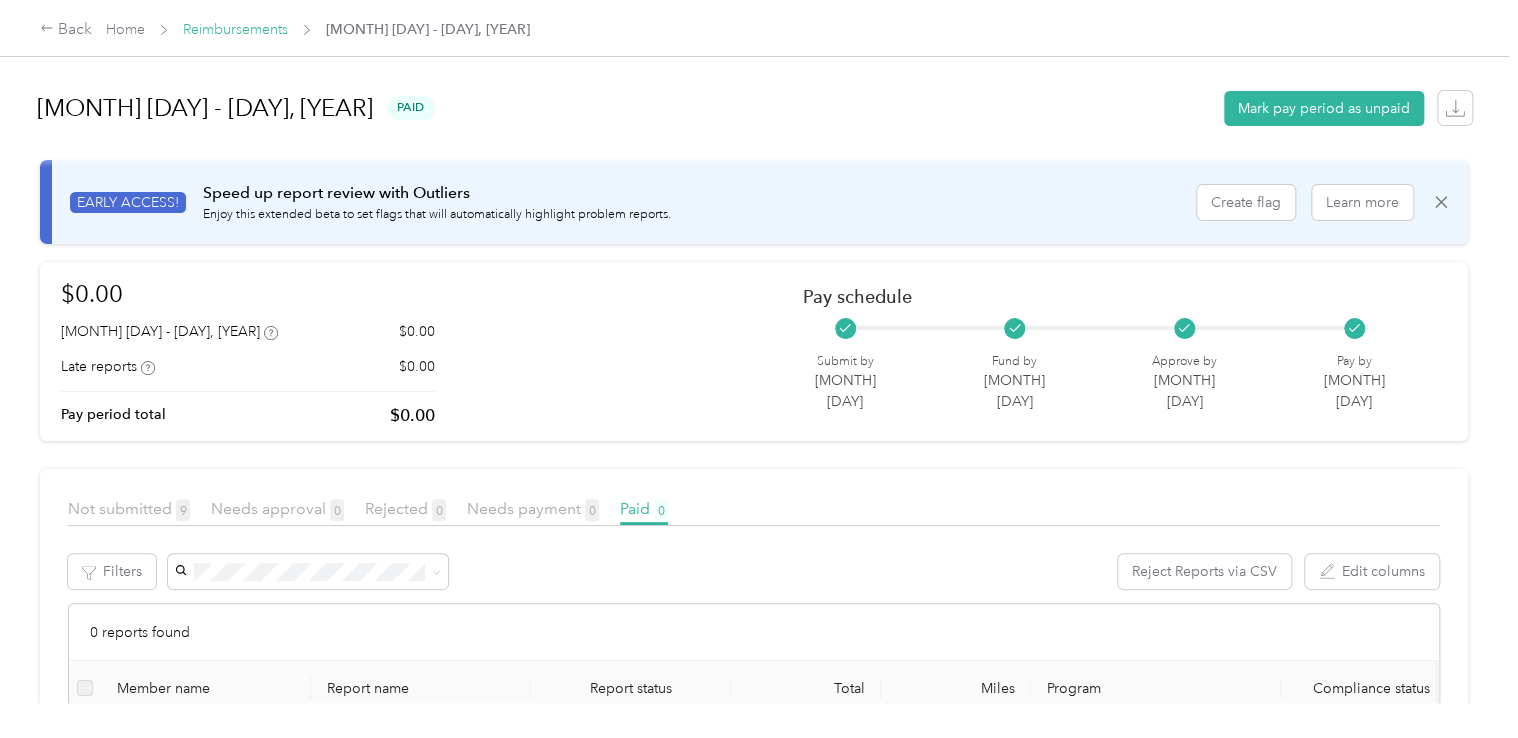 click on "Reimbursements" at bounding box center (235, 29) 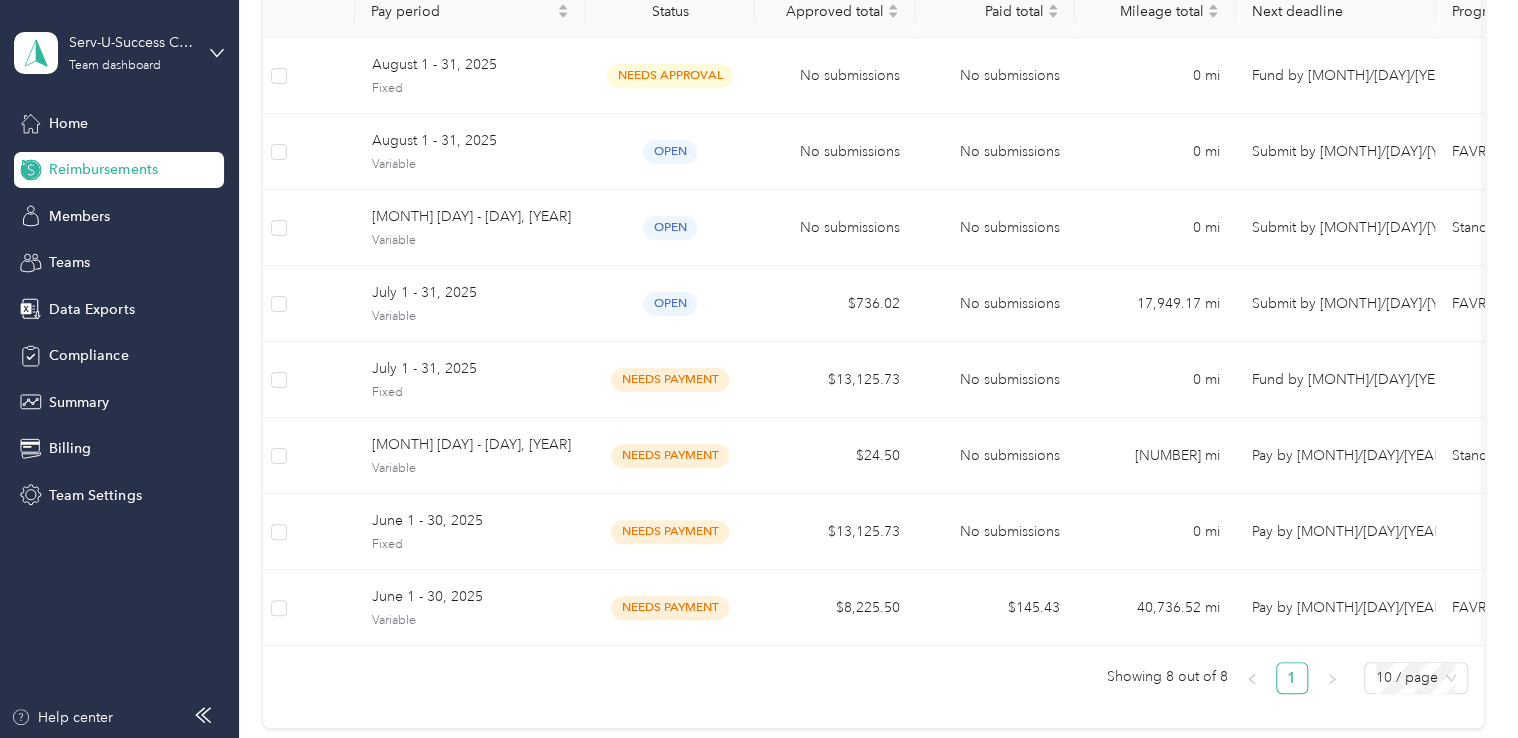 scroll, scrollTop: 257, scrollLeft: 0, axis: vertical 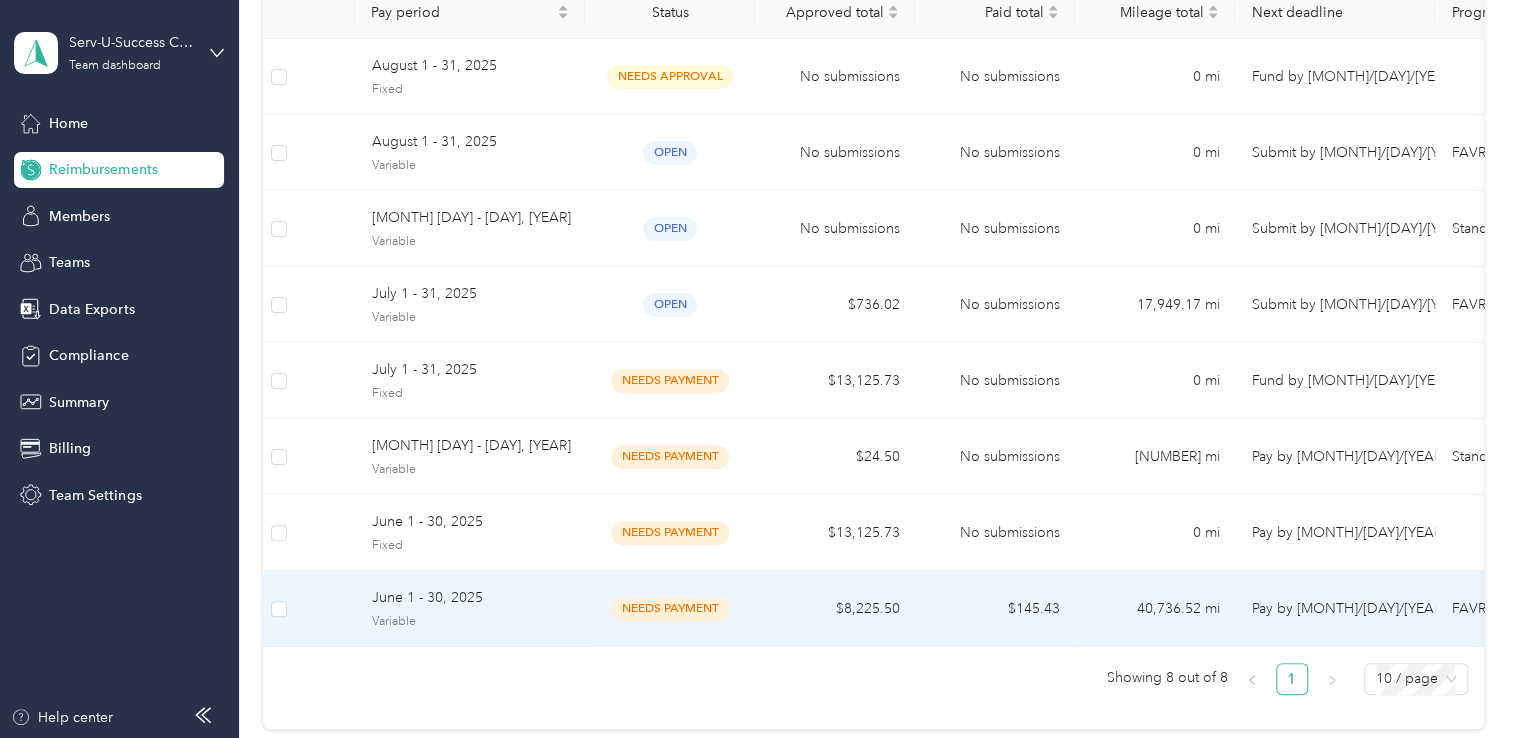 click on "needs payment" at bounding box center (670, 608) 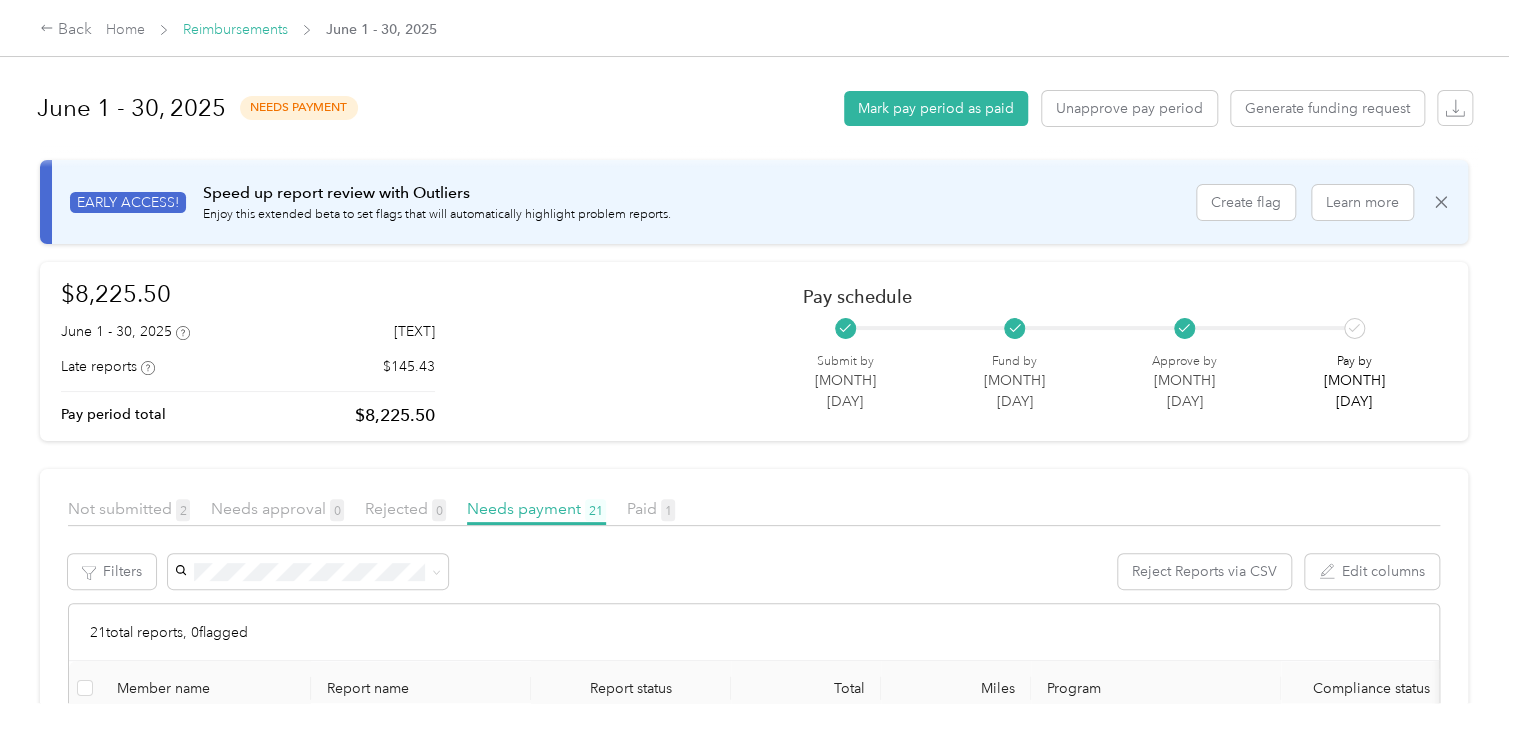 click on "Reimbursements" at bounding box center [235, 29] 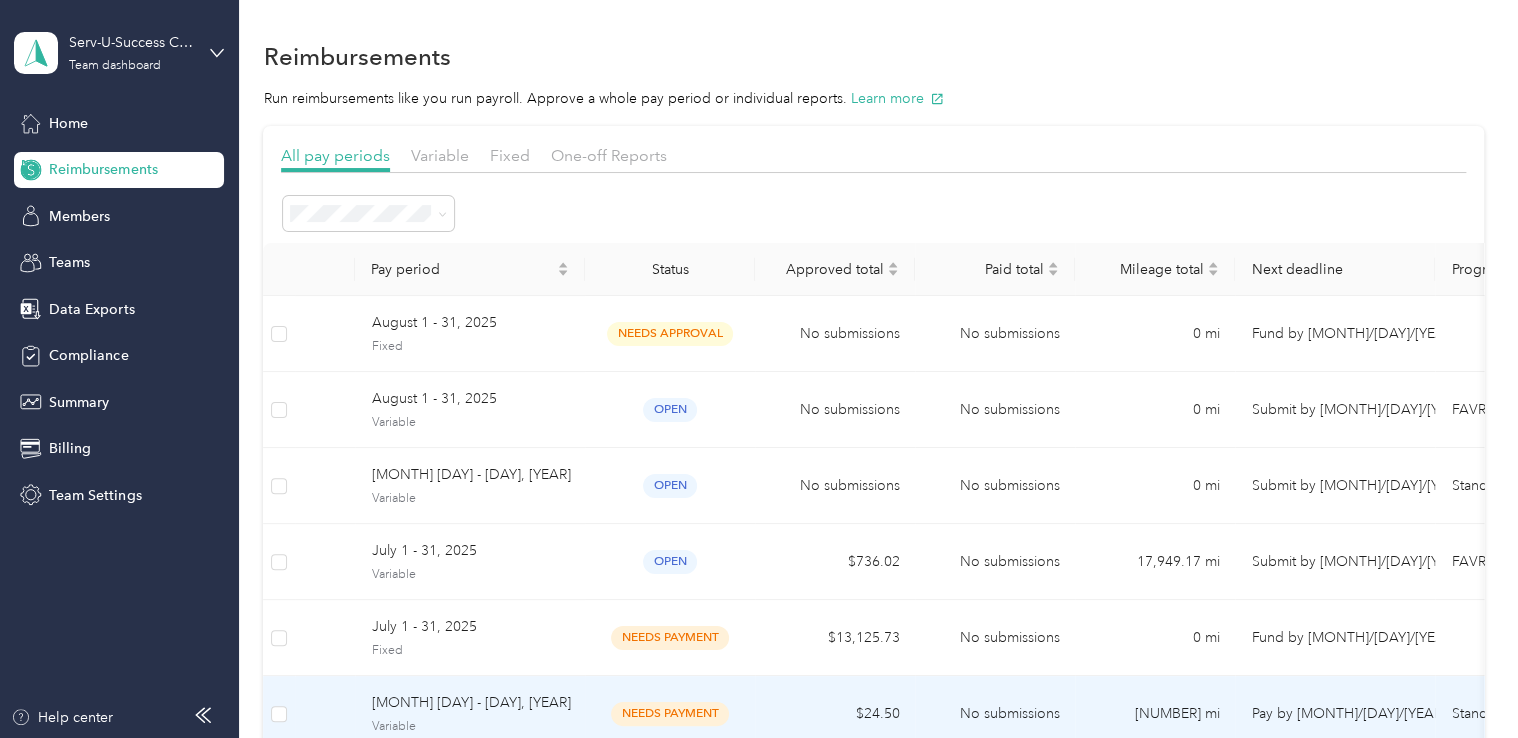 click on "needs payment" at bounding box center (670, 713) 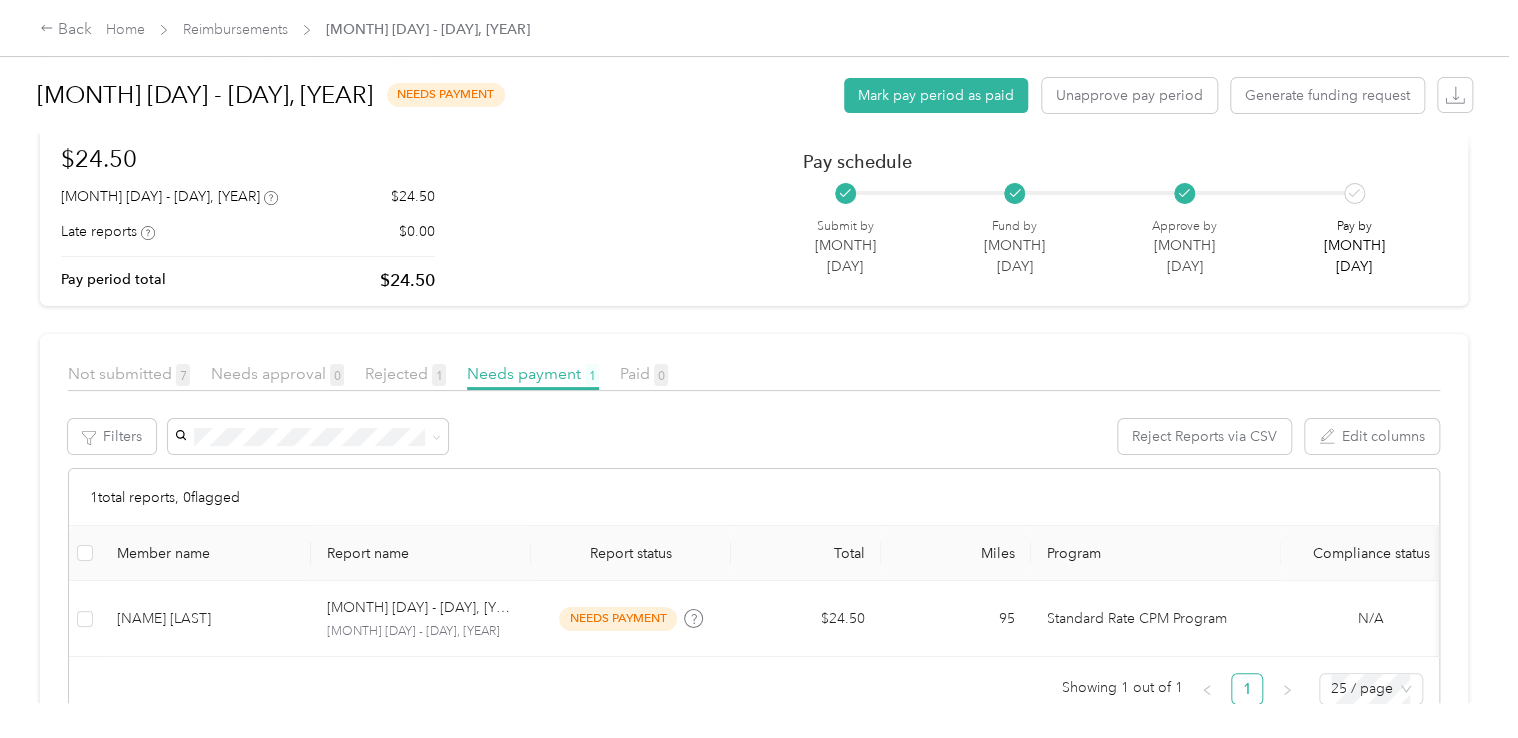 scroll, scrollTop: 140, scrollLeft: 0, axis: vertical 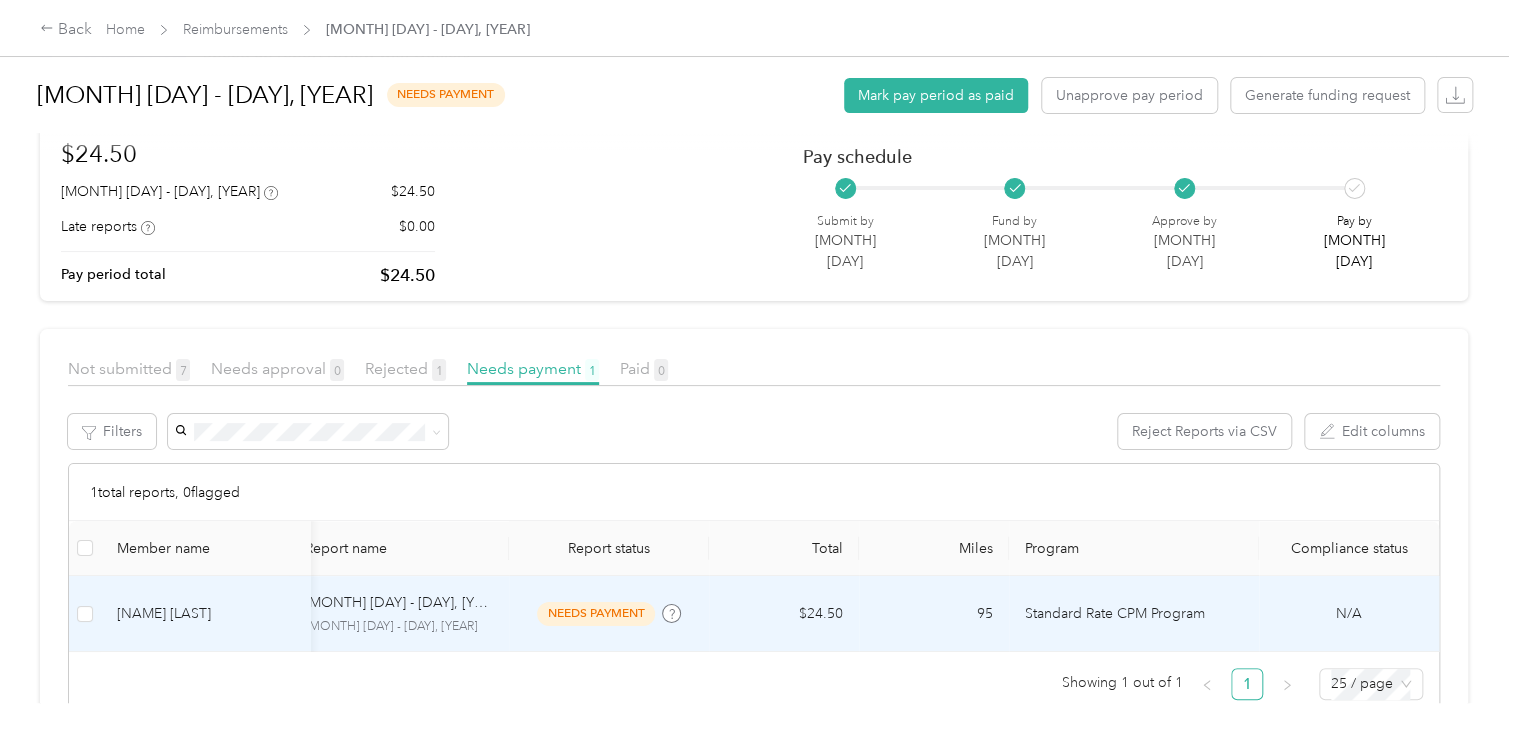 click on "Standard Rate CPM Program" at bounding box center (1134, 614) 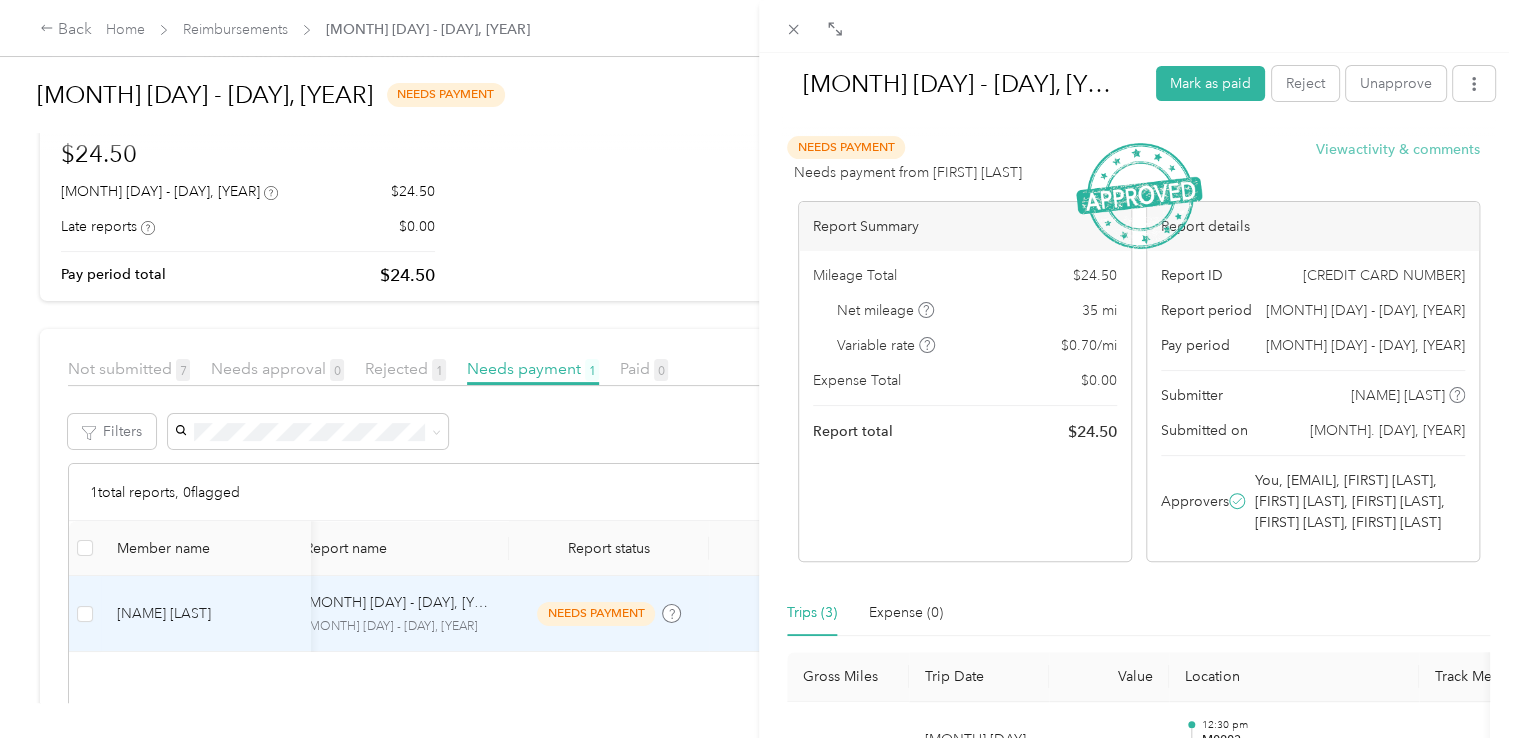 click on "View  activity & comments" at bounding box center (1398, 149) 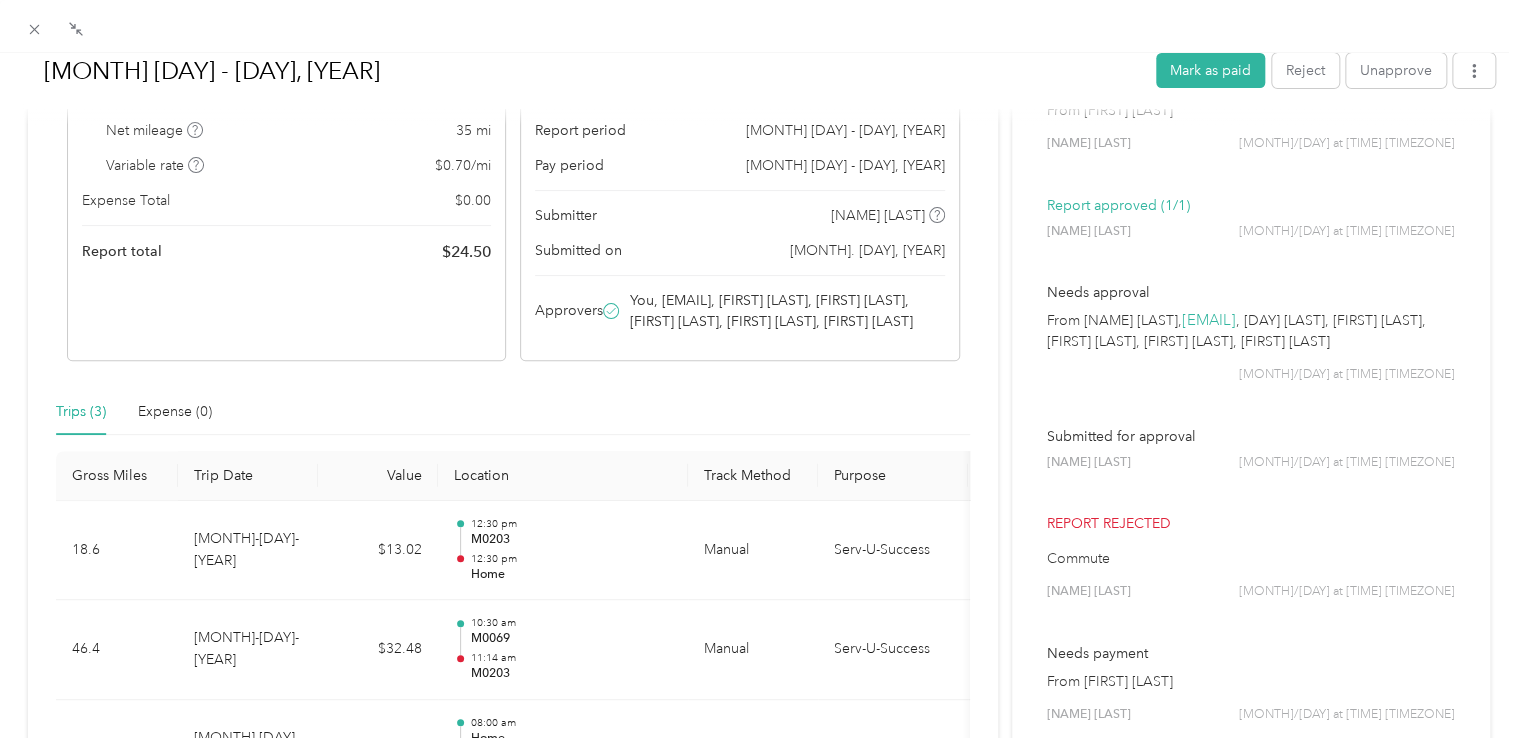 scroll, scrollTop: 0, scrollLeft: 0, axis: both 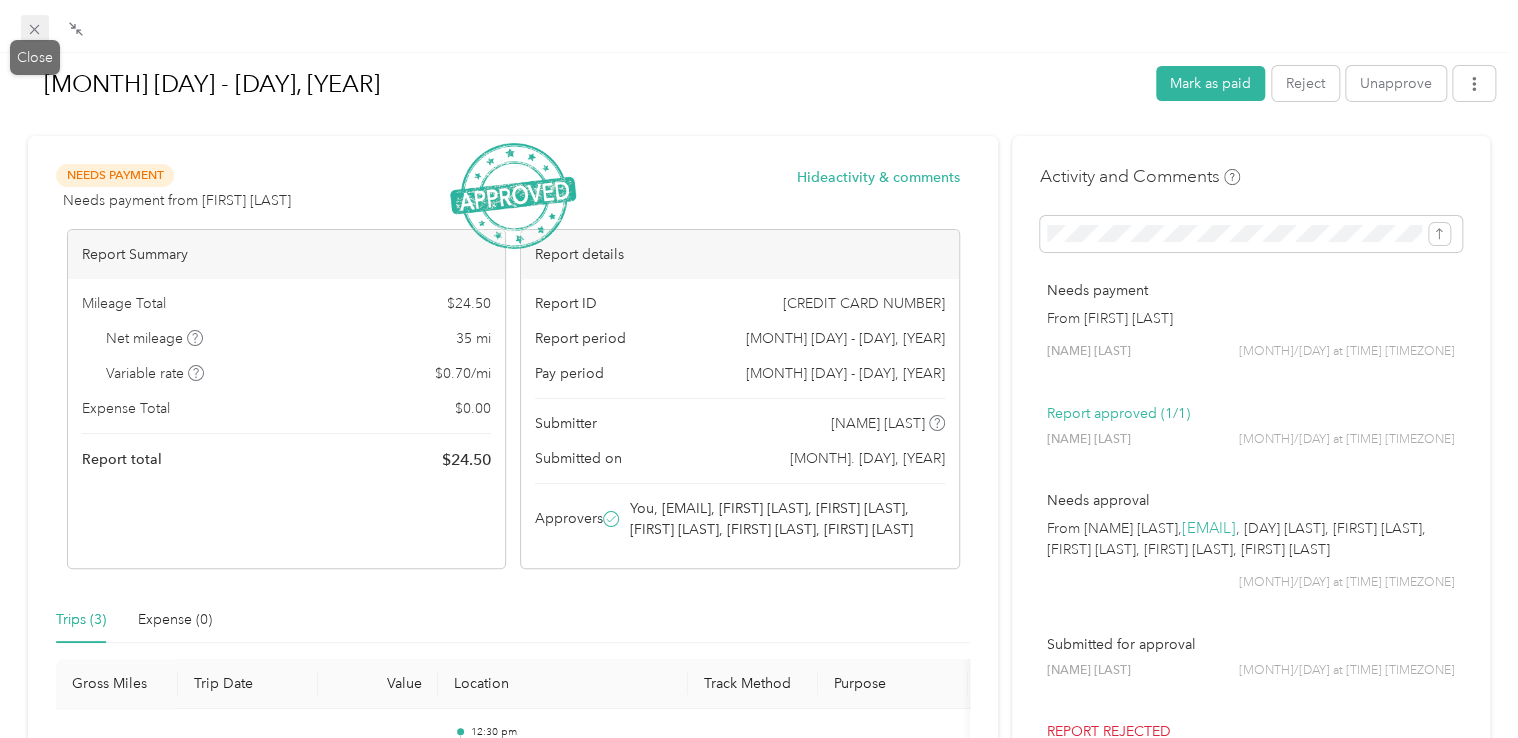 click on "Pay period total" at bounding box center (754, 738) 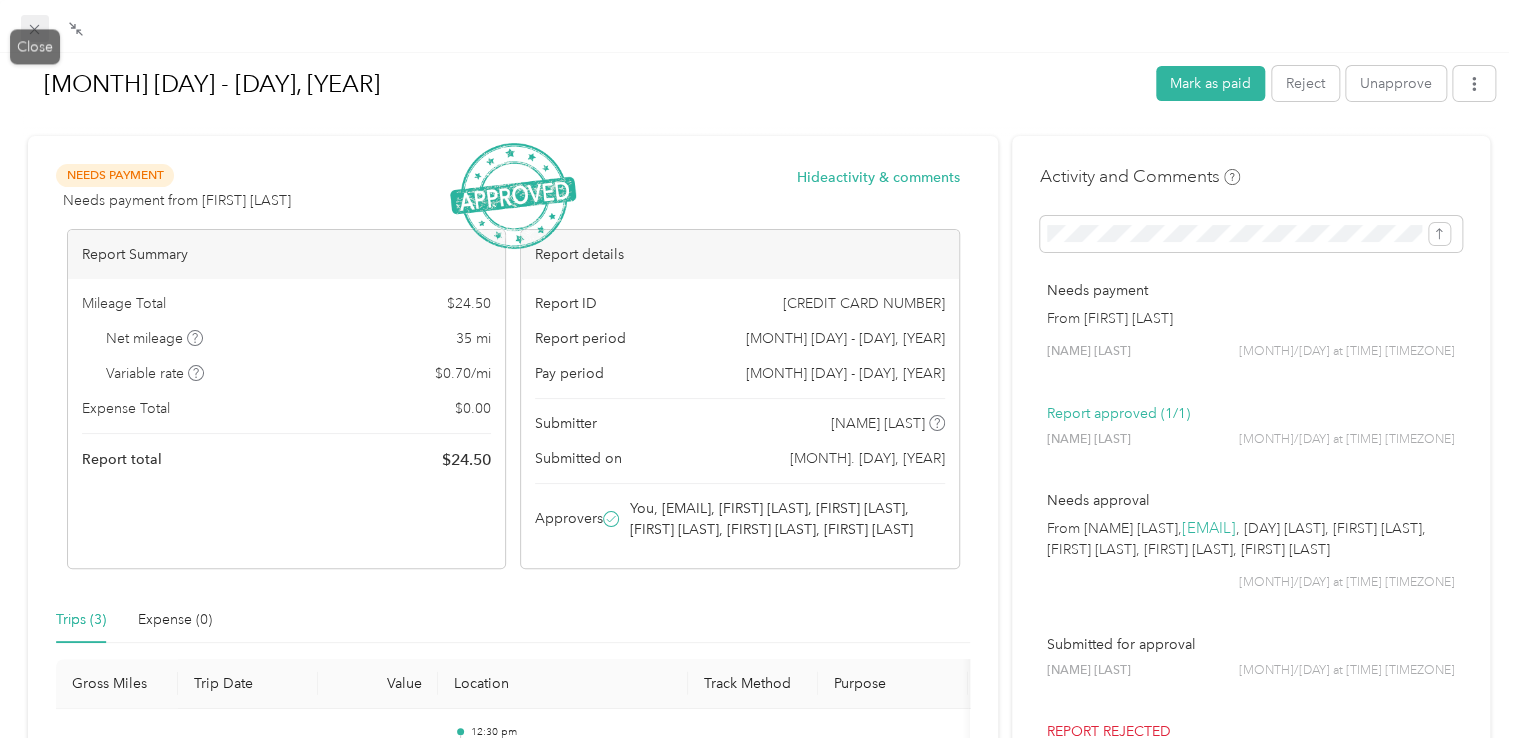 click on "Pay period total" at bounding box center (754, 738) 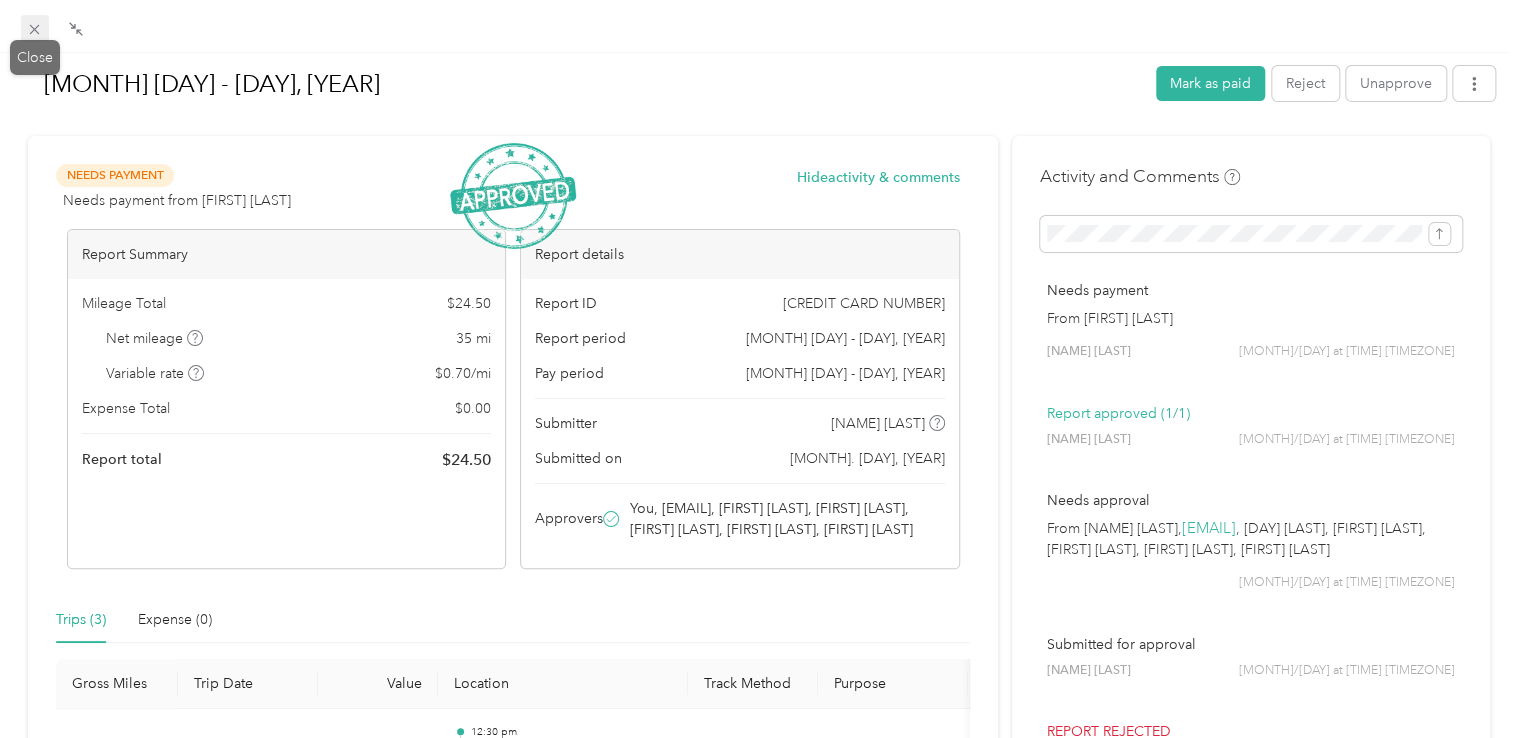 click at bounding box center [35, 29] 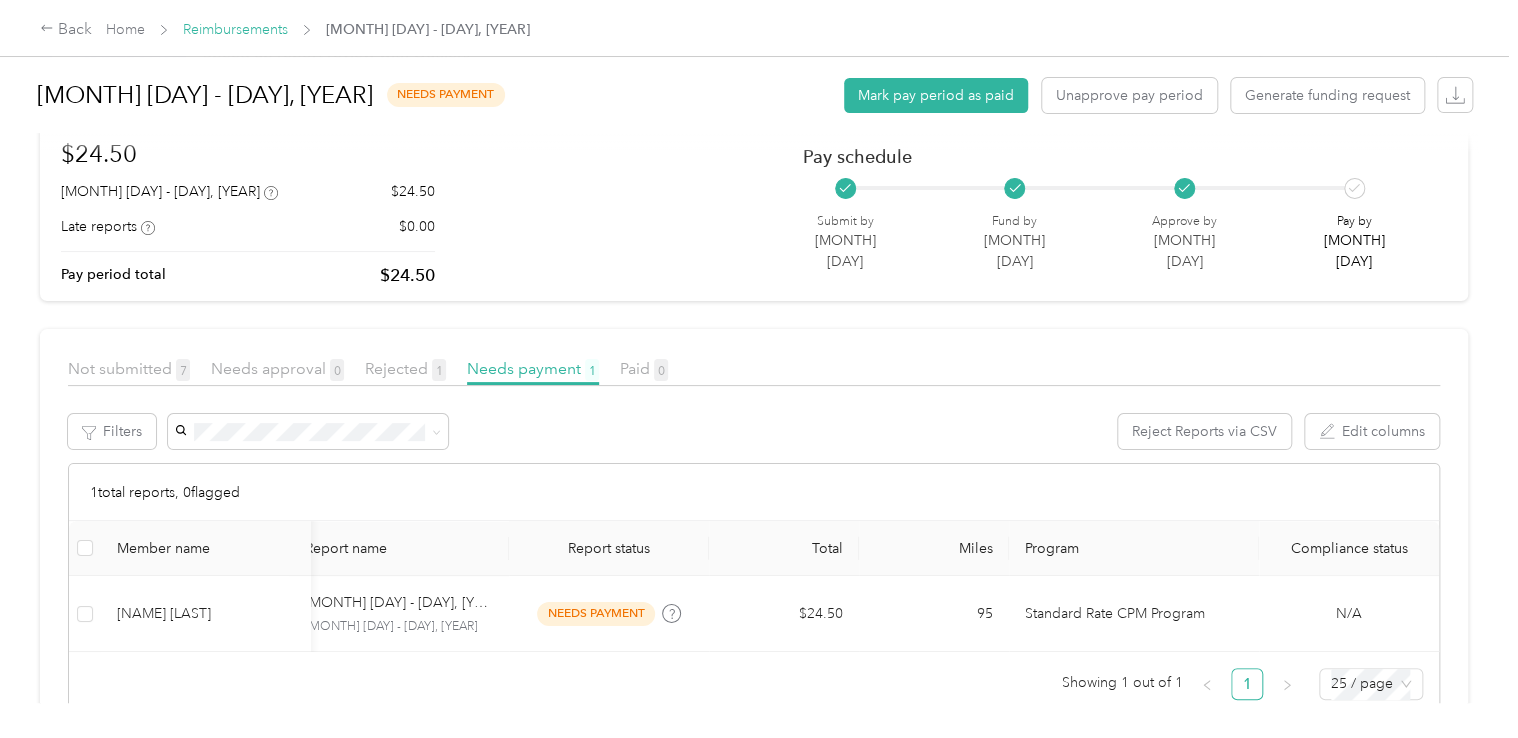 click on "Reimbursements" at bounding box center [235, 29] 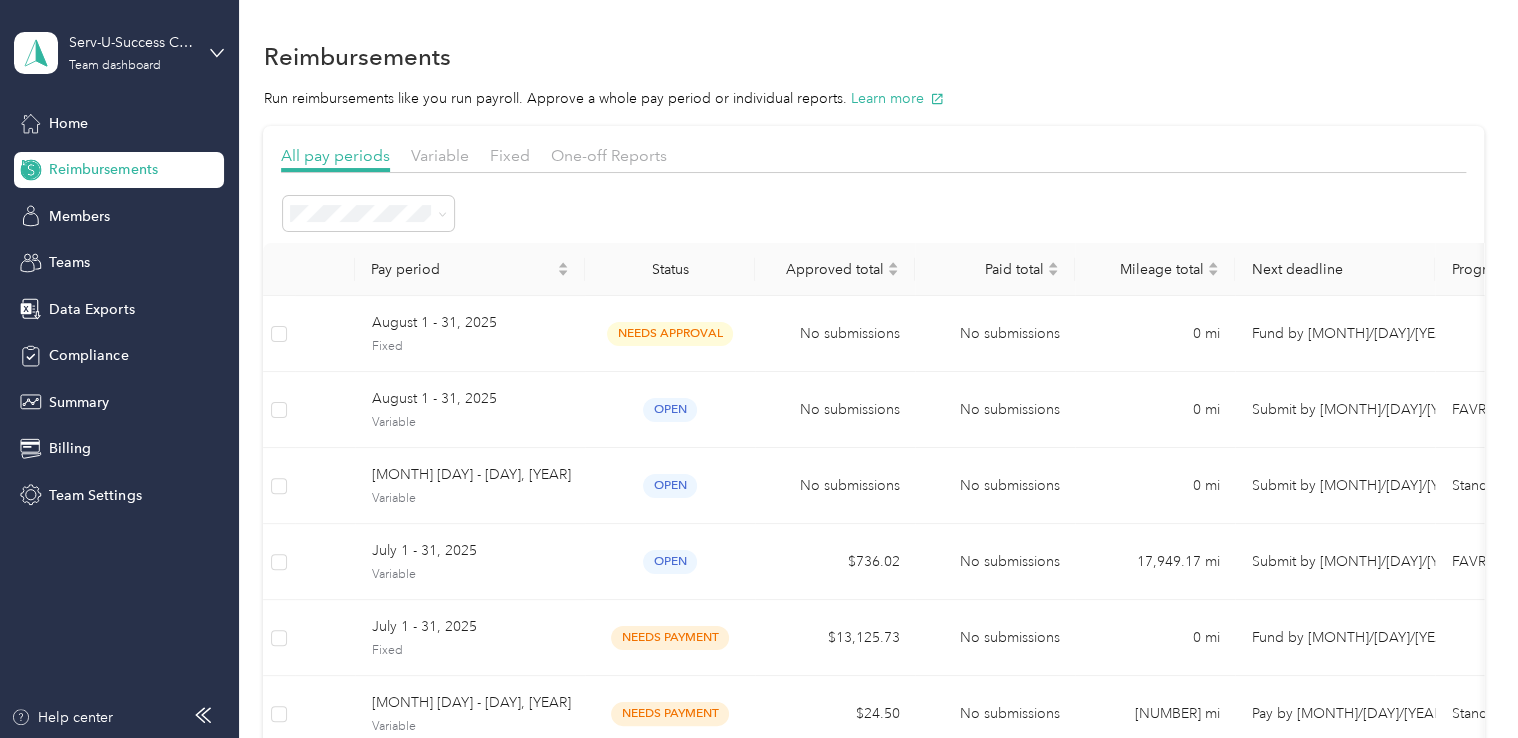 scroll, scrollTop: 0, scrollLeft: 0, axis: both 